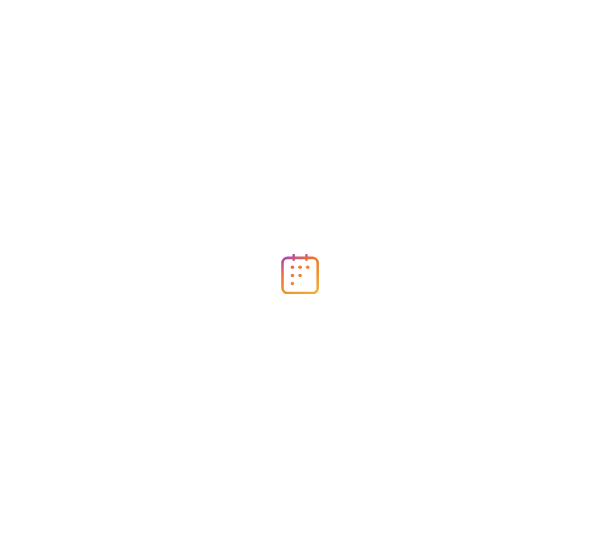 scroll, scrollTop: 0, scrollLeft: 0, axis: both 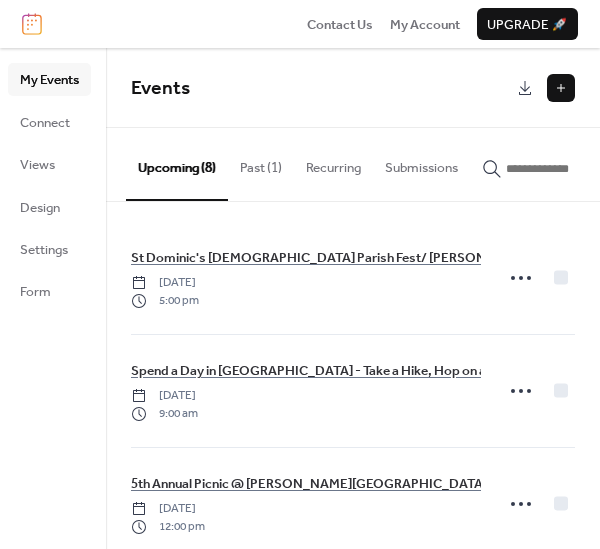 click on "Past  (1)" at bounding box center [261, 163] 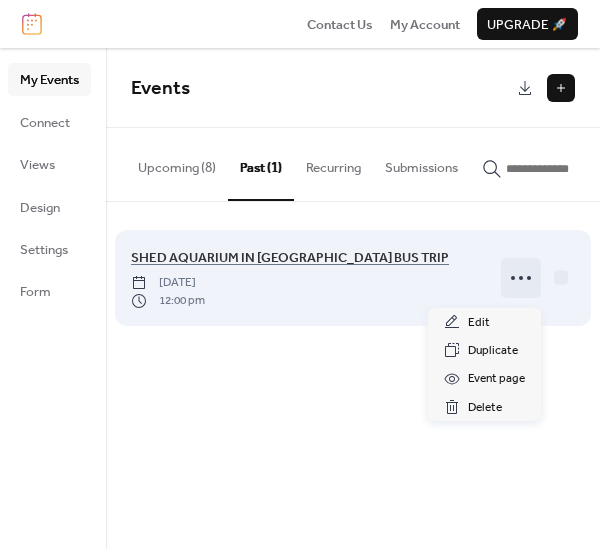 click 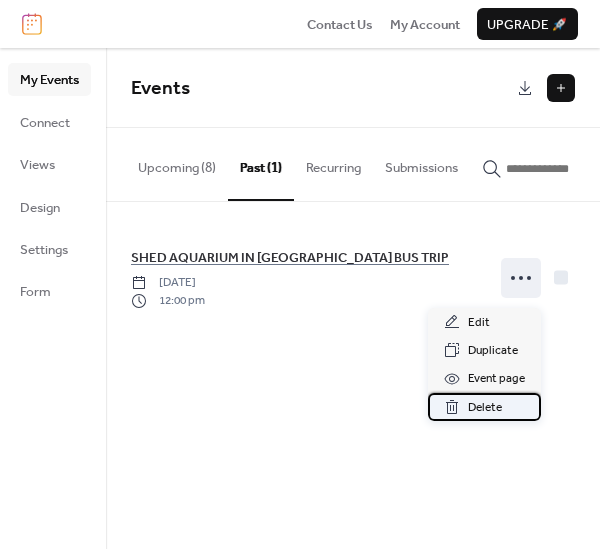 click on "Delete" at bounding box center [485, 408] 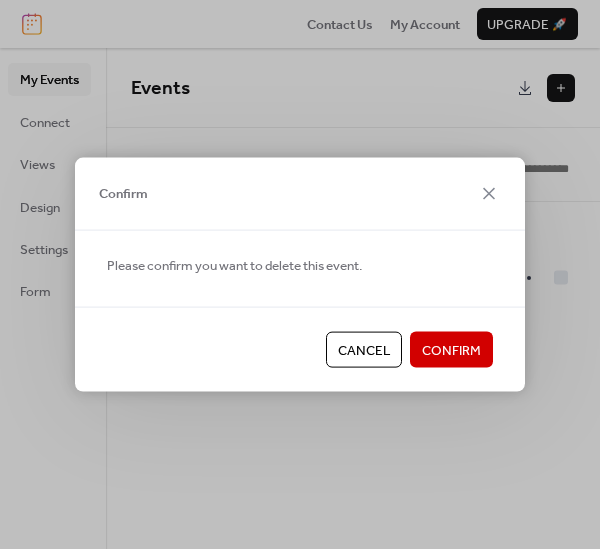 click on "Confirm" at bounding box center (451, 351) 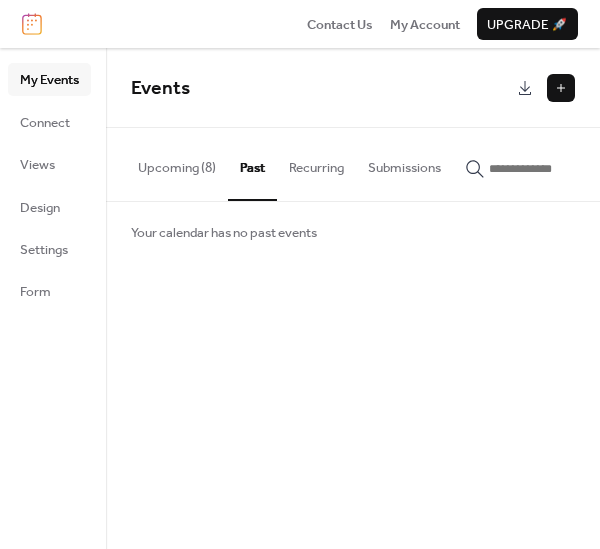 click on "Upcoming  (8)" at bounding box center [177, 163] 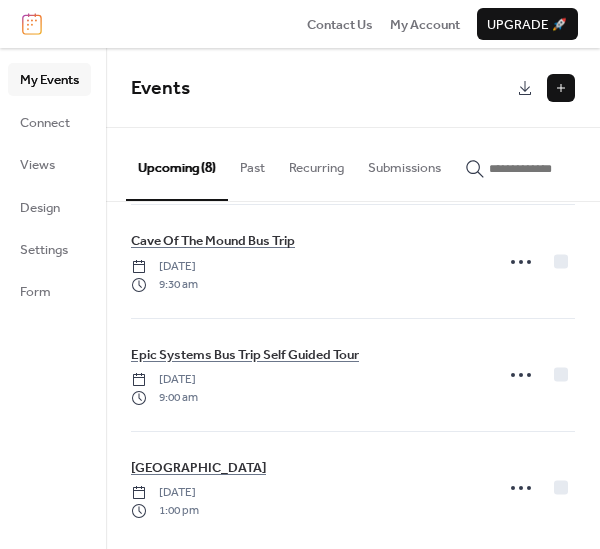 scroll, scrollTop: 599, scrollLeft: 0, axis: vertical 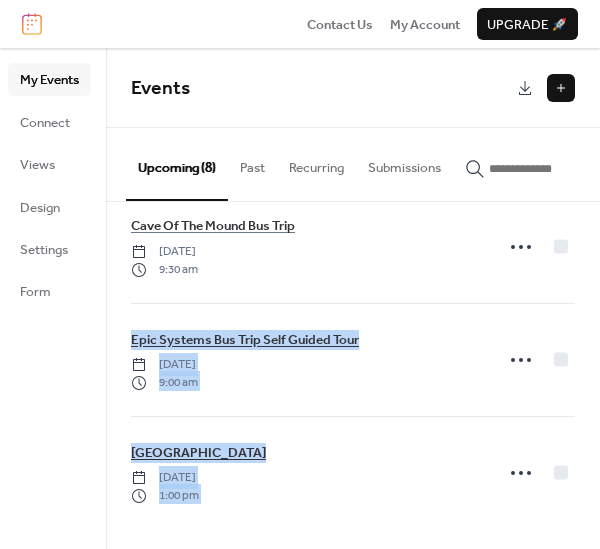 drag, startPoint x: 591, startPoint y: 447, endPoint x: 570, endPoint y: 244, distance: 204.08331 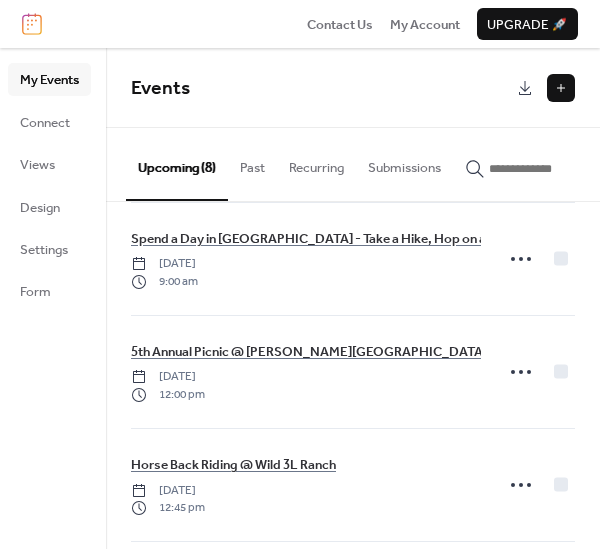 scroll, scrollTop: 0, scrollLeft: 0, axis: both 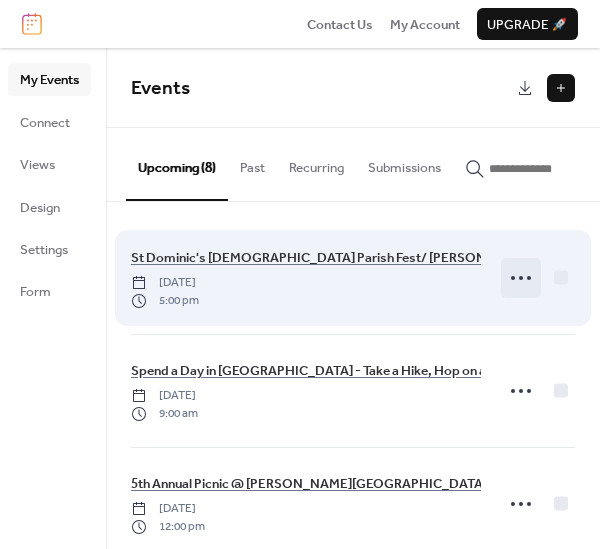 click 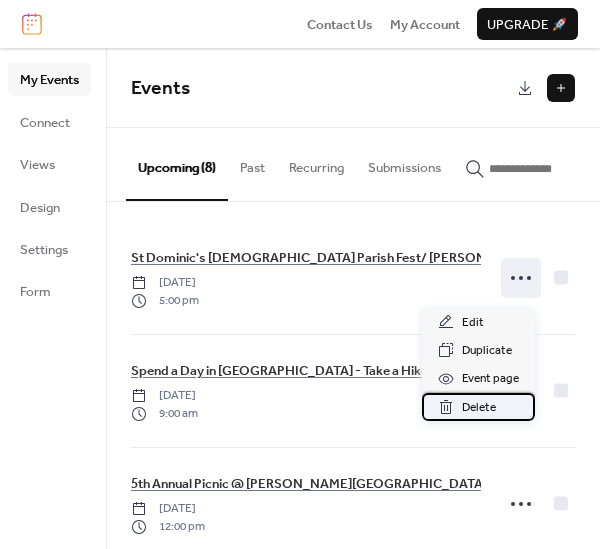 click on "Delete" at bounding box center [479, 408] 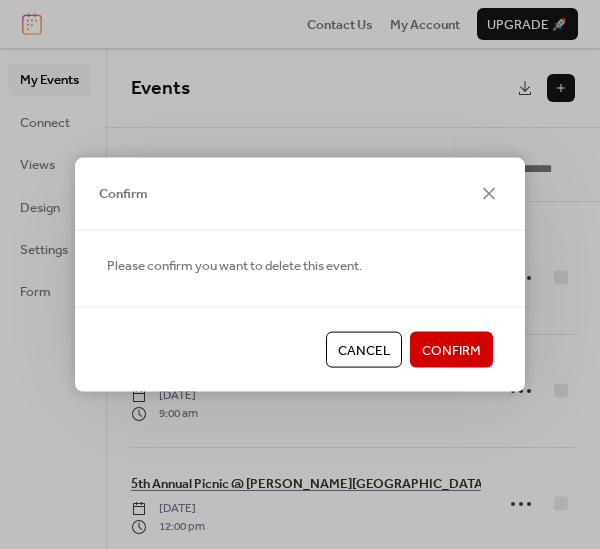 click on "Confirm" at bounding box center (451, 351) 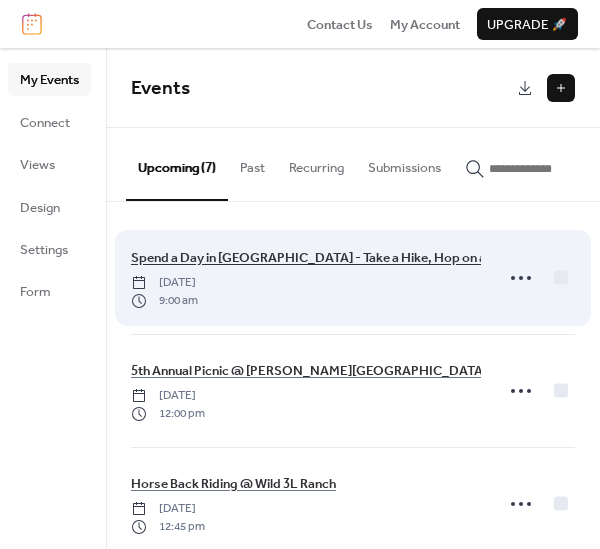 click on "Spend a Day in [GEOGRAPHIC_DATA] - Take a Hike, Hop on a Boat Tour or Shop" at bounding box center [361, 258] 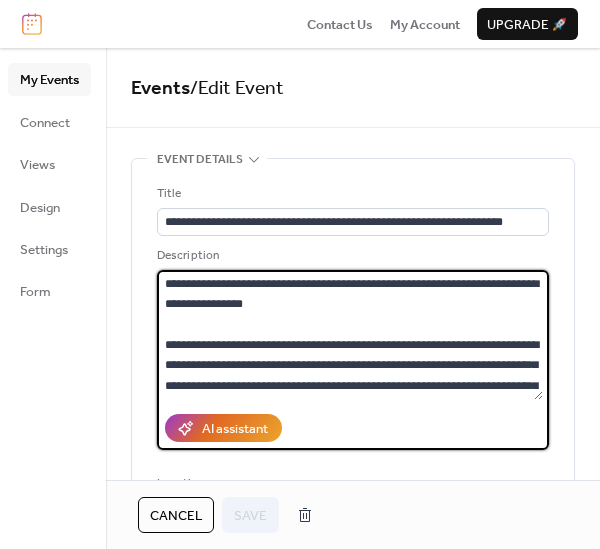 drag, startPoint x: 539, startPoint y: 302, endPoint x: 525, endPoint y: 308, distance: 15.231546 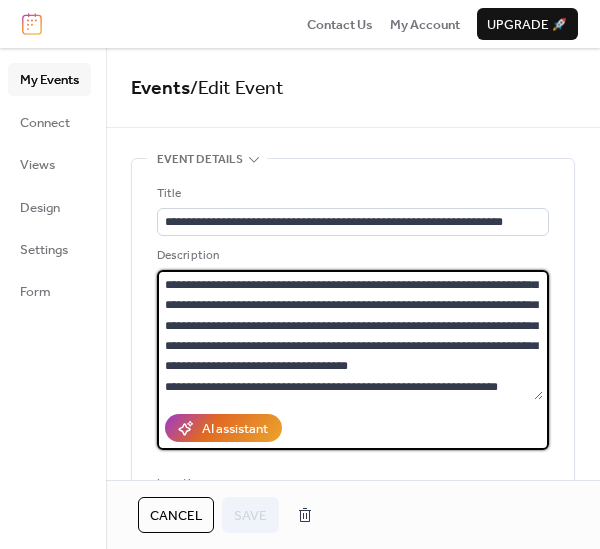 scroll, scrollTop: 175, scrollLeft: 0, axis: vertical 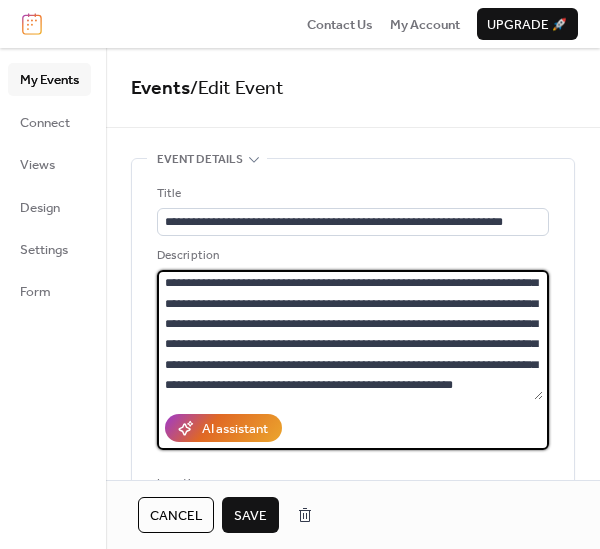 type on "**********" 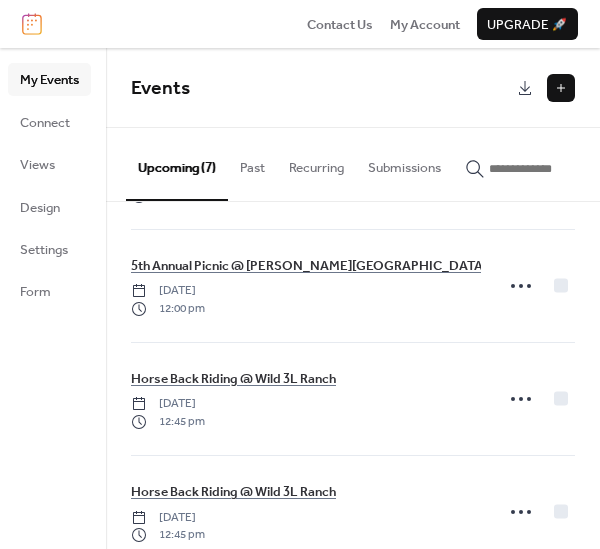 scroll, scrollTop: 138, scrollLeft: 0, axis: vertical 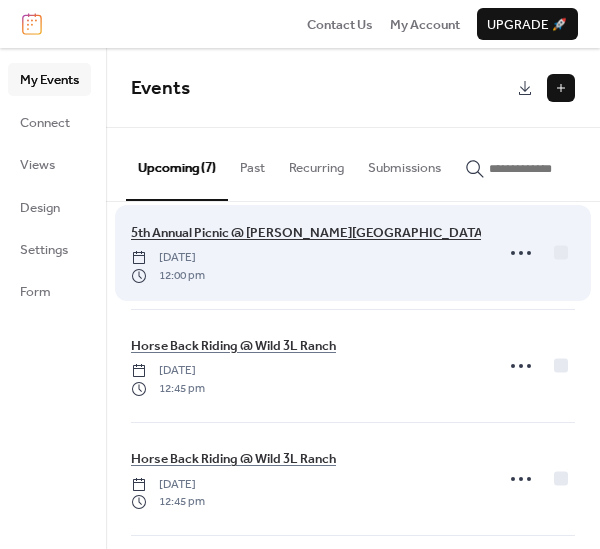 click on "5th Annual Picnic @ [PERSON_NAME][GEOGRAPHIC_DATA]" at bounding box center (309, 233) 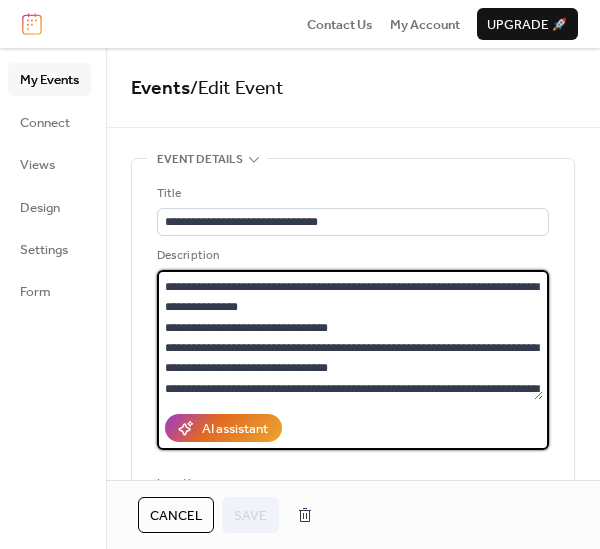 scroll, scrollTop: 64, scrollLeft: 0, axis: vertical 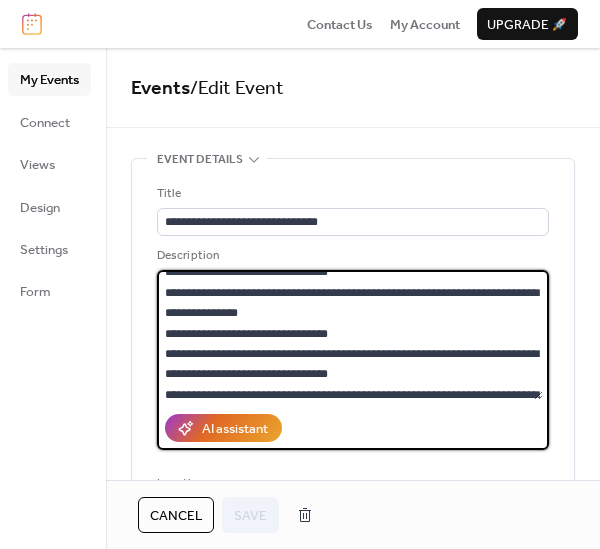 click at bounding box center (350, 335) 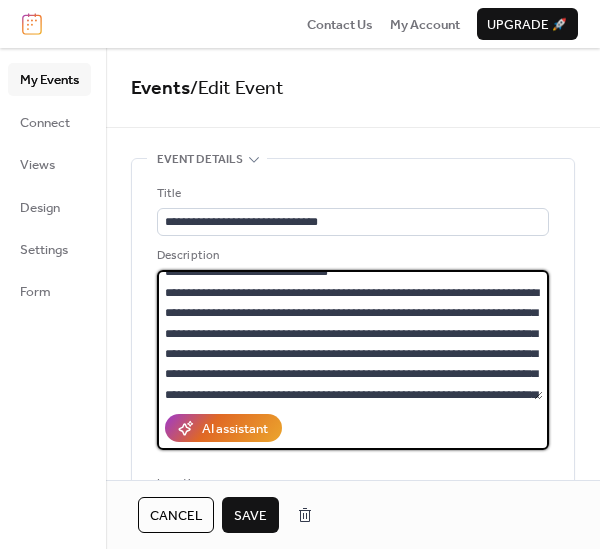 scroll, scrollTop: 139, scrollLeft: 0, axis: vertical 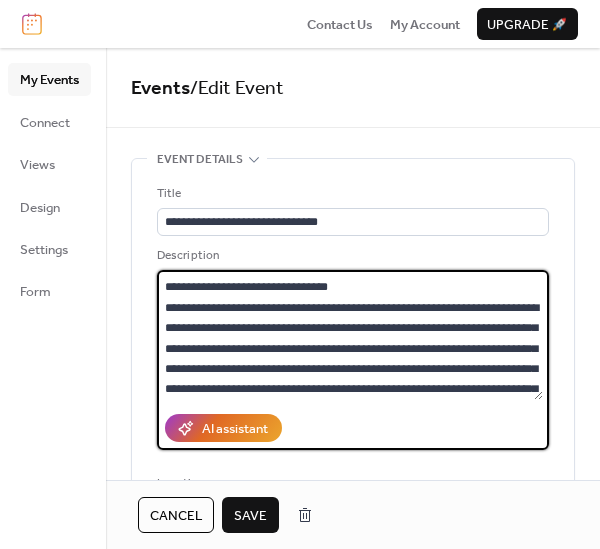 click at bounding box center [350, 335] 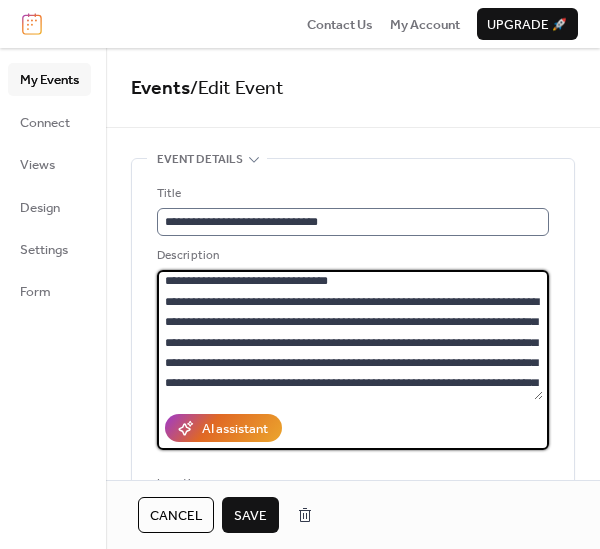 scroll, scrollTop: 2, scrollLeft: 0, axis: vertical 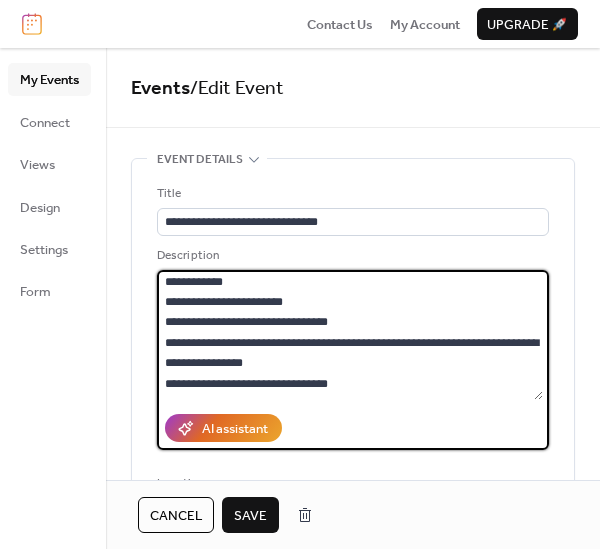 click at bounding box center [350, 335] 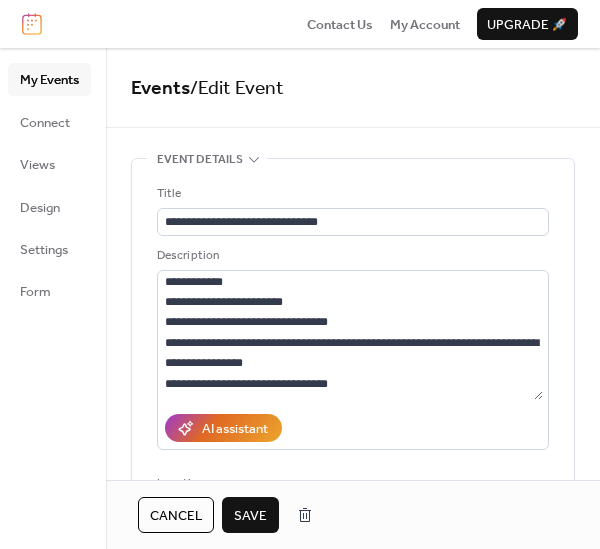 click on "Save" at bounding box center [250, 516] 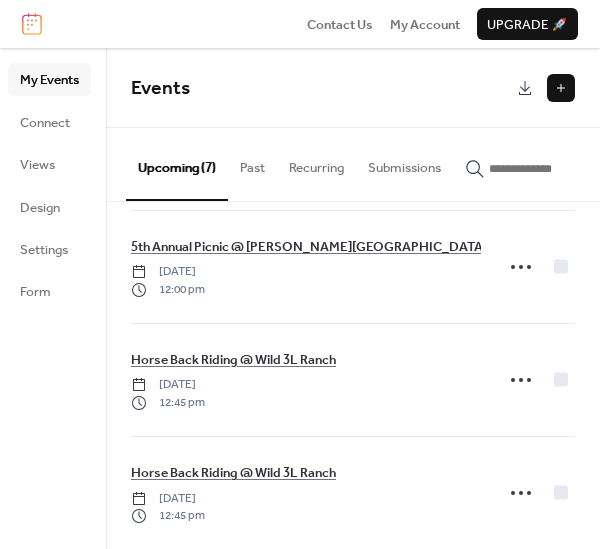 scroll, scrollTop: 129, scrollLeft: 0, axis: vertical 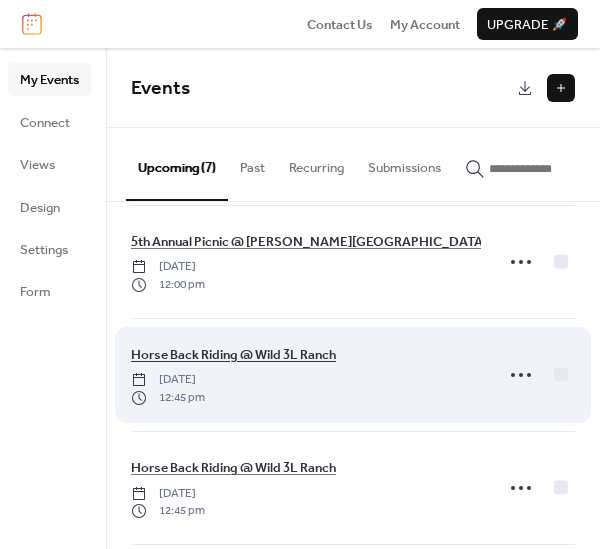 click on "Horse Back Riding @ Wild 3L Ranch" at bounding box center (233, 355) 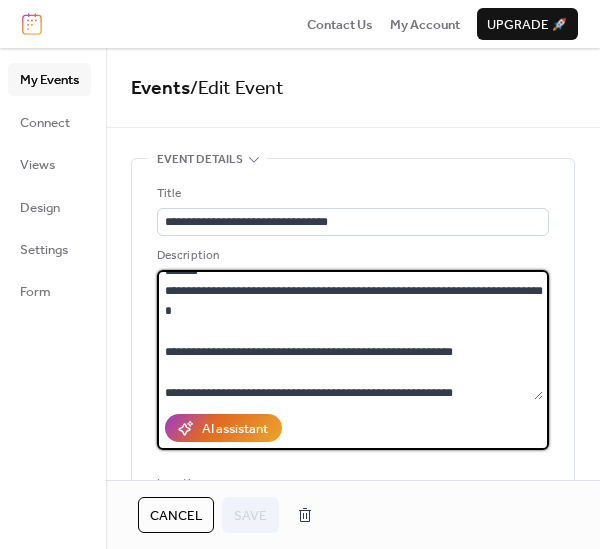 scroll, scrollTop: 20, scrollLeft: 0, axis: vertical 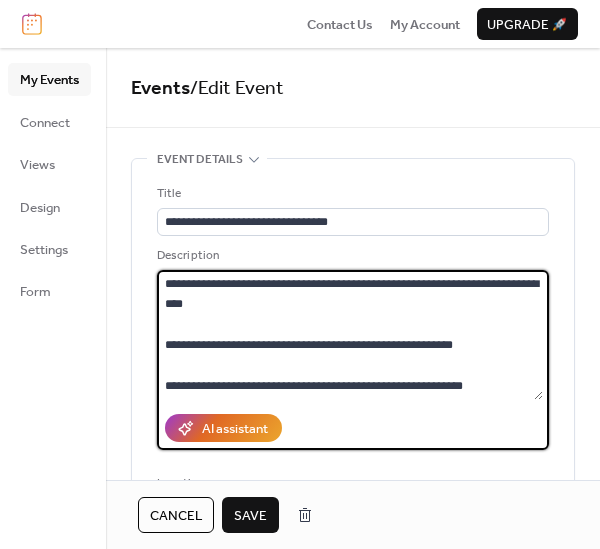 click on "**********" at bounding box center [350, 335] 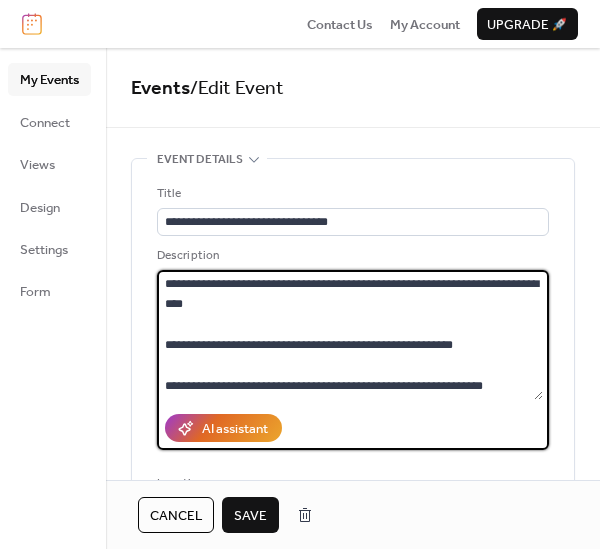 click on "**********" at bounding box center (350, 335) 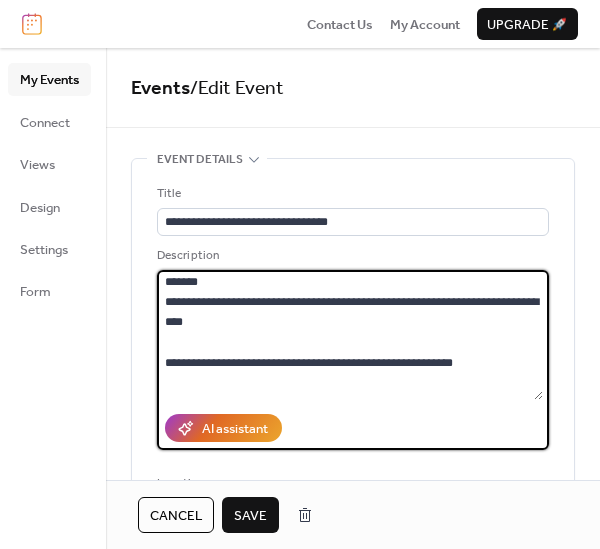 click on "**********" at bounding box center (350, 335) 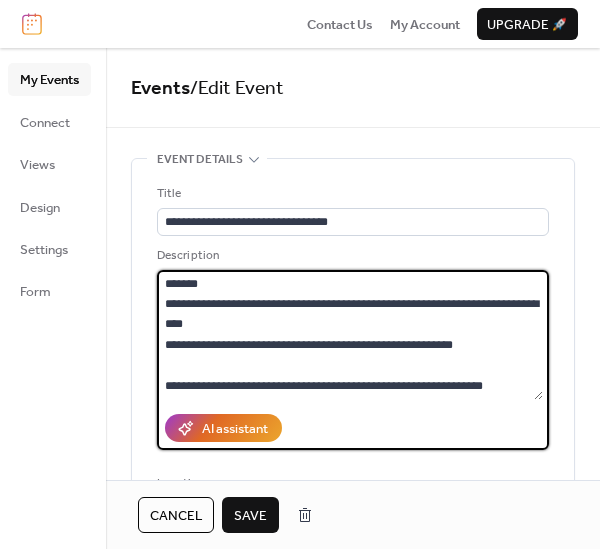 scroll, scrollTop: 0, scrollLeft: 0, axis: both 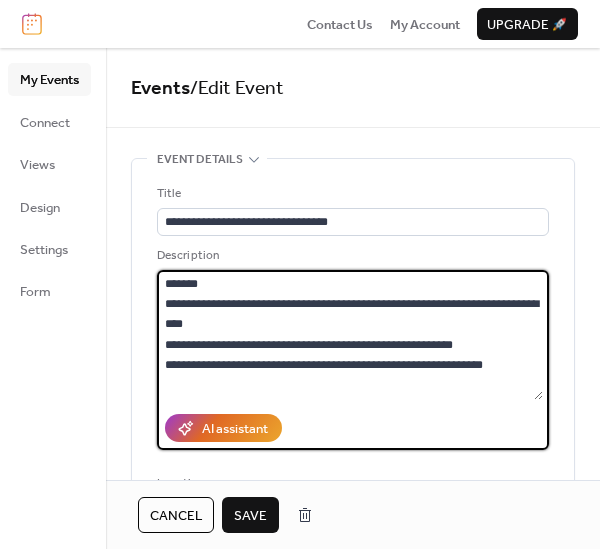 drag, startPoint x: 484, startPoint y: 374, endPoint x: 237, endPoint y: 371, distance: 247.01822 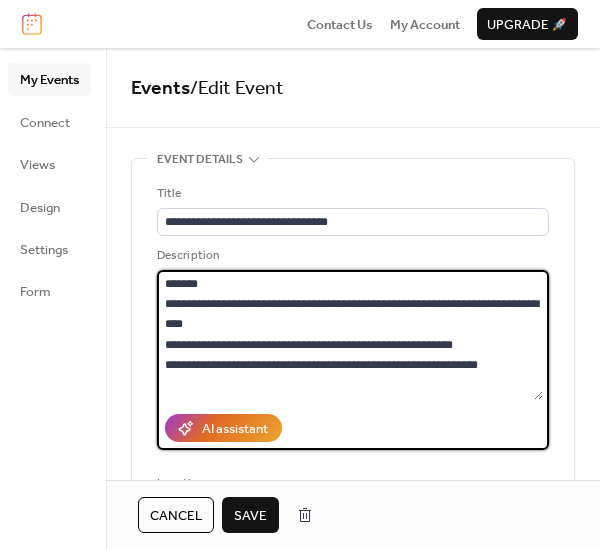 click on "**********" at bounding box center (350, 335) 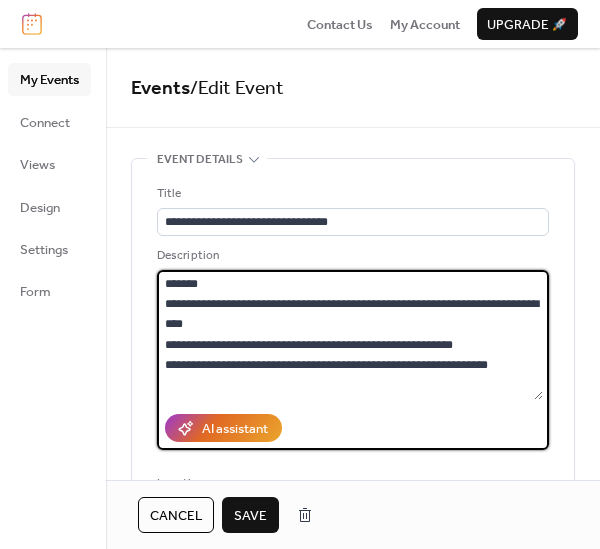 click on "**********" at bounding box center [350, 335] 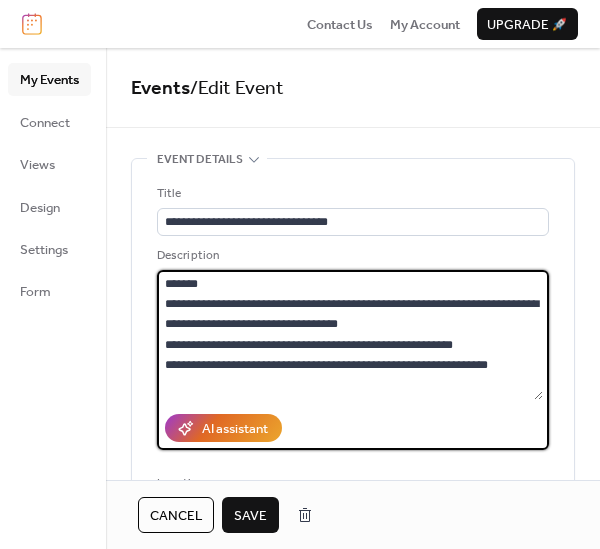 type on "**********" 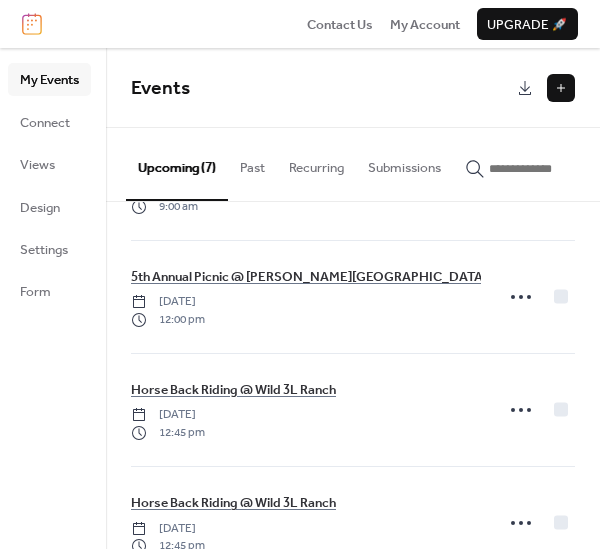 scroll, scrollTop: 168, scrollLeft: 0, axis: vertical 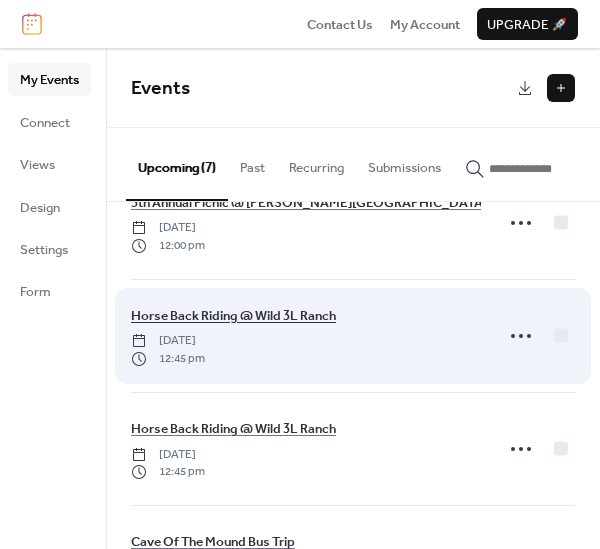 click on "Horse Back Riding @ Wild 3L Ranch" at bounding box center [233, 316] 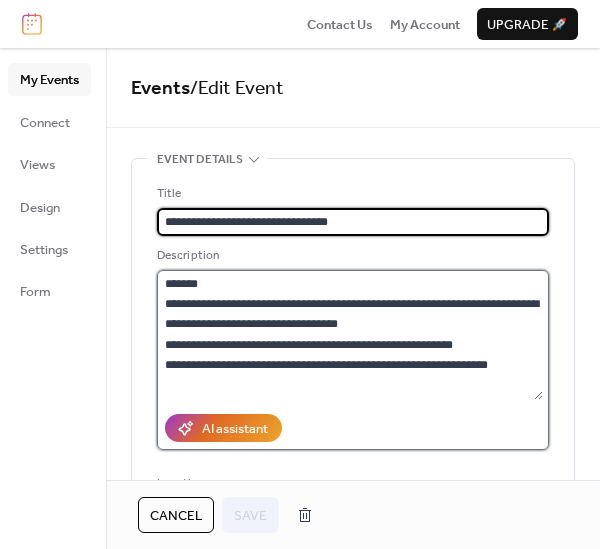 click on "**********" at bounding box center (350, 335) 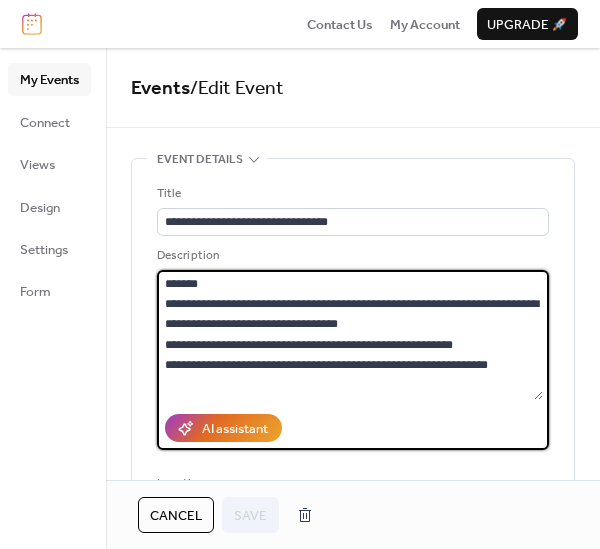 click on "**********" at bounding box center [350, 335] 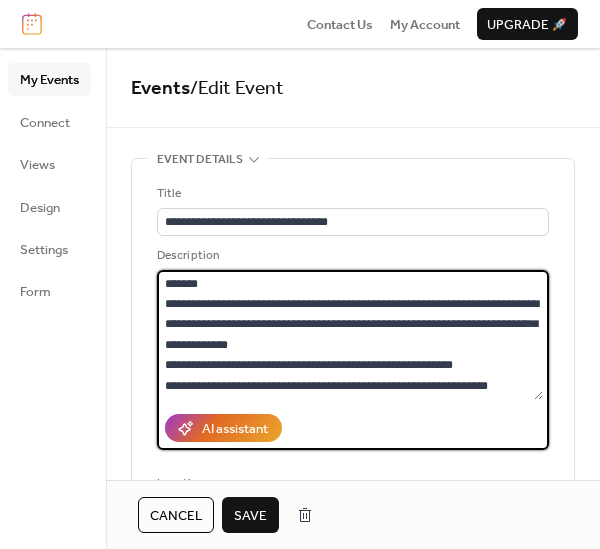 click on "**********" at bounding box center [350, 335] 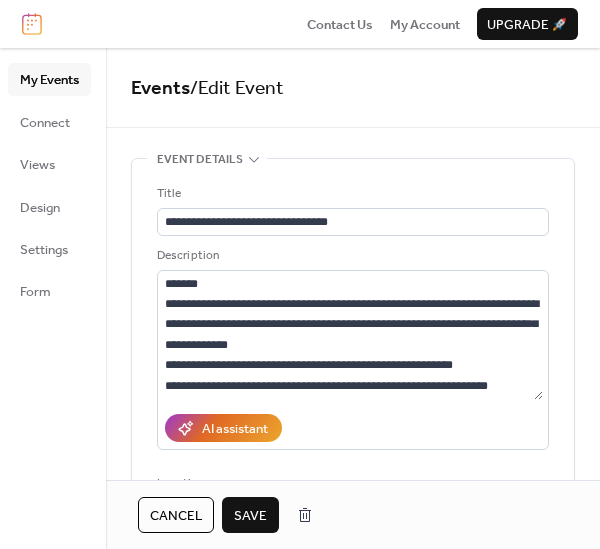 click on "Save" at bounding box center (250, 515) 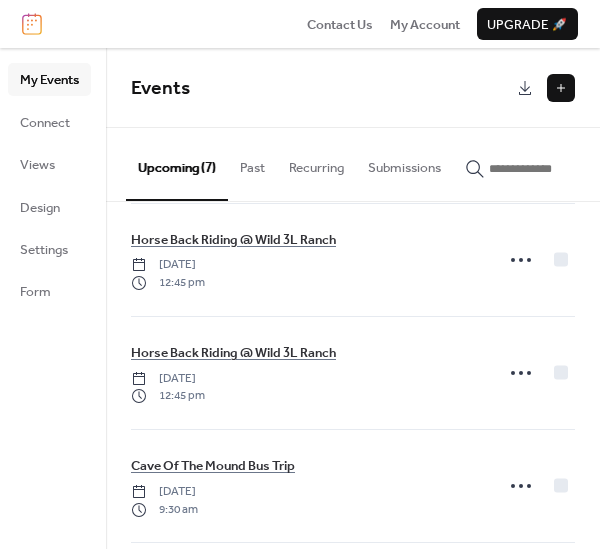 scroll, scrollTop: 256, scrollLeft: 0, axis: vertical 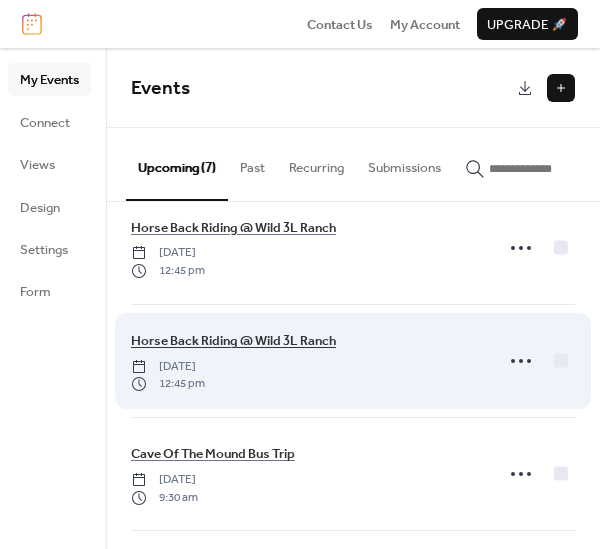 click on "Horse Back Riding @ Wild 3L Ranch" at bounding box center (233, 341) 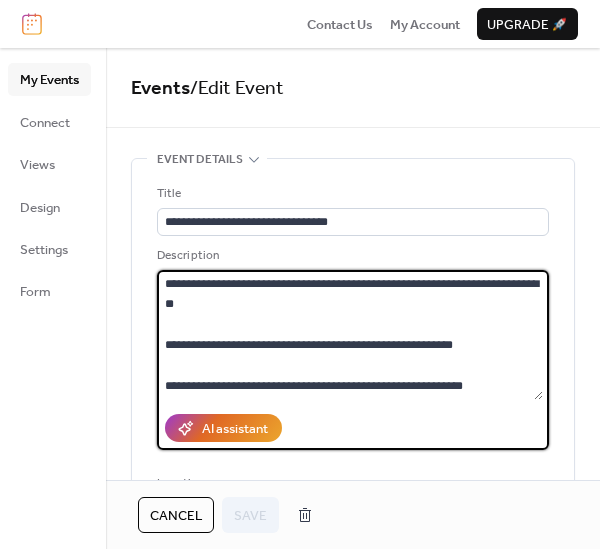 scroll, scrollTop: 0, scrollLeft: 0, axis: both 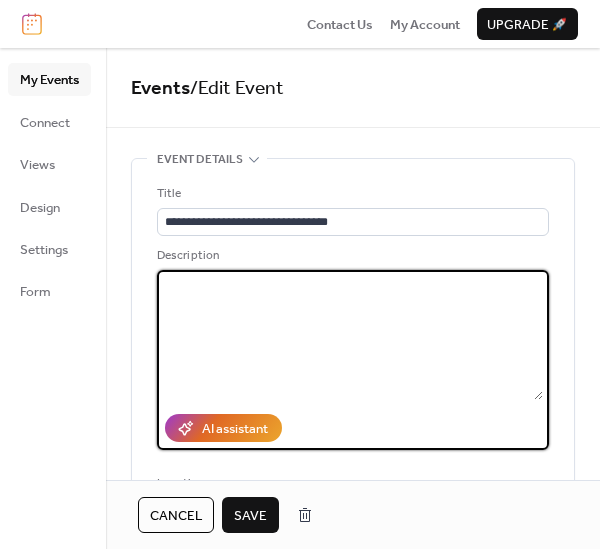 paste on "**********" 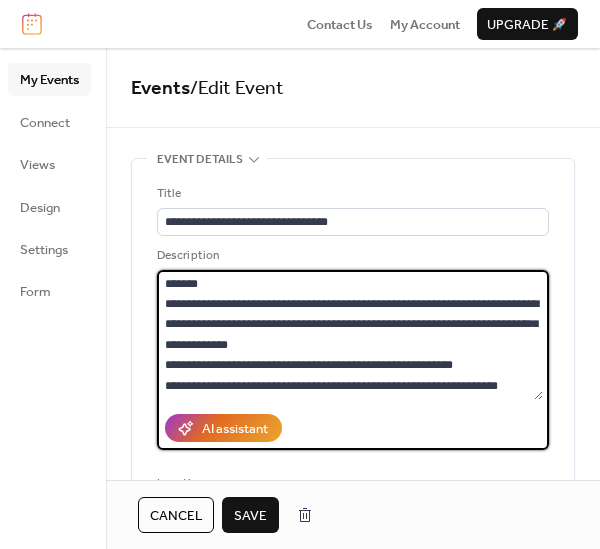 type on "**********" 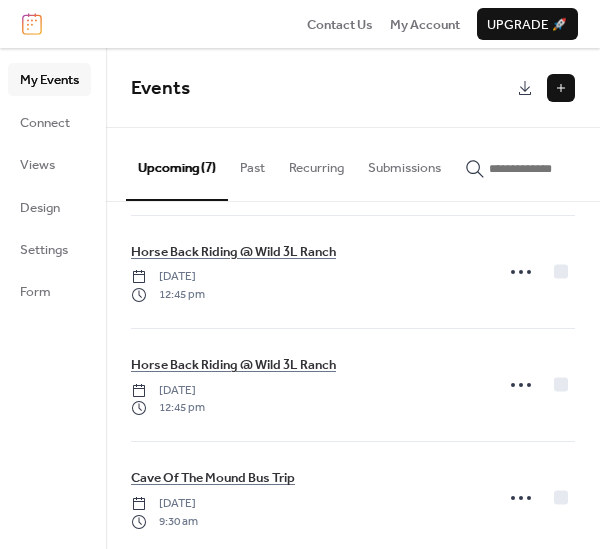 scroll, scrollTop: 247, scrollLeft: 0, axis: vertical 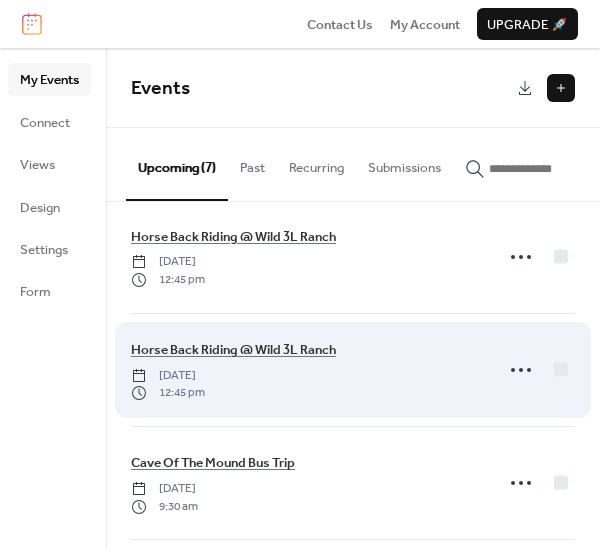 click on "[DATE]" at bounding box center [168, 376] 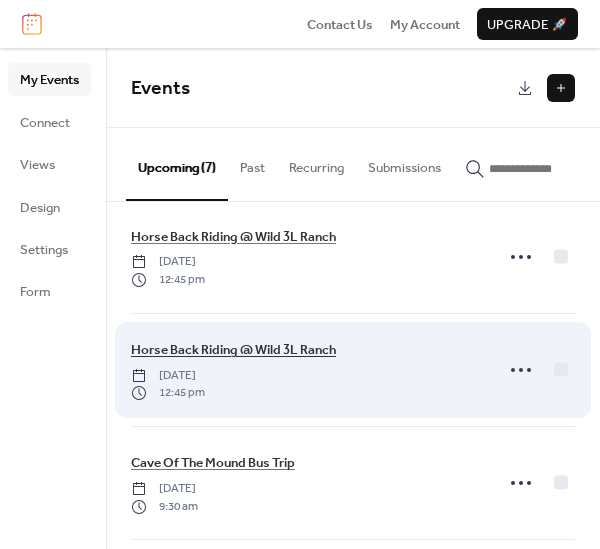 click on "Horse Back Riding @ Wild 3L Ranch" at bounding box center (233, 350) 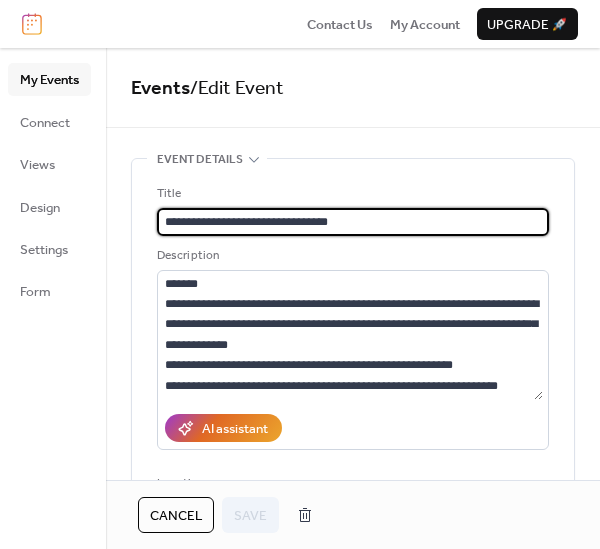 click on "Cancel Save" at bounding box center [353, 515] 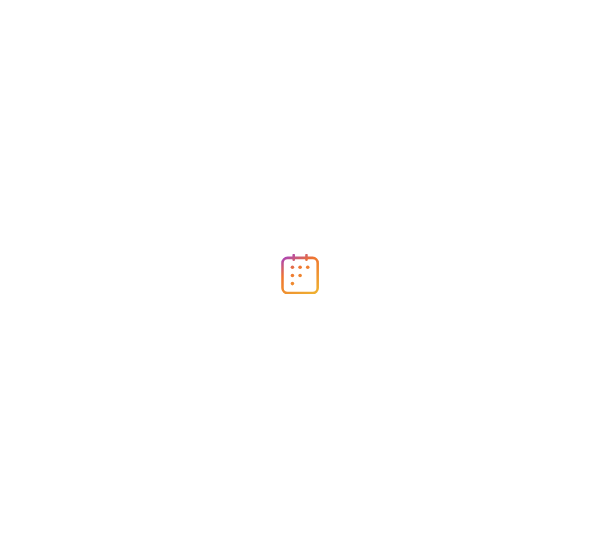 scroll, scrollTop: 0, scrollLeft: 0, axis: both 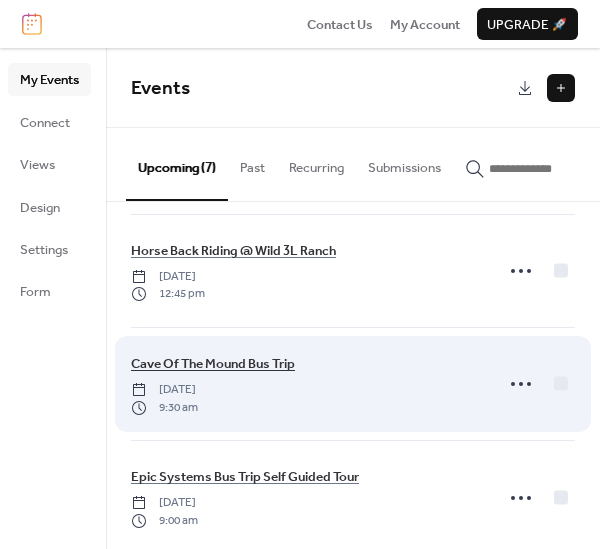 click on "Cave Of The Mound Bus Trip" at bounding box center (213, 364) 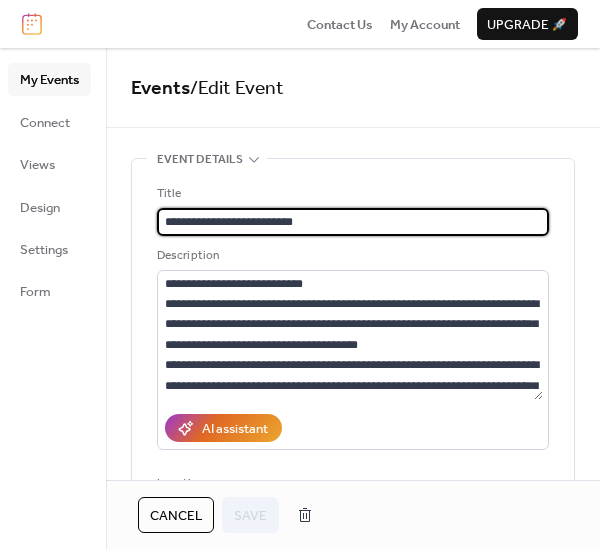 drag, startPoint x: 220, startPoint y: 222, endPoint x: 372, endPoint y: 179, distance: 157.96518 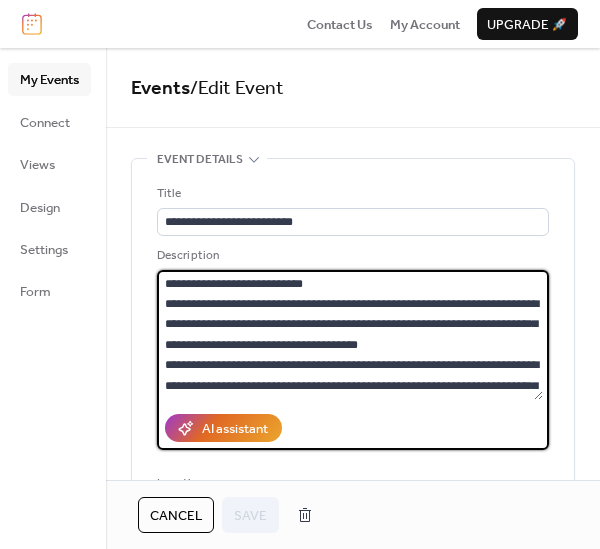 drag, startPoint x: 442, startPoint y: 423, endPoint x: 371, endPoint y: 400, distance: 74.63243 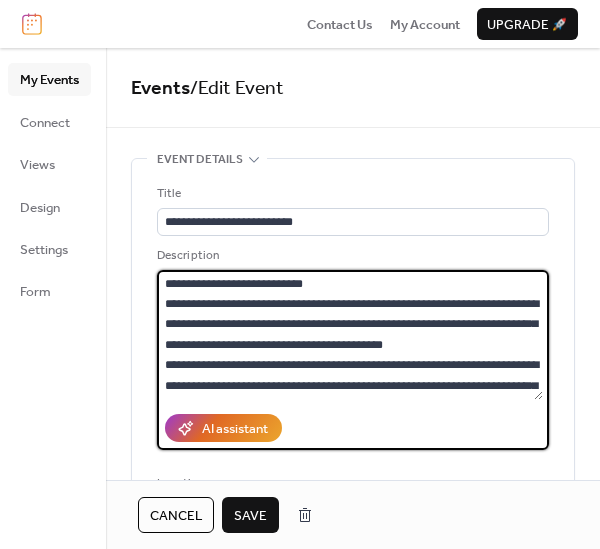 click at bounding box center (350, 335) 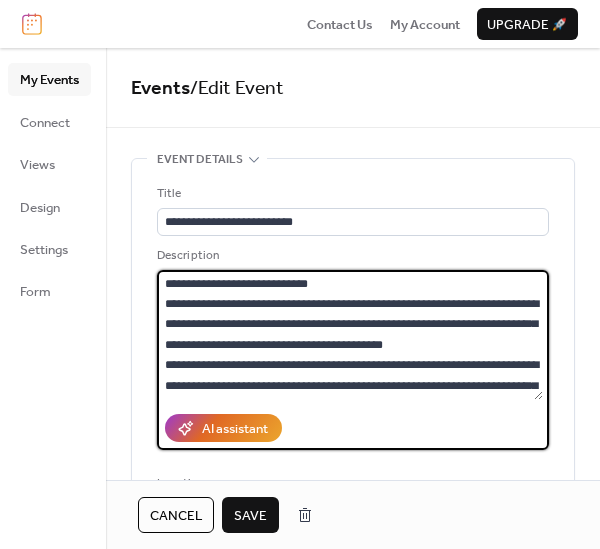 click at bounding box center [350, 335] 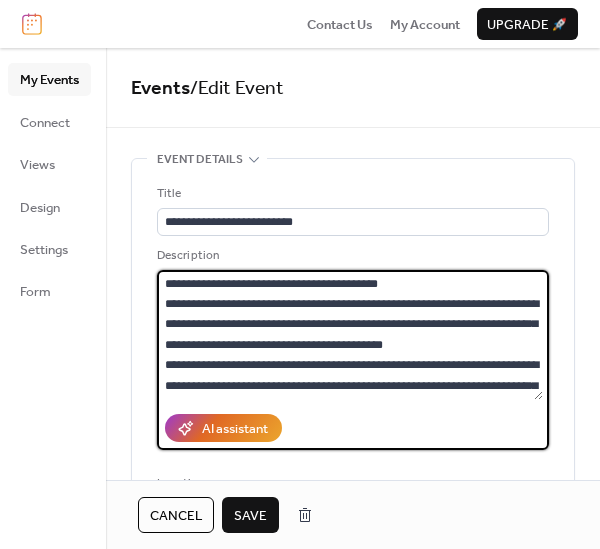 click at bounding box center (350, 335) 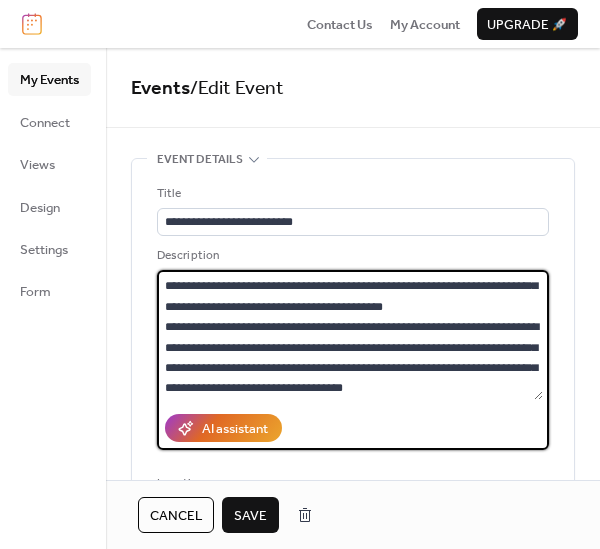scroll, scrollTop: 58, scrollLeft: 0, axis: vertical 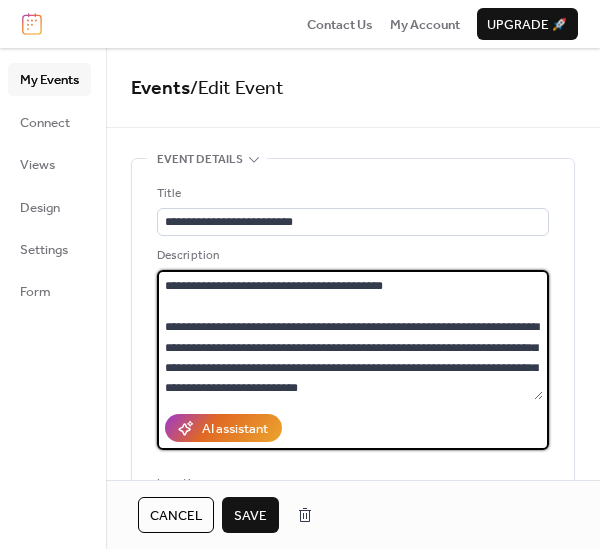 type on "**********" 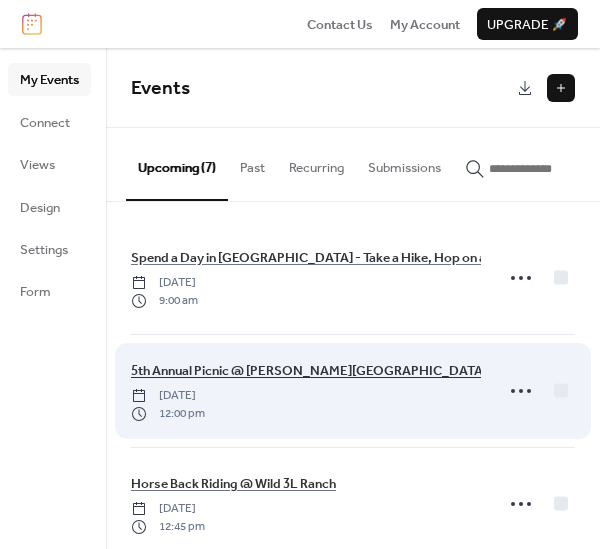 click on "5th Annual Picnic @ [PERSON_NAME][GEOGRAPHIC_DATA]" at bounding box center [309, 371] 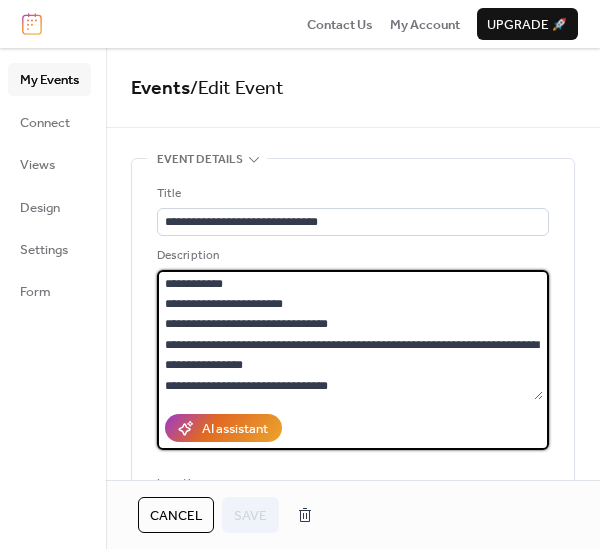 click at bounding box center (350, 335) 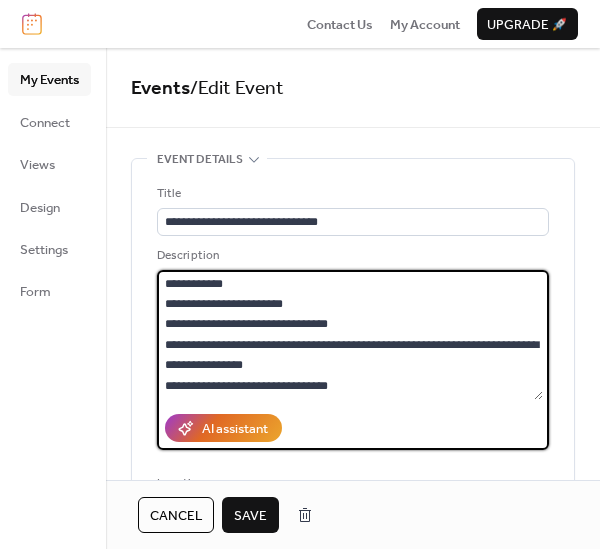 click at bounding box center (350, 335) 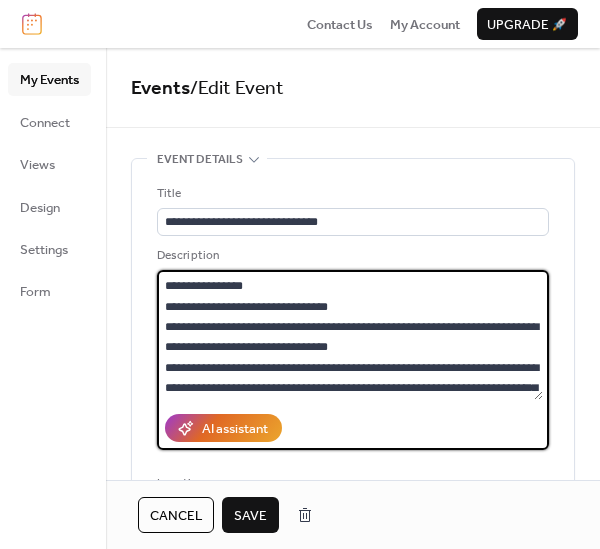 scroll, scrollTop: 99, scrollLeft: 0, axis: vertical 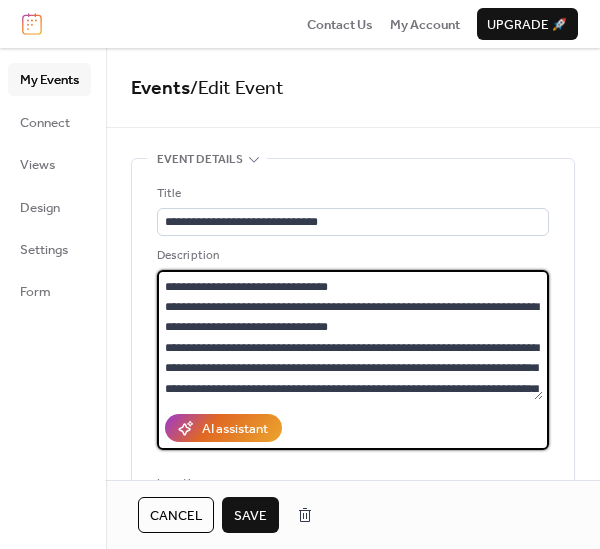 click at bounding box center (350, 335) 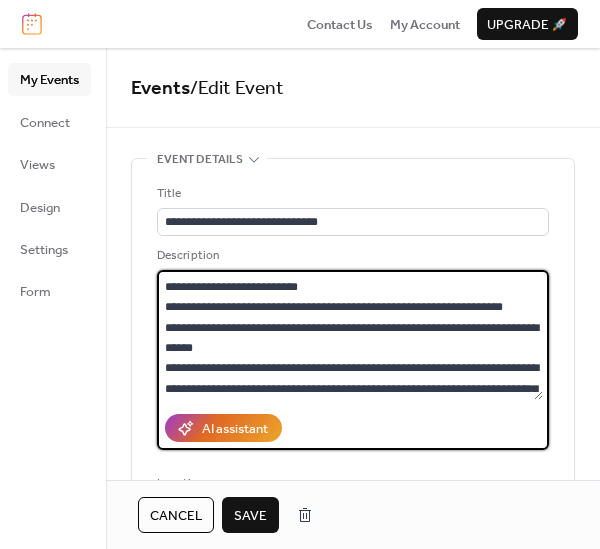 scroll, scrollTop: 324, scrollLeft: 0, axis: vertical 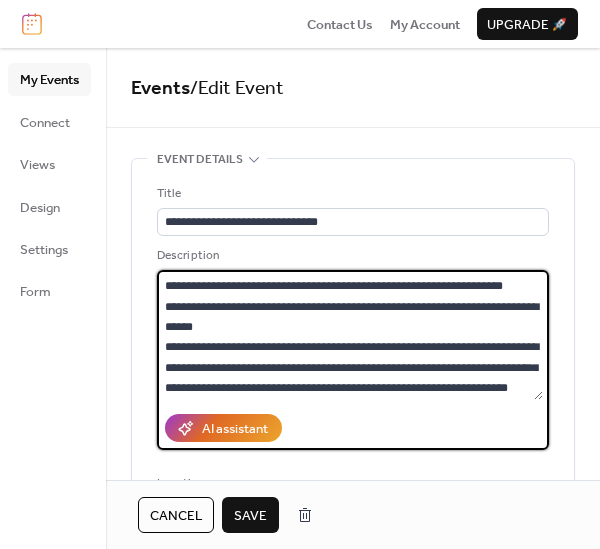 click at bounding box center [350, 335] 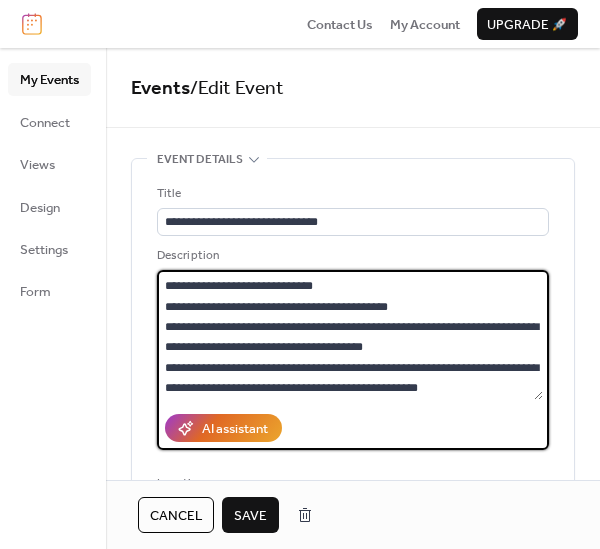 scroll, scrollTop: 446, scrollLeft: 0, axis: vertical 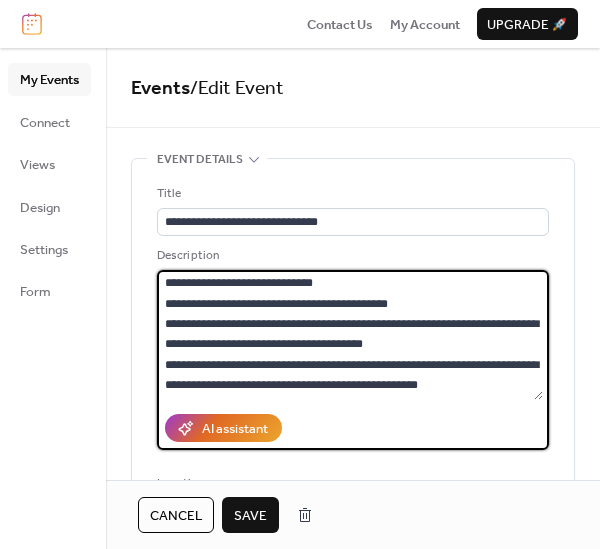 type on "**********" 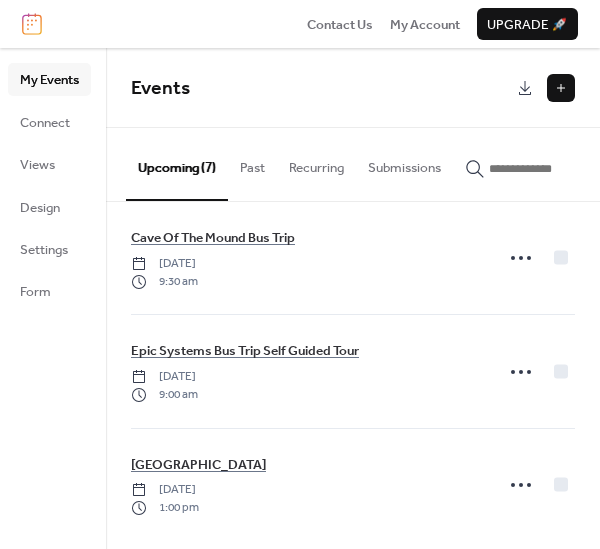 scroll, scrollTop: 486, scrollLeft: 0, axis: vertical 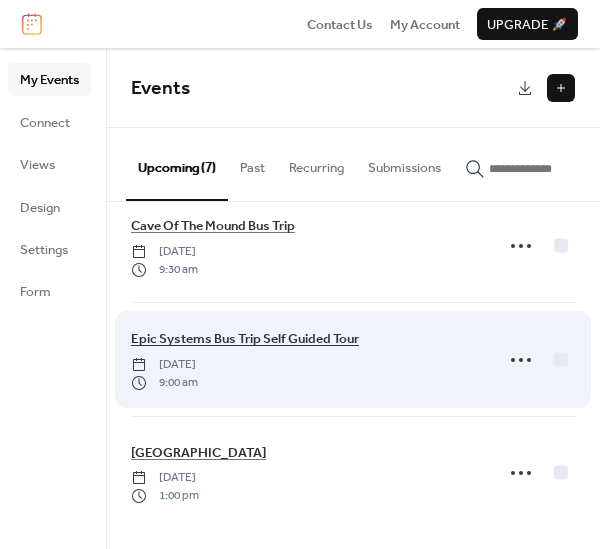 click on "Epic Systems Bus Trip Self Guided Tour" at bounding box center (245, 339) 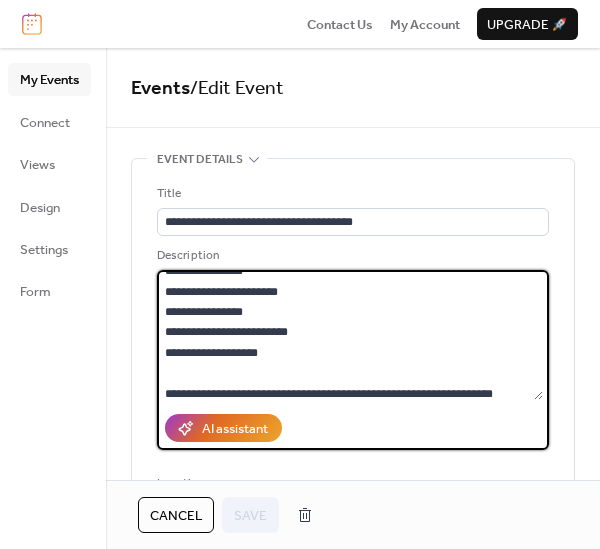 scroll, scrollTop: 346, scrollLeft: 0, axis: vertical 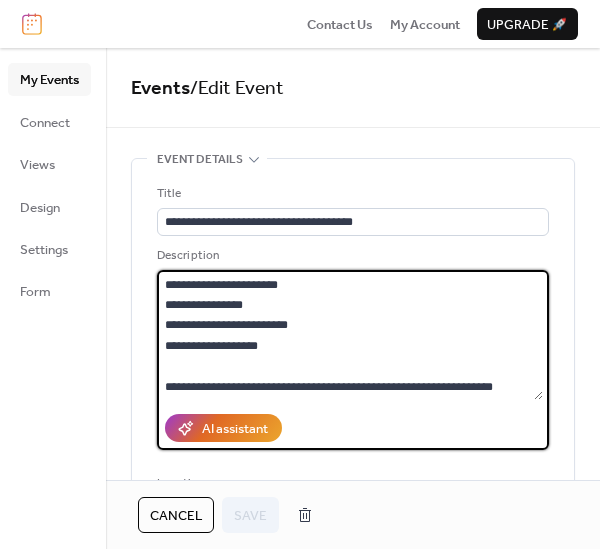 click on "**********" at bounding box center (350, 335) 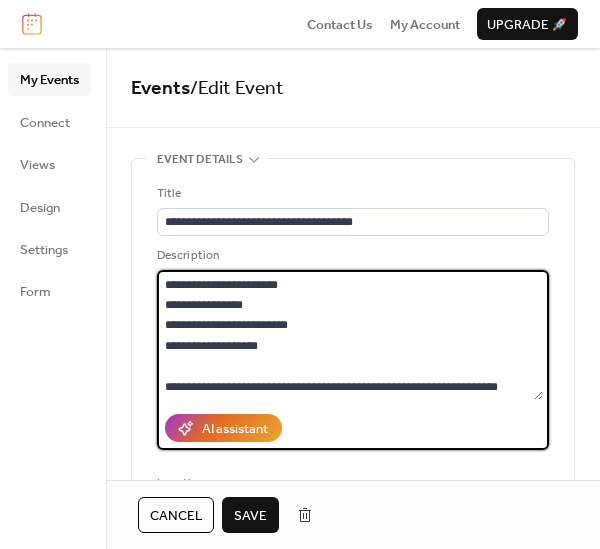 type on "**********" 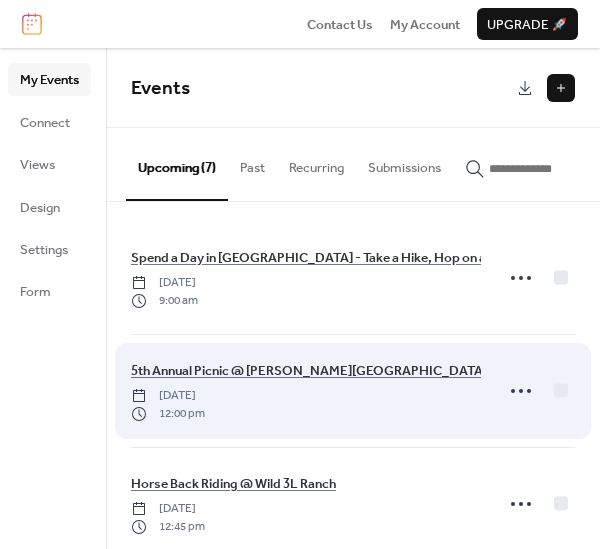 click on "5th Annual Picnic @ [PERSON_NAME][GEOGRAPHIC_DATA]  [DATE] 12:00 pm" at bounding box center (353, 391) 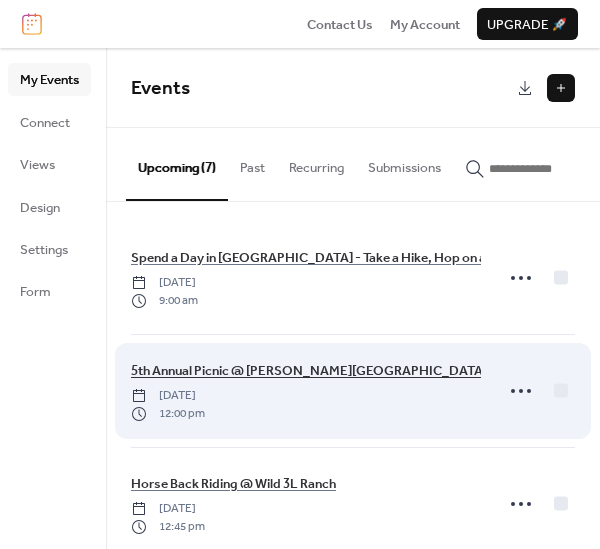 click on "5th Annual Picnic @ [PERSON_NAME][GEOGRAPHIC_DATA]" at bounding box center [309, 371] 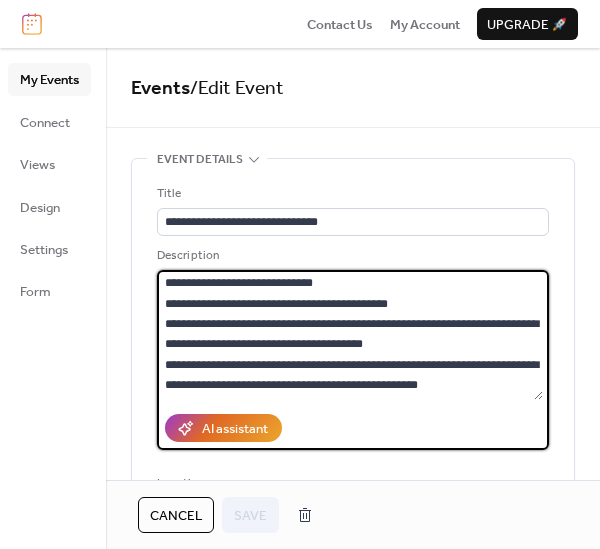 scroll, scrollTop: 448, scrollLeft: 0, axis: vertical 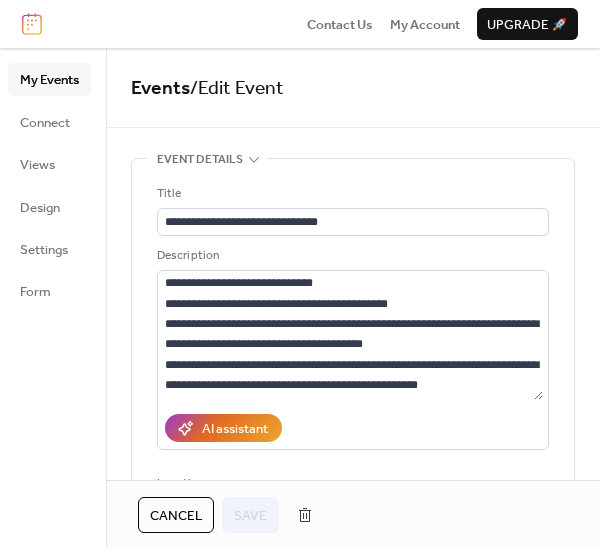 click on "My Events Connect Views Design Settings Form" at bounding box center [53, 298] 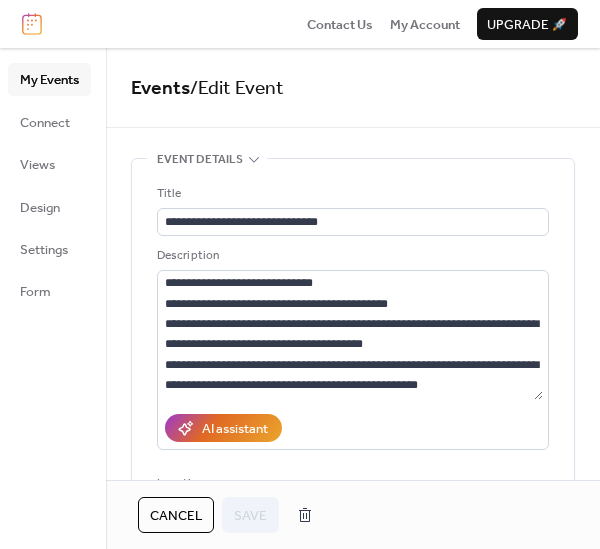 click at bounding box center (32, 24) 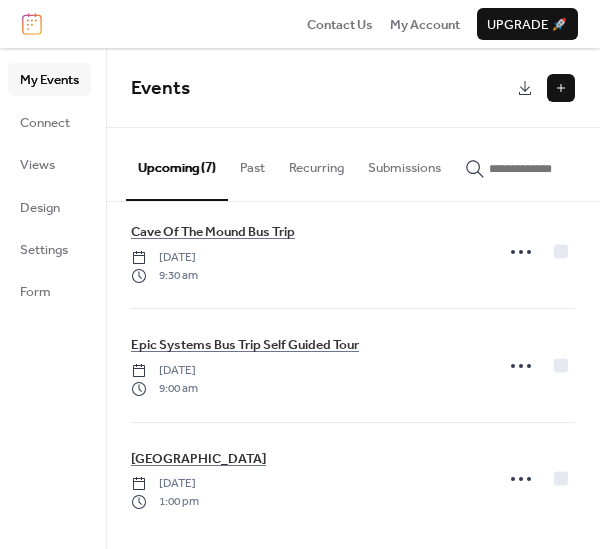 scroll, scrollTop: 486, scrollLeft: 0, axis: vertical 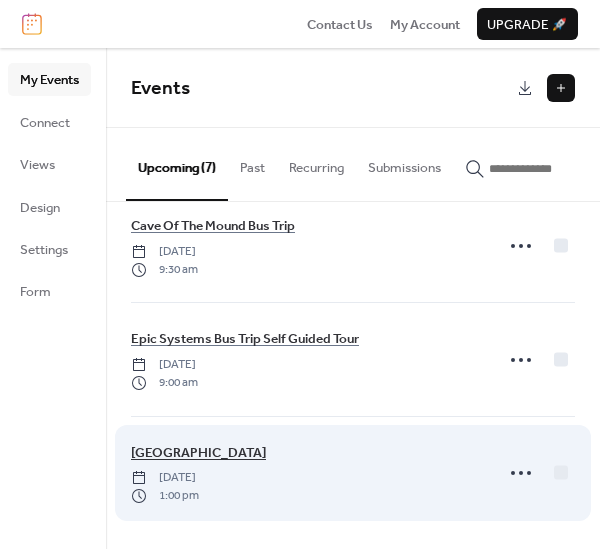 click on "[GEOGRAPHIC_DATA]" at bounding box center [198, 453] 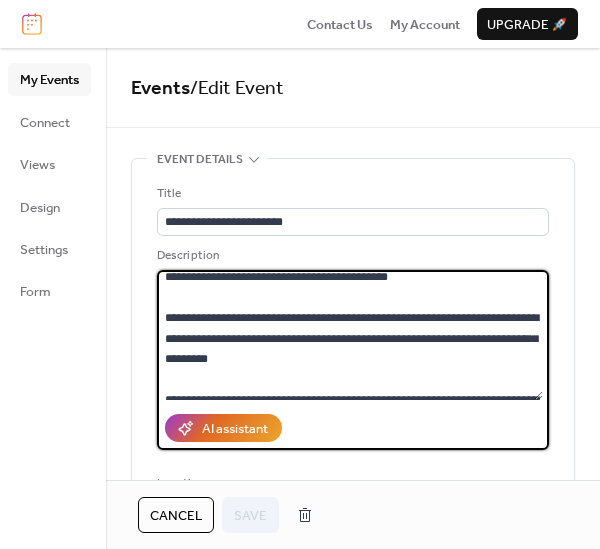 scroll, scrollTop: 0, scrollLeft: 0, axis: both 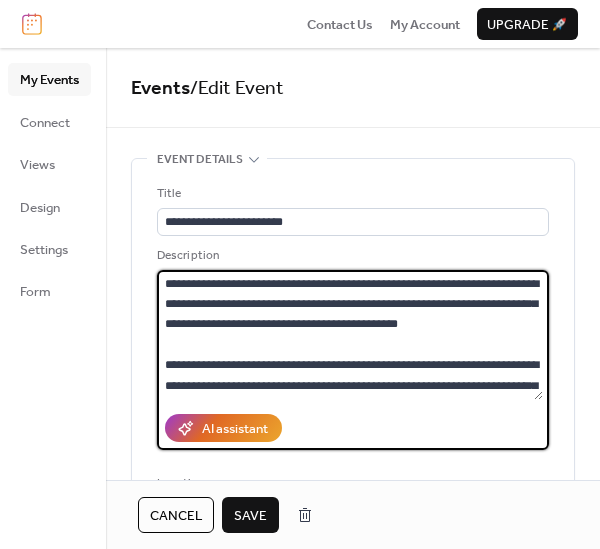 drag, startPoint x: 536, startPoint y: 305, endPoint x: 561, endPoint y: 374, distance: 73.38937 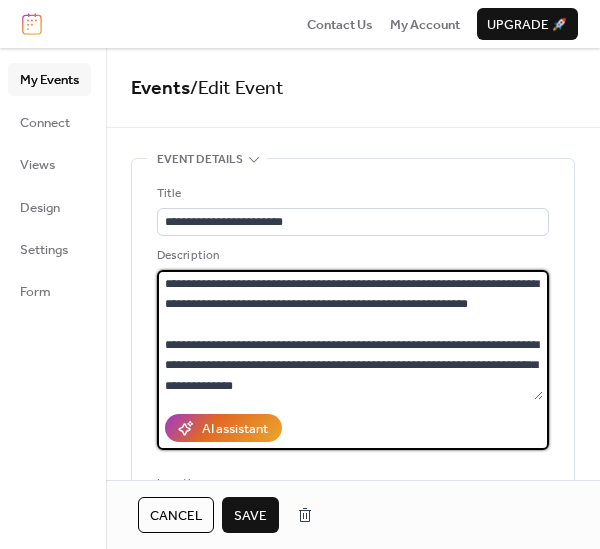 click on "**********" at bounding box center (350, 335) 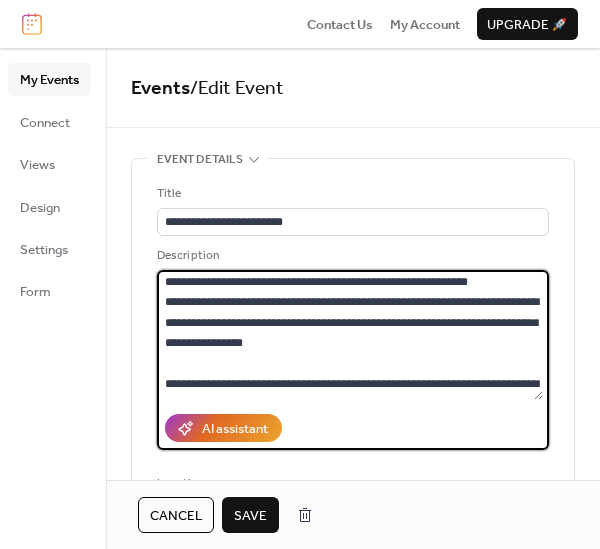 scroll, scrollTop: 2, scrollLeft: 0, axis: vertical 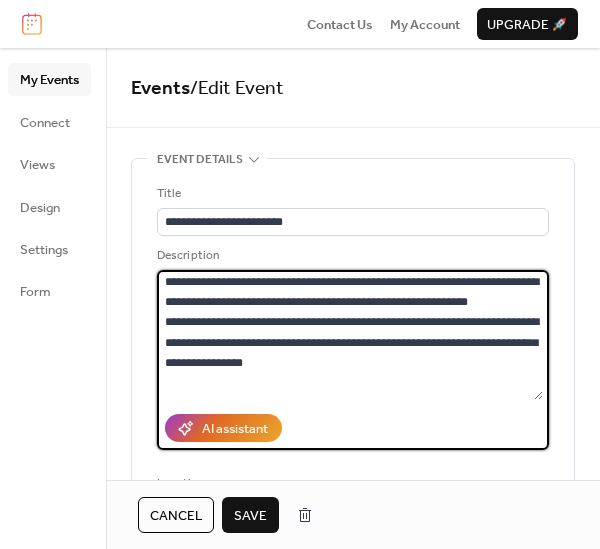 click on "**********" at bounding box center [350, 335] 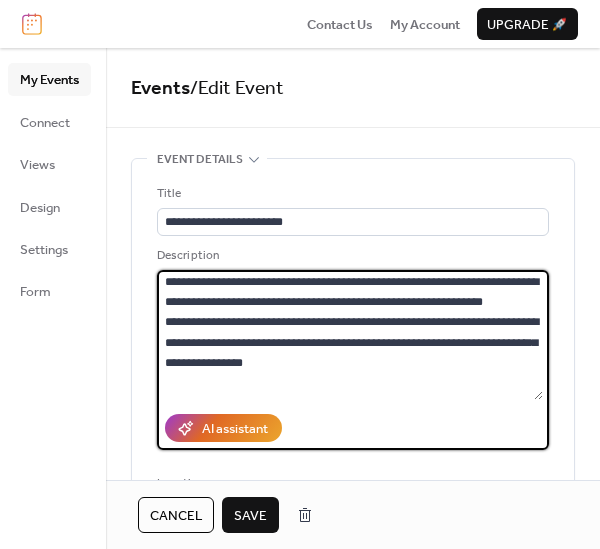 scroll, scrollTop: 122, scrollLeft: 0, axis: vertical 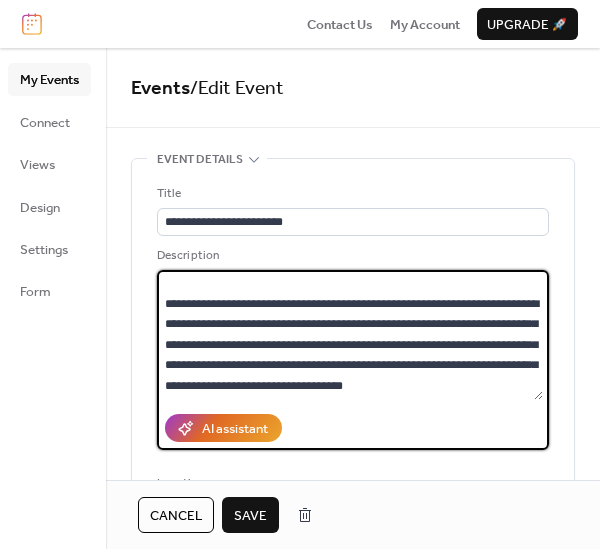type on "**********" 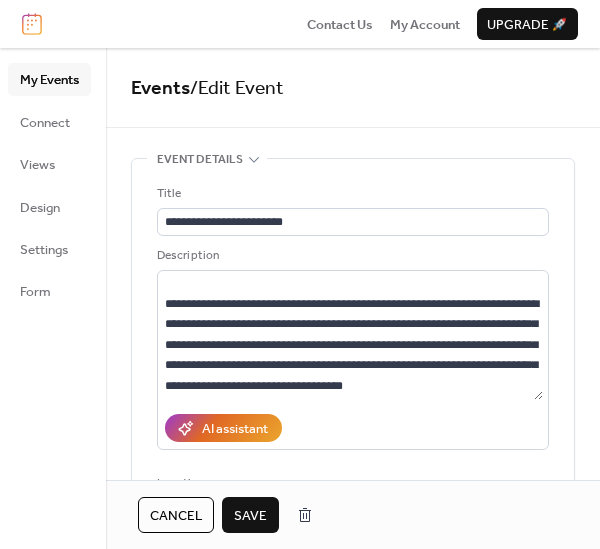click on "Save" at bounding box center (250, 516) 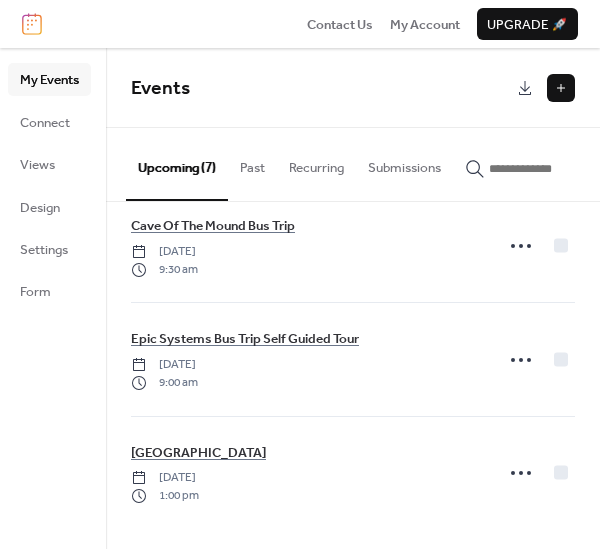 scroll, scrollTop: 0, scrollLeft: 0, axis: both 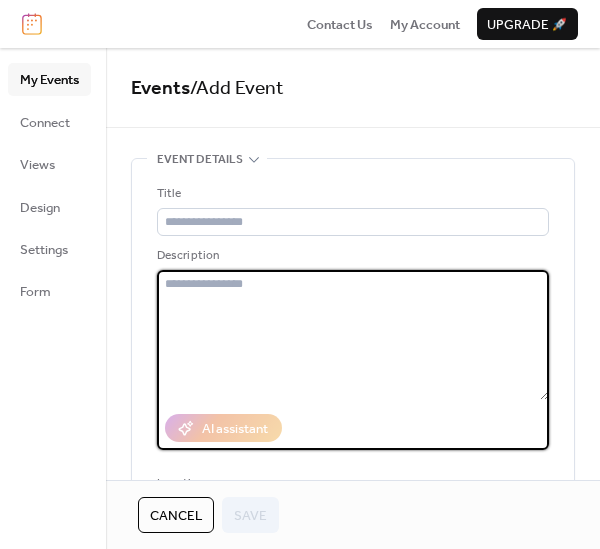click at bounding box center (353, 335) 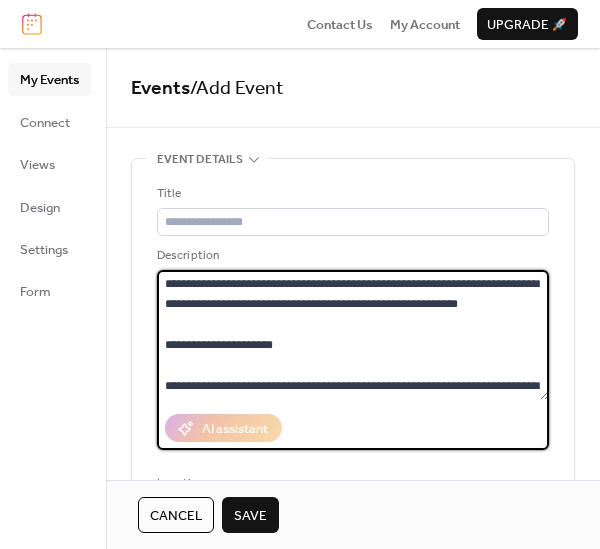 scroll, scrollTop: 568, scrollLeft: 0, axis: vertical 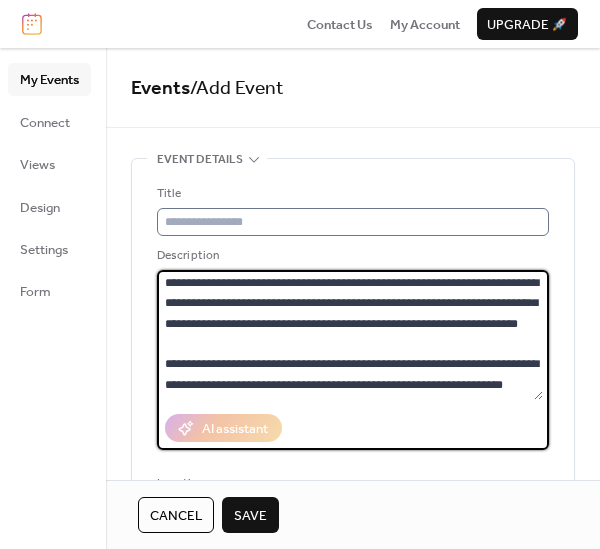 type on "**********" 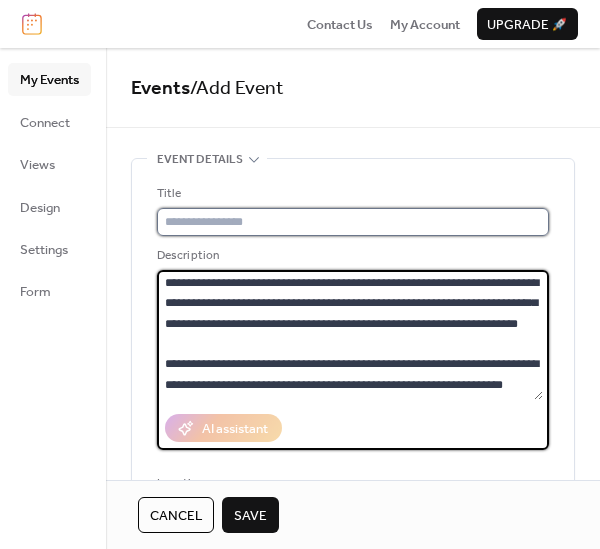 click at bounding box center (353, 222) 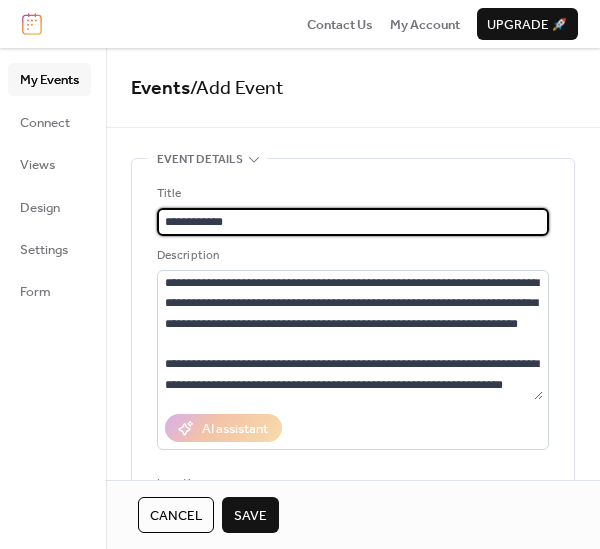 click on "**********" at bounding box center (353, 222) 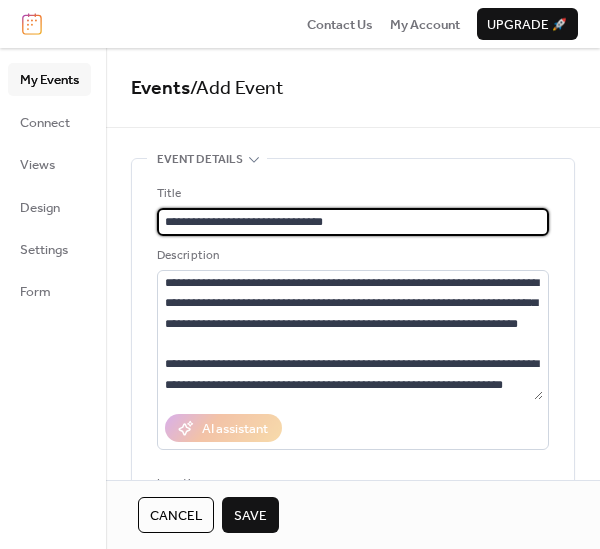 type on "**********" 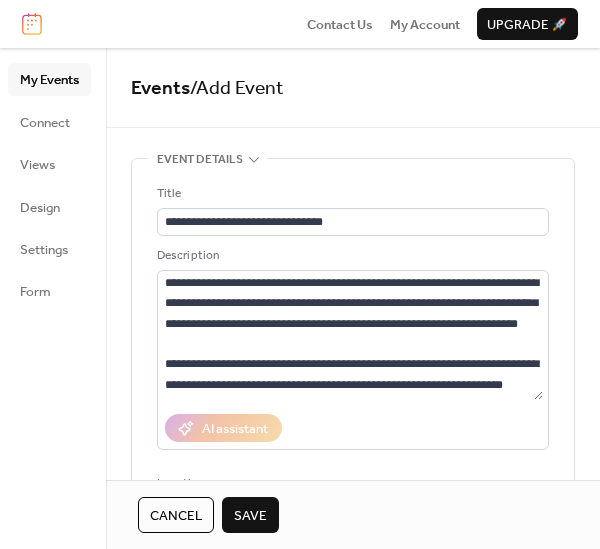 click on "Save" at bounding box center (250, 515) 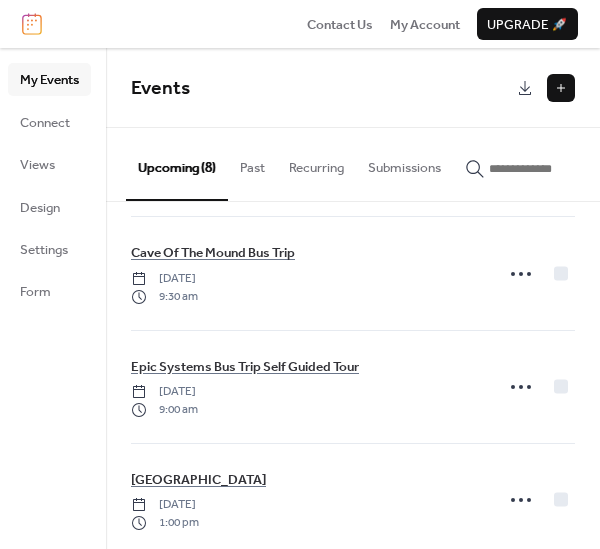 scroll, scrollTop: 599, scrollLeft: 0, axis: vertical 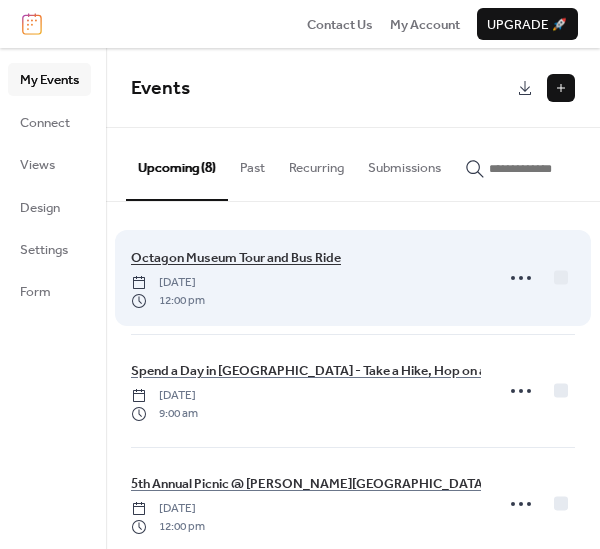 click on "Octagon Museum Tour and Bus Ride" at bounding box center [236, 258] 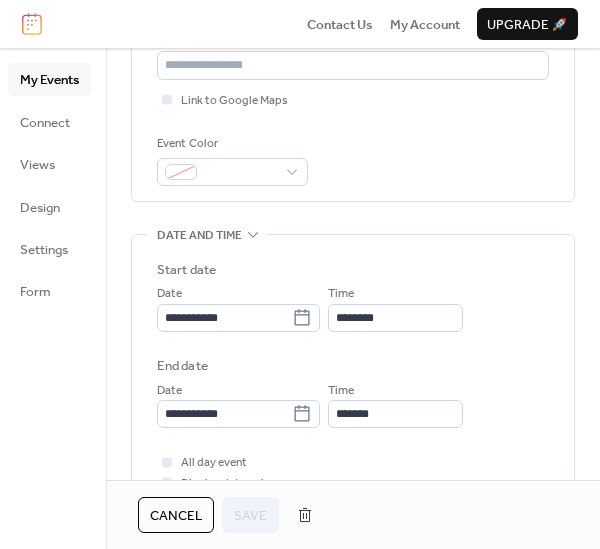 scroll, scrollTop: 454, scrollLeft: 0, axis: vertical 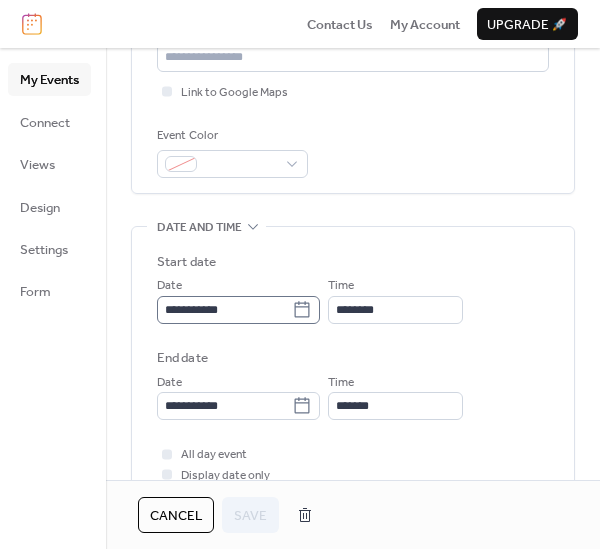 click 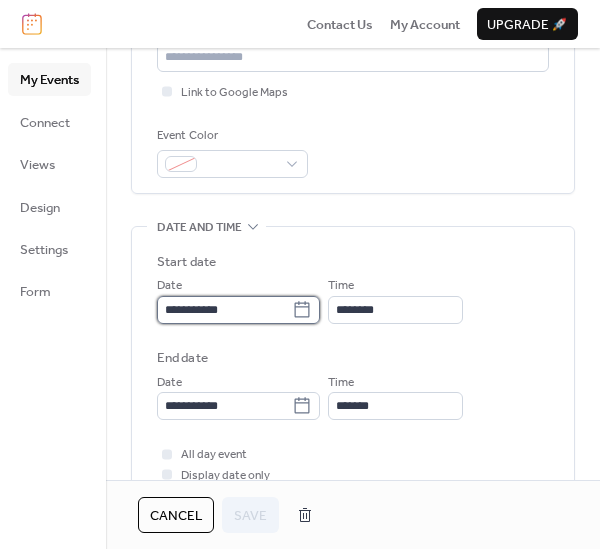 click on "**********" at bounding box center [224, 310] 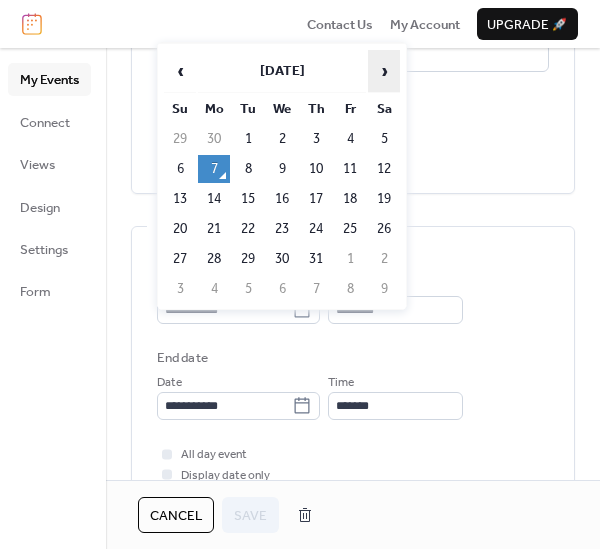 click on "›" at bounding box center [384, 71] 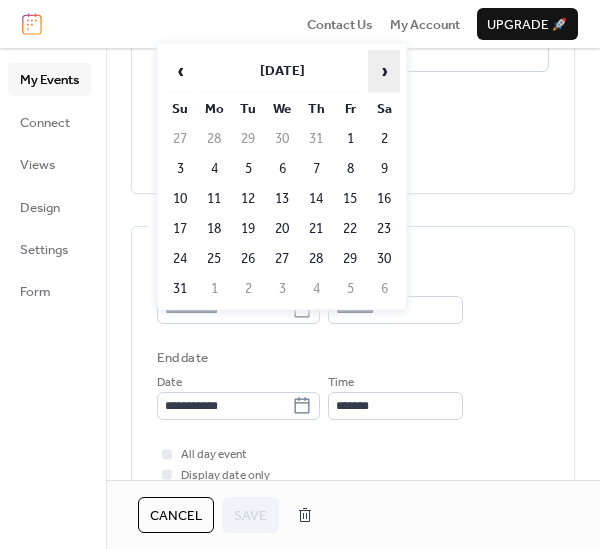 click on "›" at bounding box center [384, 71] 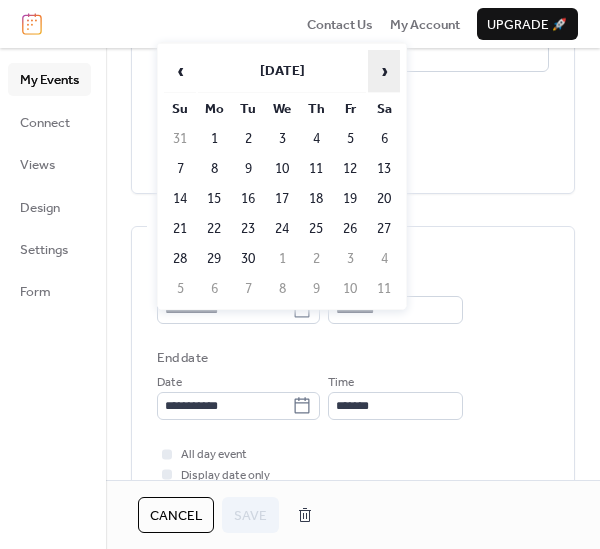 click on "›" at bounding box center [384, 71] 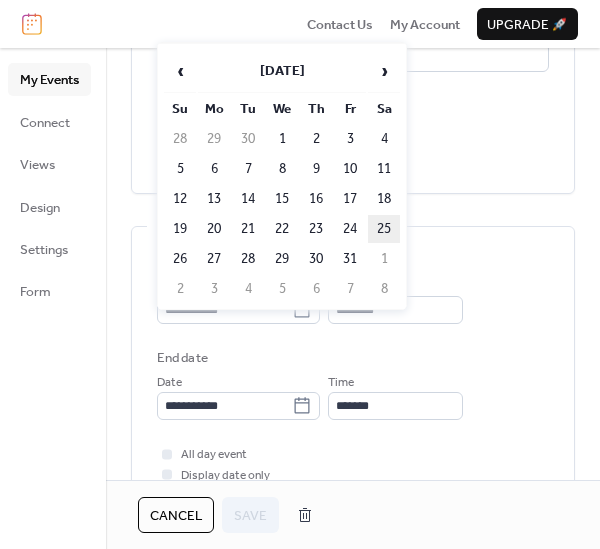 click on "25" at bounding box center [384, 229] 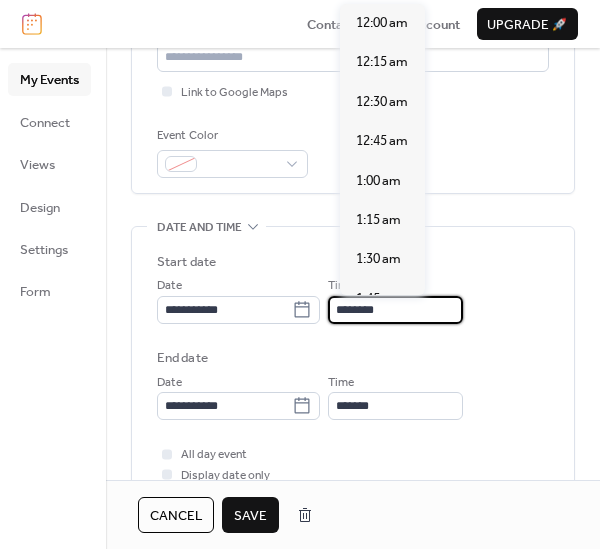 click on "********" at bounding box center [395, 310] 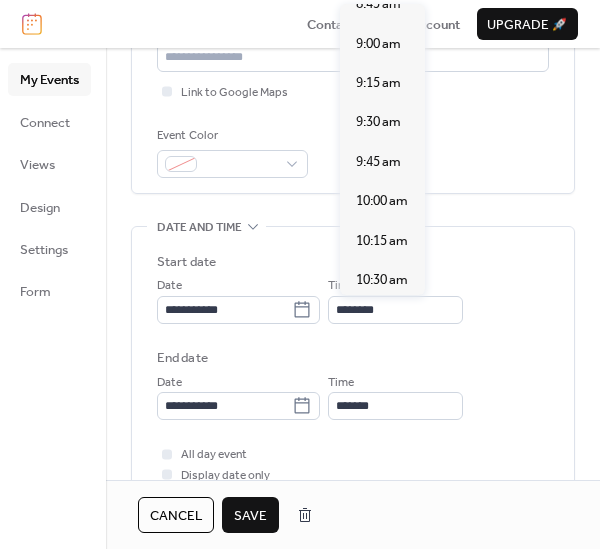 scroll, scrollTop: 1381, scrollLeft: 0, axis: vertical 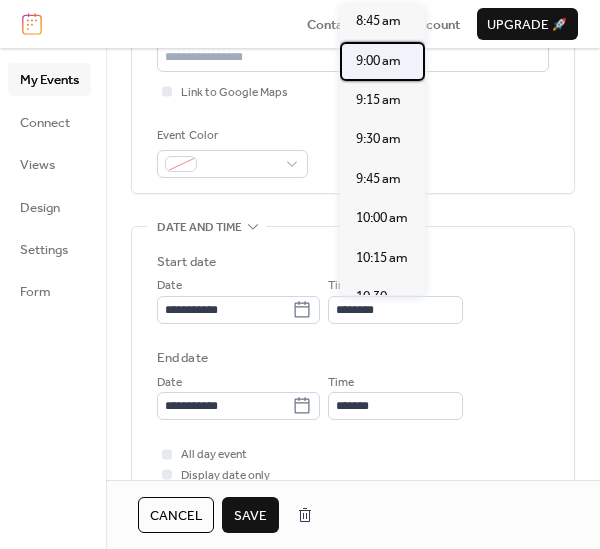 click on "9:00 am" at bounding box center [378, 61] 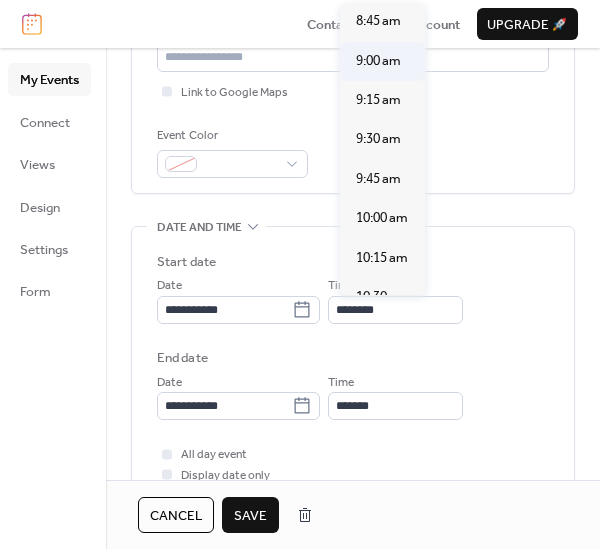 type on "*******" 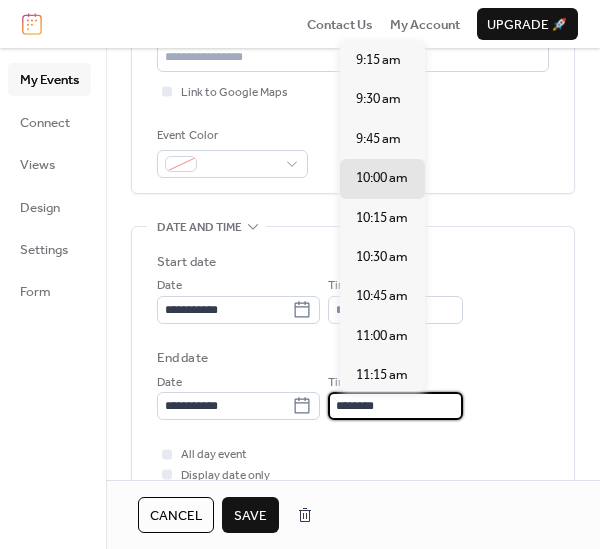 click on "********" at bounding box center [395, 406] 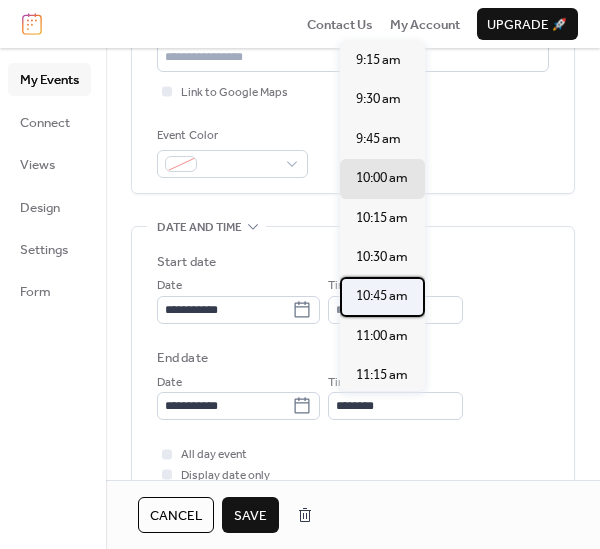 click on "10:45 am" at bounding box center [382, 296] 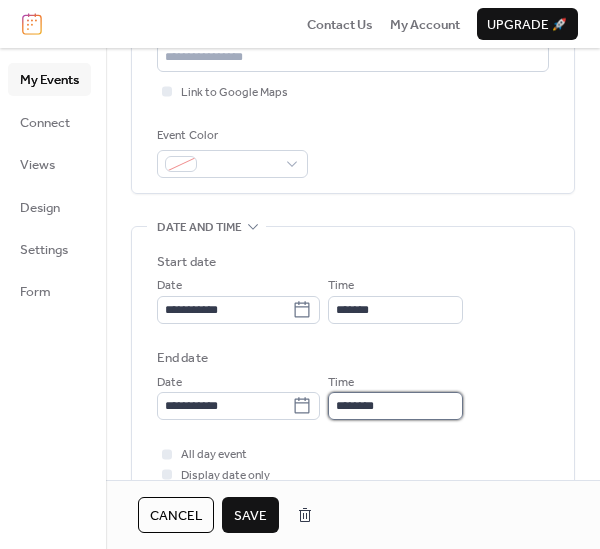 click on "********" at bounding box center [395, 406] 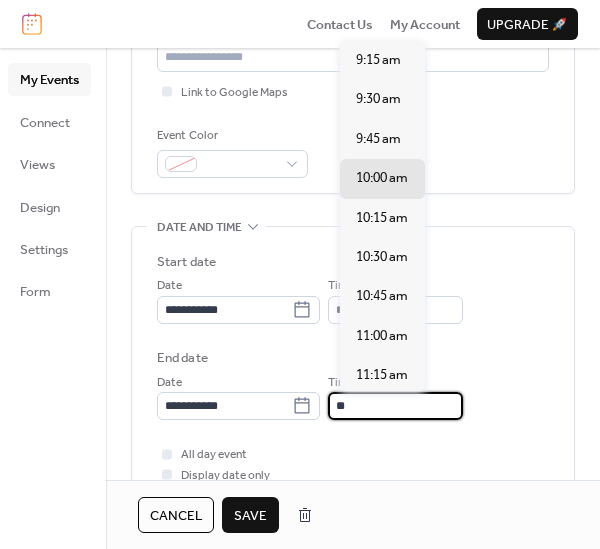 type on "*" 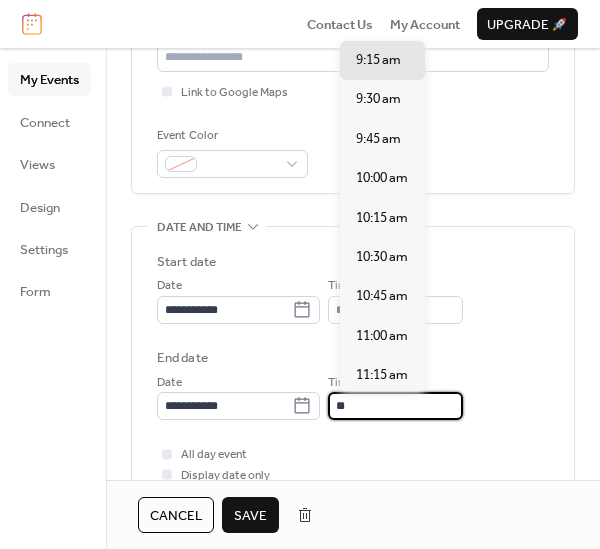 scroll, scrollTop: 754, scrollLeft: 0, axis: vertical 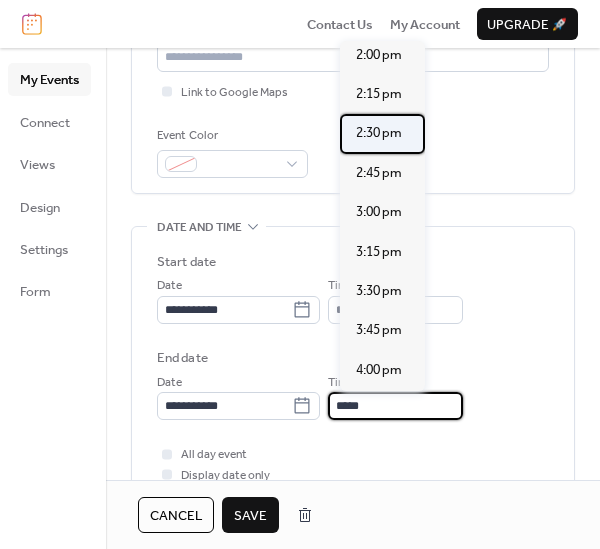 click on "2:30 pm" at bounding box center (382, 133) 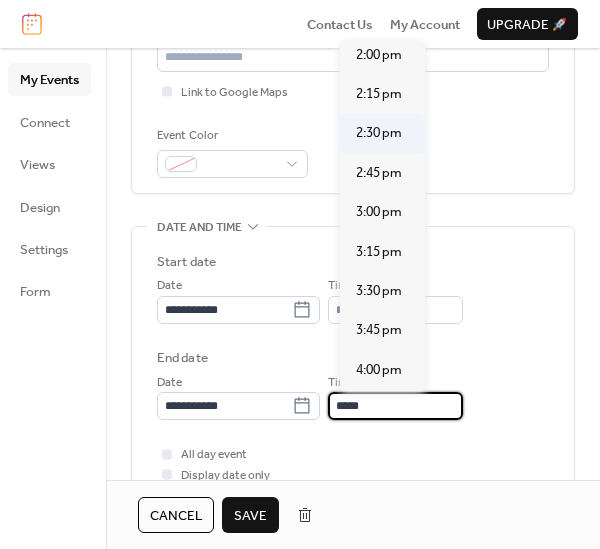 type on "*******" 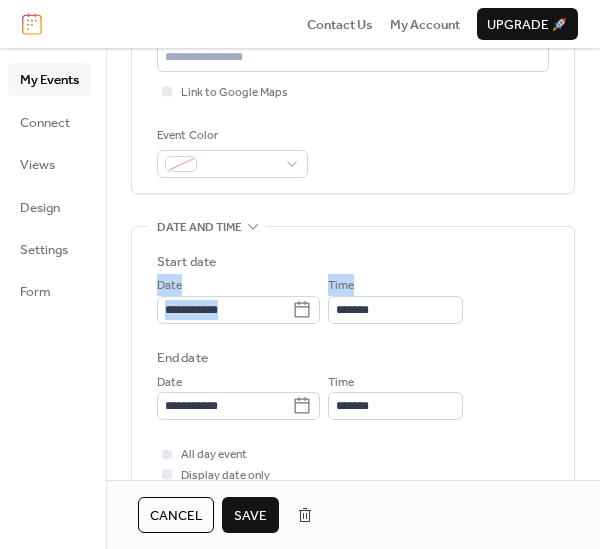 drag, startPoint x: 592, startPoint y: 240, endPoint x: 605, endPoint y: 274, distance: 36.40055 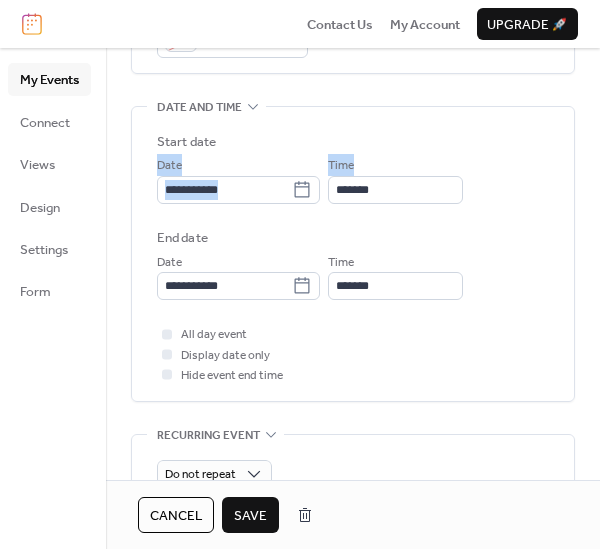 scroll, scrollTop: 626, scrollLeft: 0, axis: vertical 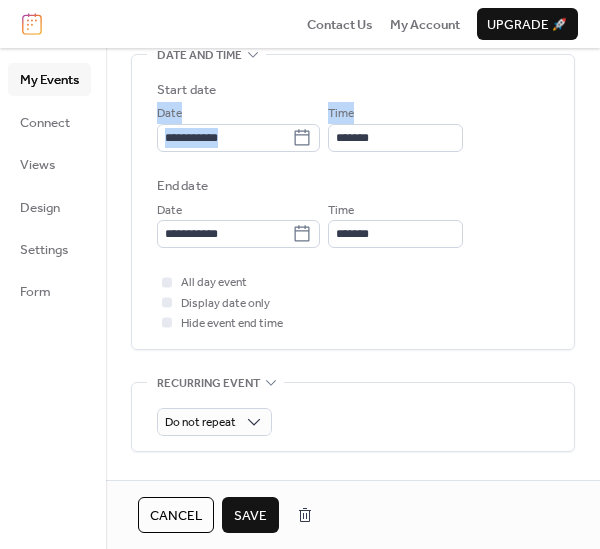 click on "Save" at bounding box center (250, 515) 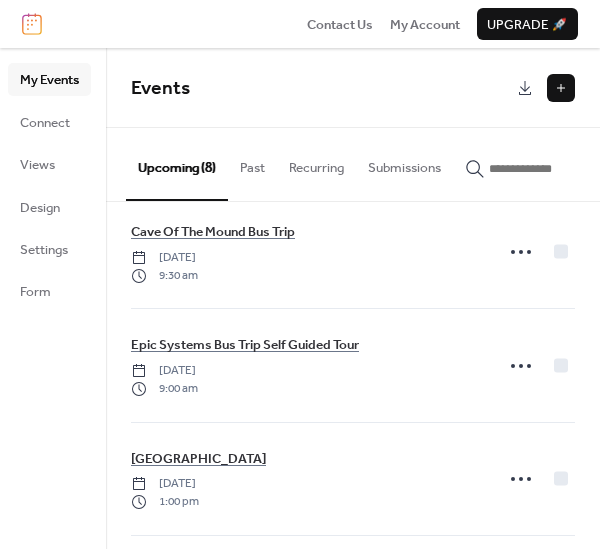 scroll, scrollTop: 599, scrollLeft: 0, axis: vertical 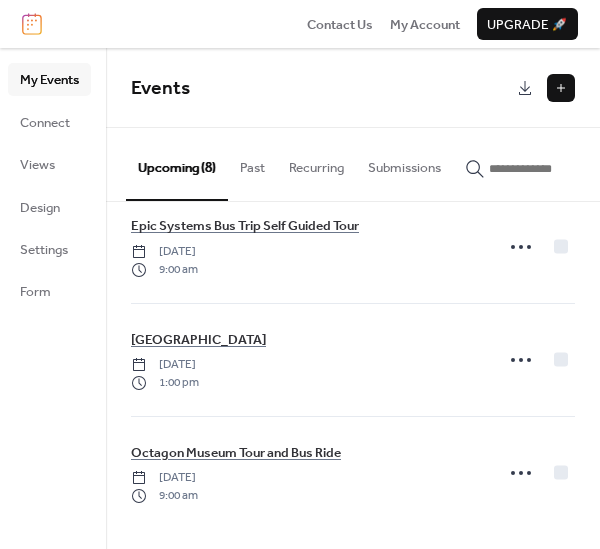 click at bounding box center (561, 88) 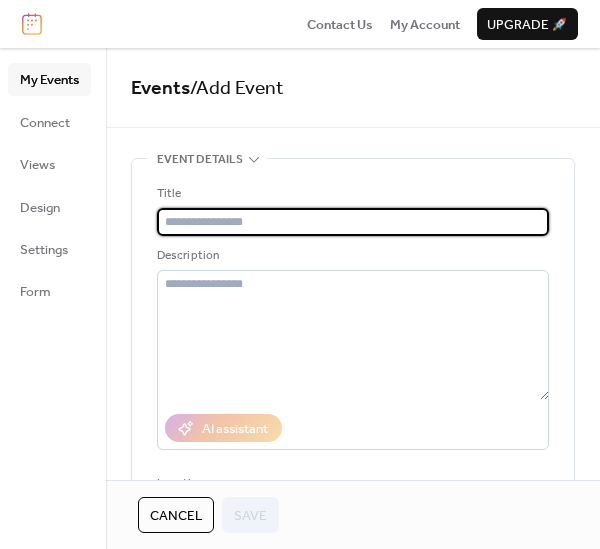 click at bounding box center (353, 222) 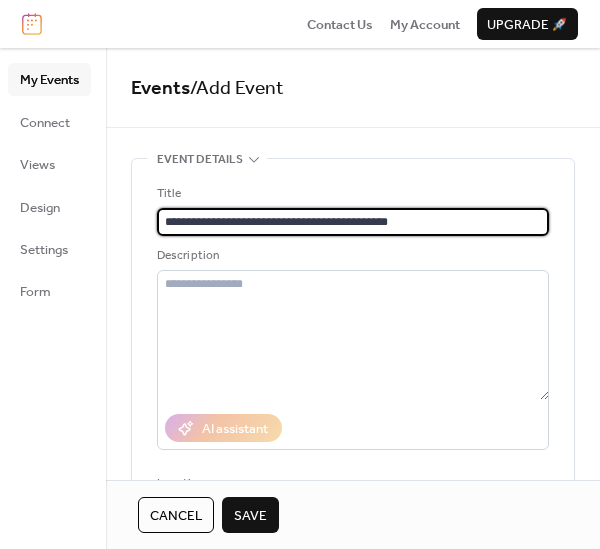 type on "**********" 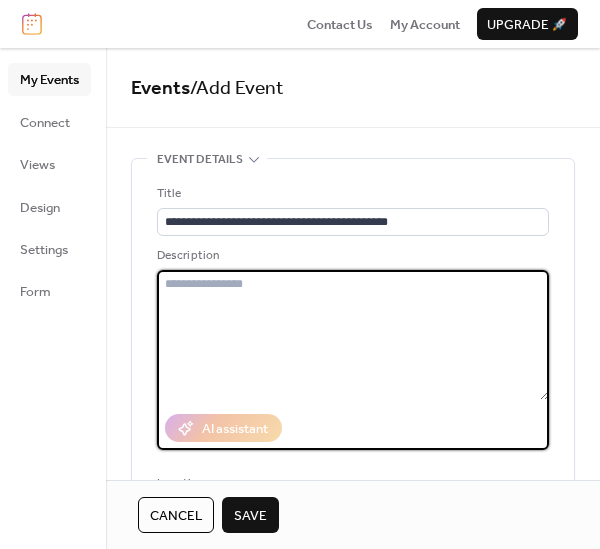 click at bounding box center [353, 335] 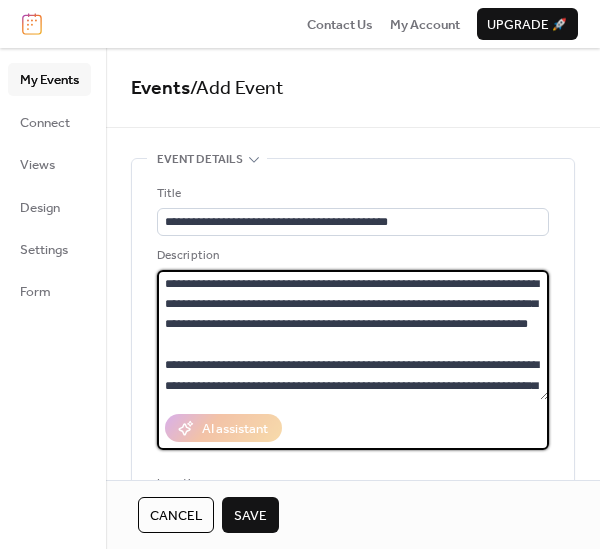 scroll, scrollTop: 1568, scrollLeft: 0, axis: vertical 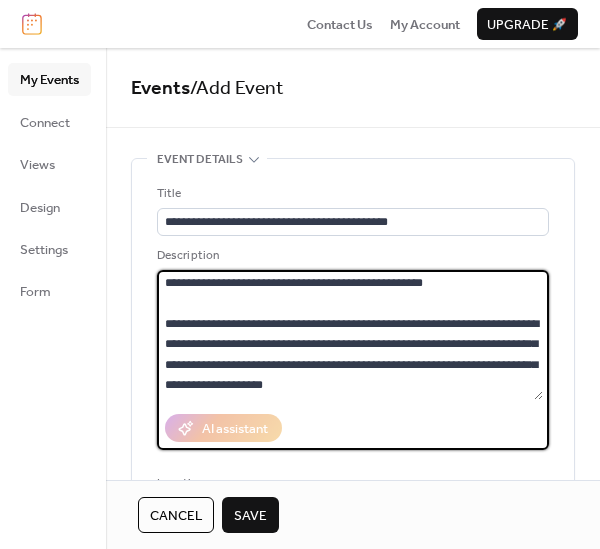 click at bounding box center (350, 335) 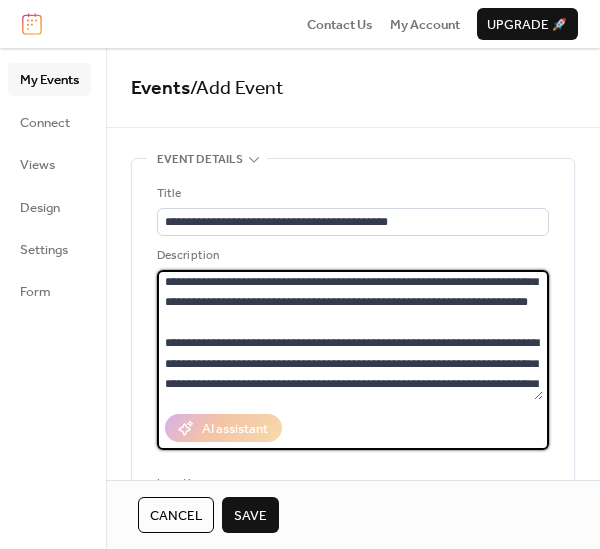 scroll, scrollTop: 2, scrollLeft: 0, axis: vertical 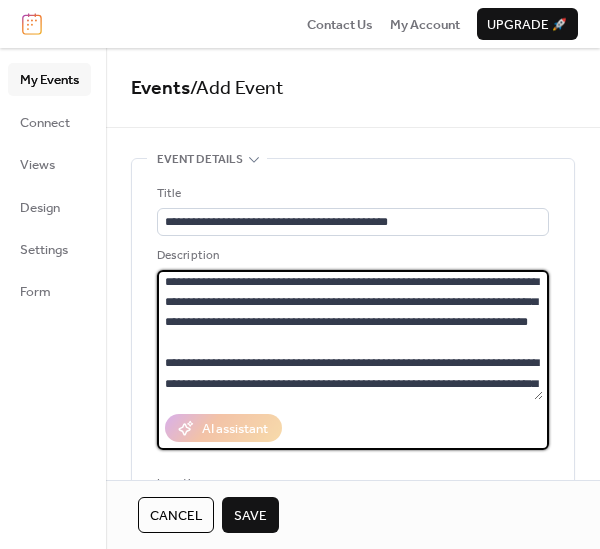 click at bounding box center [350, 335] 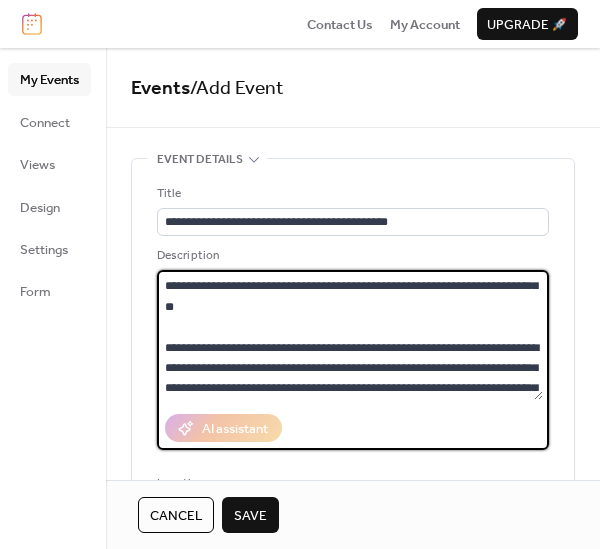 scroll, scrollTop: 58, scrollLeft: 0, axis: vertical 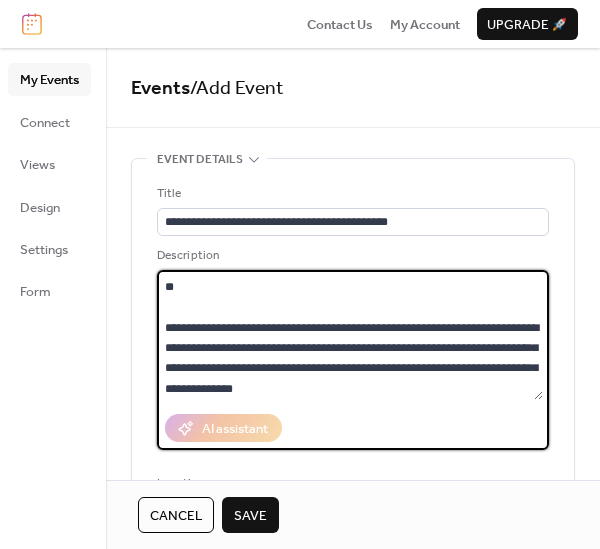 click at bounding box center (350, 335) 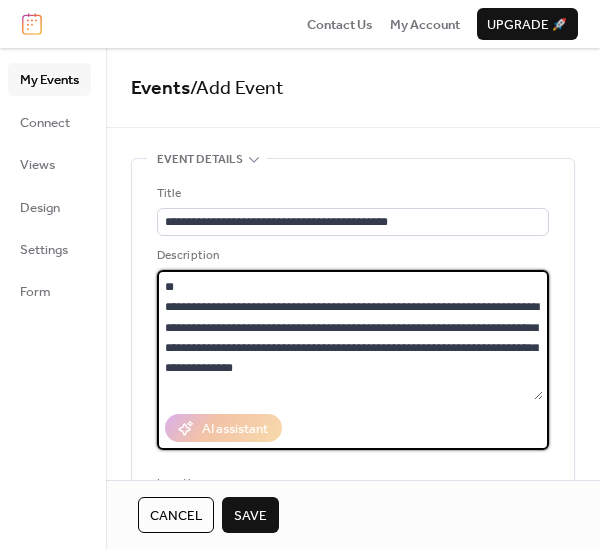 scroll, scrollTop: 38, scrollLeft: 0, axis: vertical 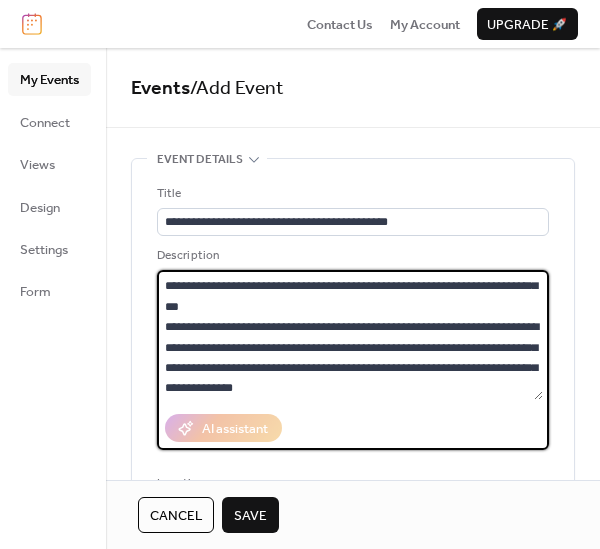 click at bounding box center [350, 335] 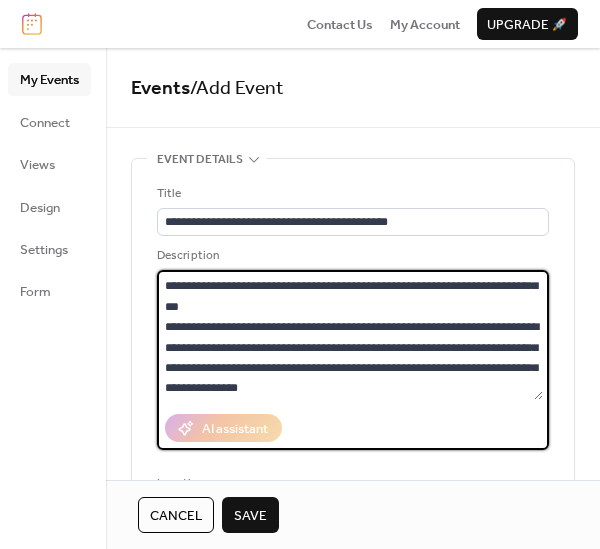 scroll, scrollTop: 38, scrollLeft: 0, axis: vertical 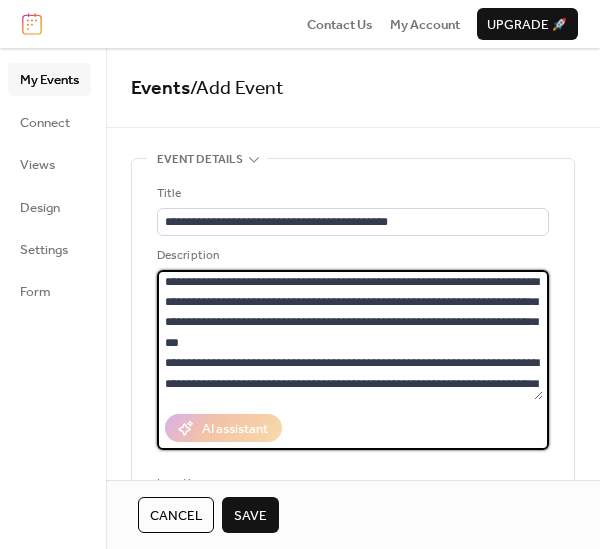 click at bounding box center [350, 335] 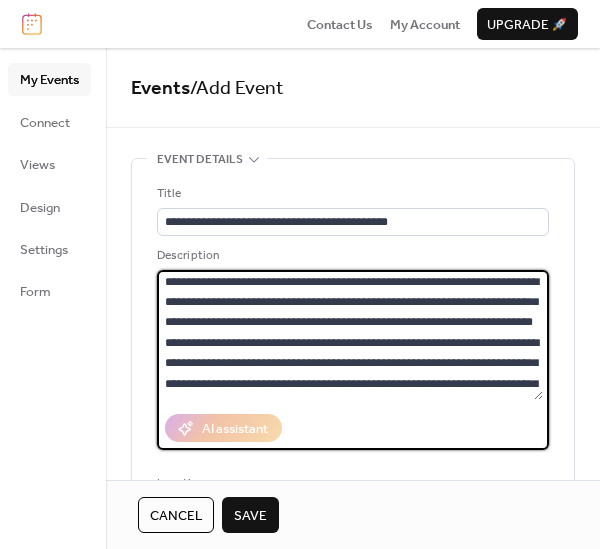 click at bounding box center [350, 335] 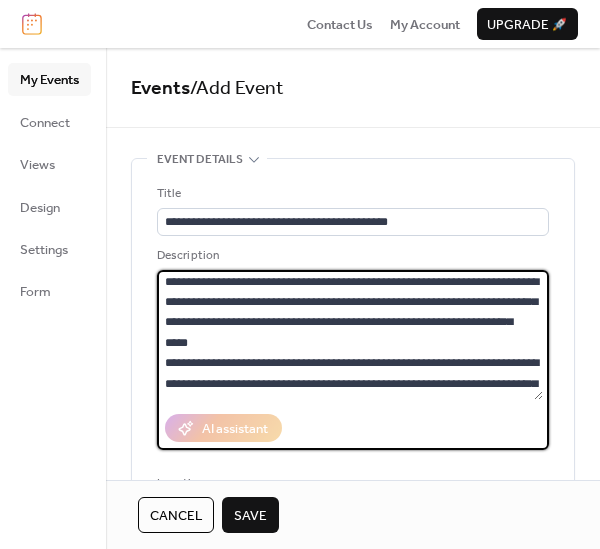 click at bounding box center (350, 335) 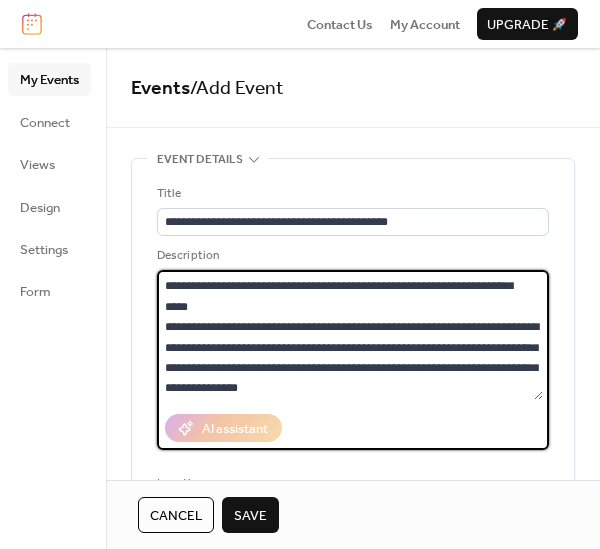 scroll, scrollTop: 58, scrollLeft: 0, axis: vertical 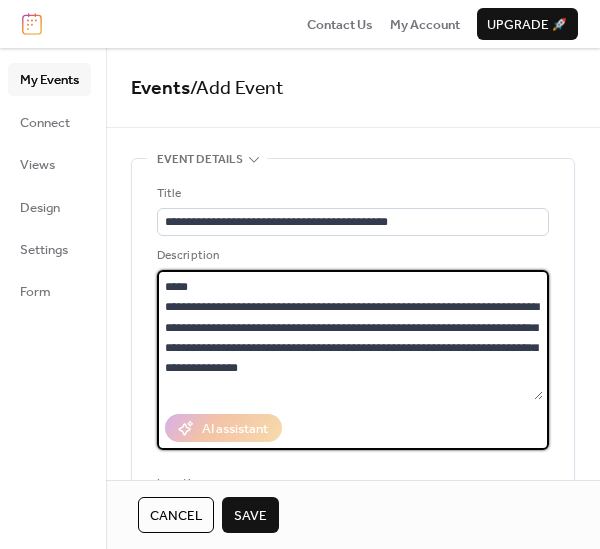 type on "**********" 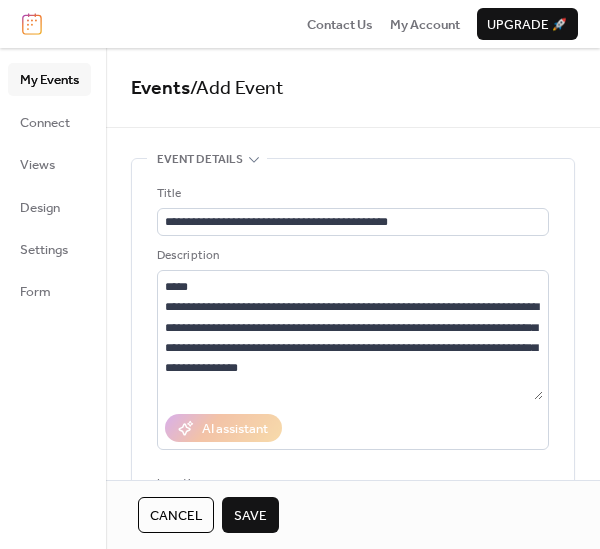 click on "Save" at bounding box center [250, 515] 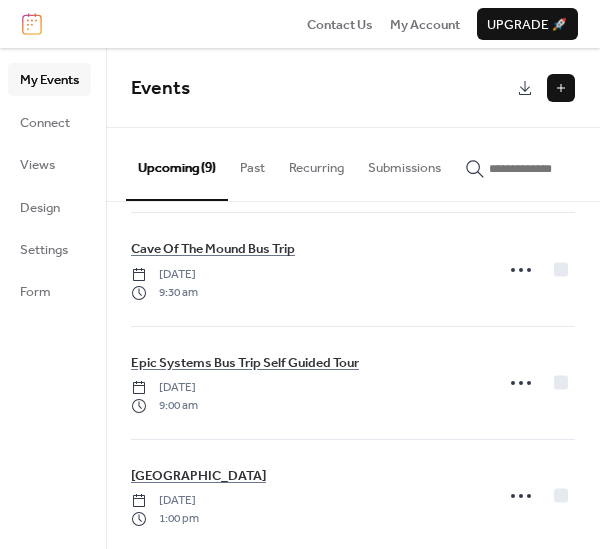 scroll, scrollTop: 712, scrollLeft: 0, axis: vertical 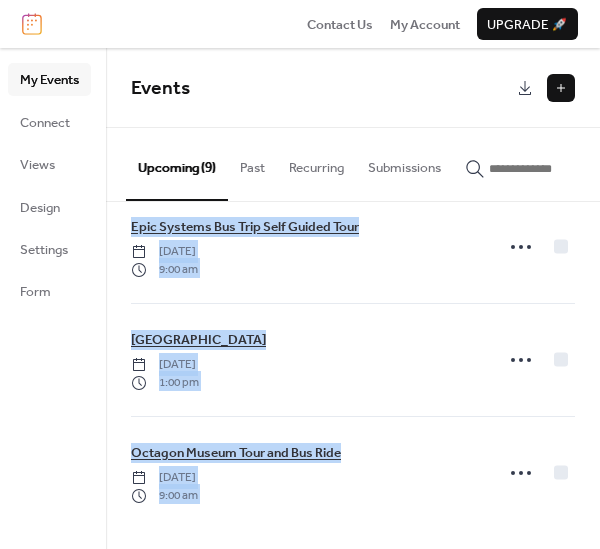 drag, startPoint x: 594, startPoint y: 380, endPoint x: 672, endPoint y: 592, distance: 225.89378 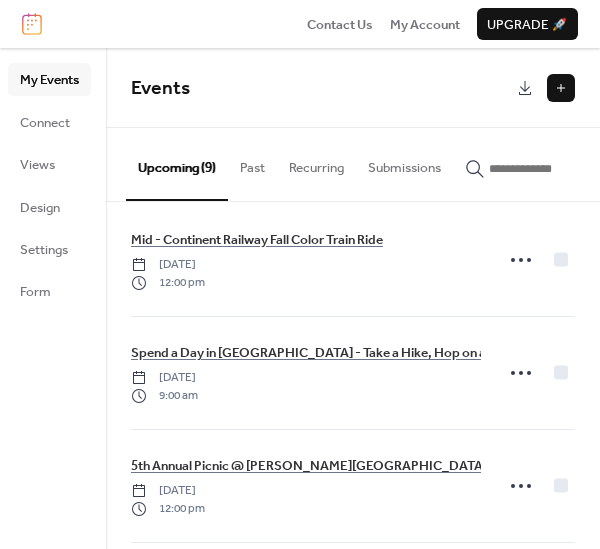 scroll, scrollTop: 0, scrollLeft: 0, axis: both 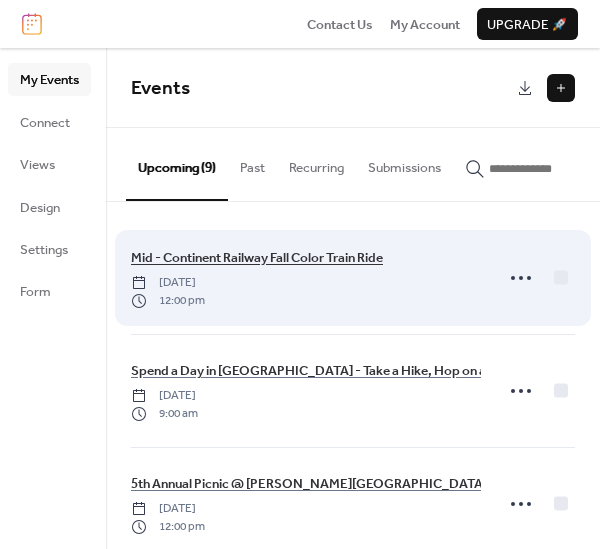 click on "Mid - Continent Railway Fall Color Train Ride" at bounding box center [257, 258] 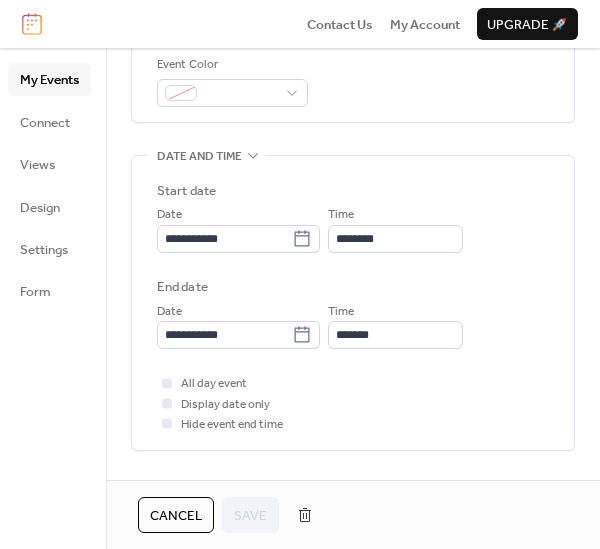scroll, scrollTop: 527, scrollLeft: 0, axis: vertical 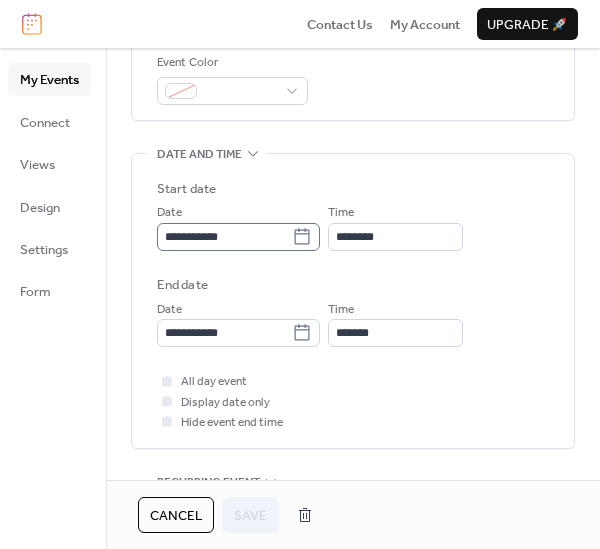 click 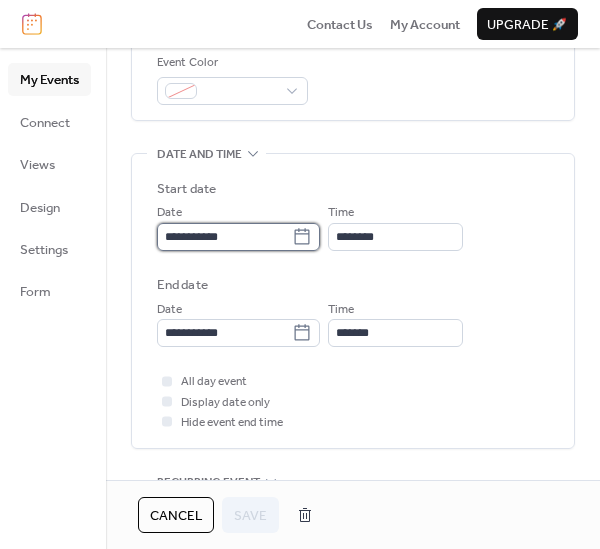 click on "**********" at bounding box center [224, 237] 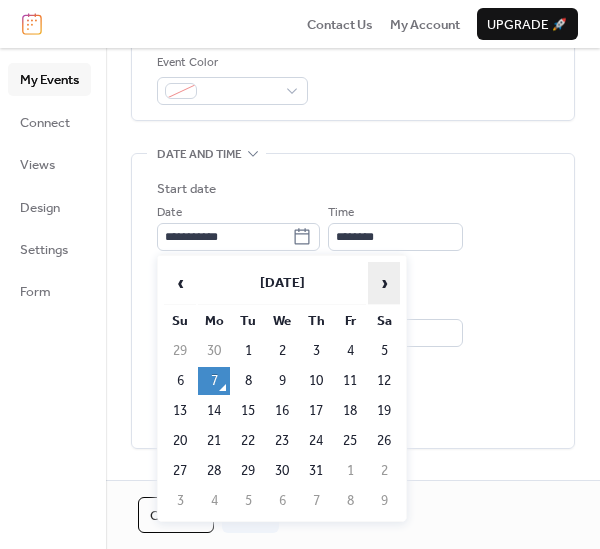 click on "›" at bounding box center [384, 283] 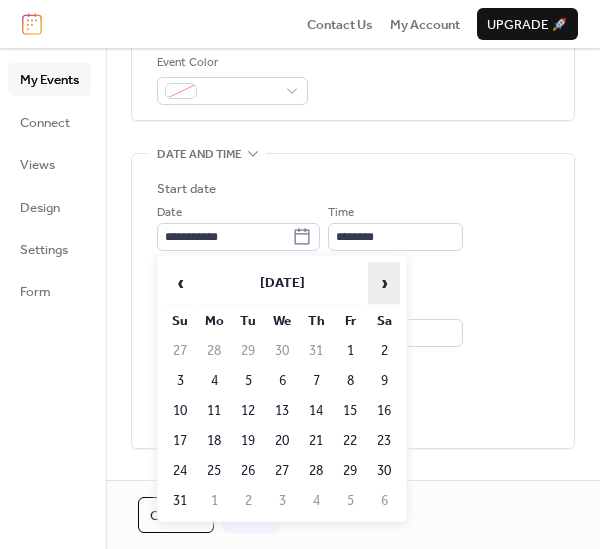 click on "›" at bounding box center [384, 283] 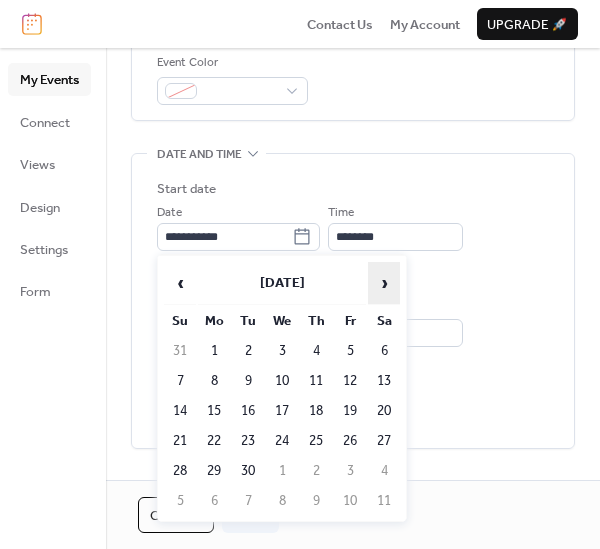click on "›" at bounding box center (384, 283) 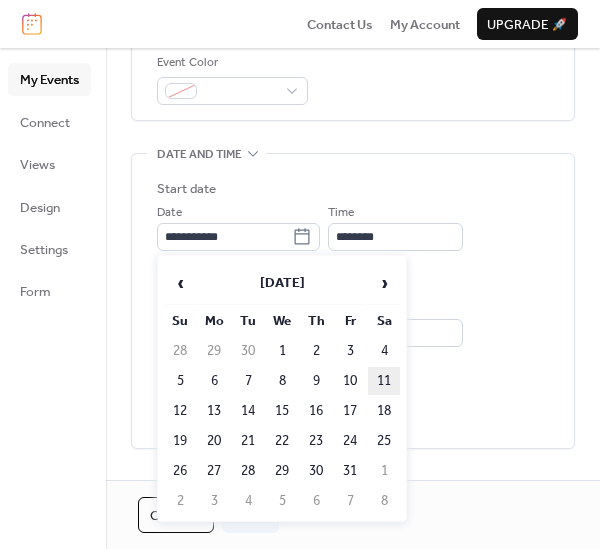 click on "11" at bounding box center (384, 381) 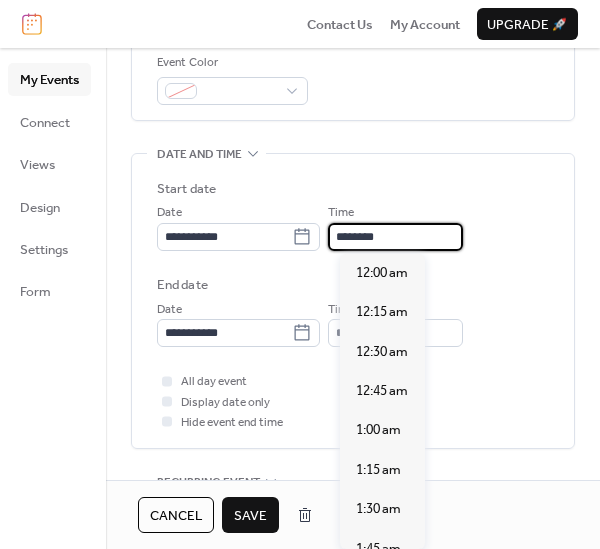 click on "********" at bounding box center (395, 237) 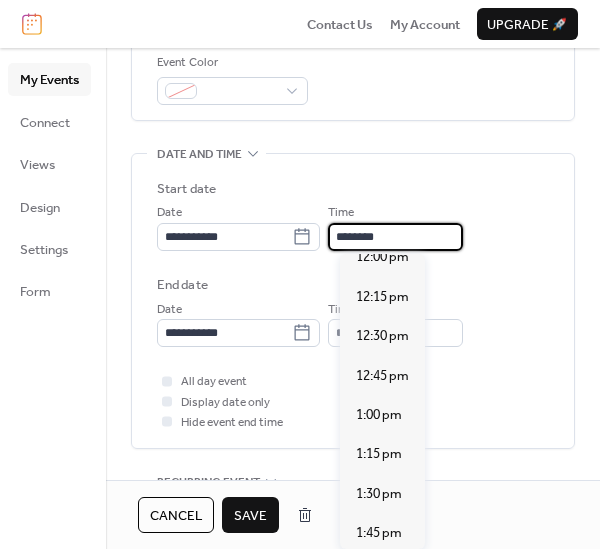 scroll, scrollTop: 3518, scrollLeft: 0, axis: vertical 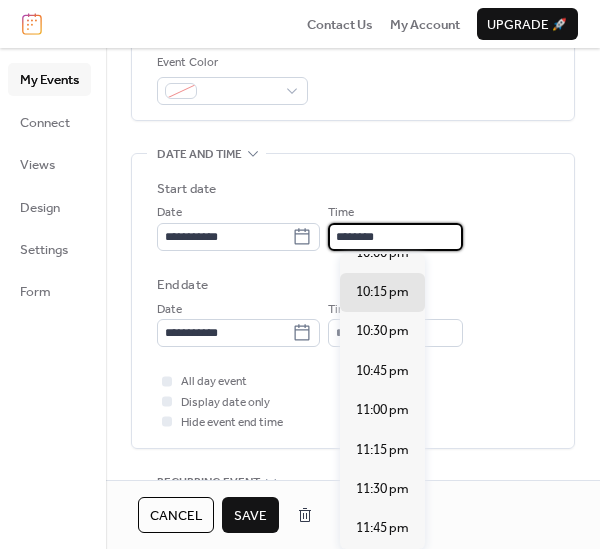 click on "********" at bounding box center (395, 237) 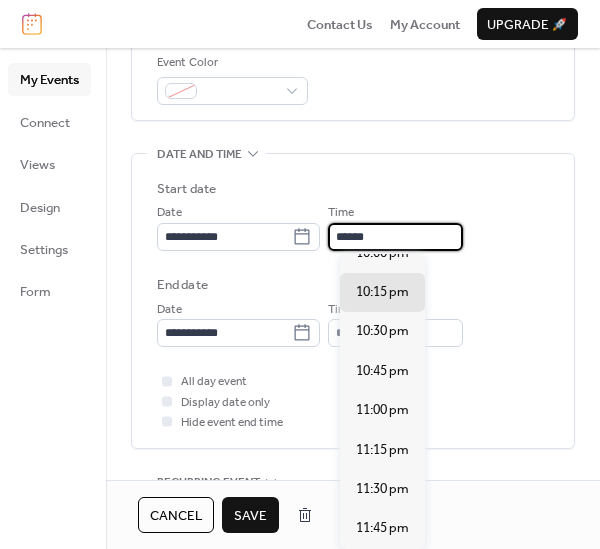 scroll, scrollTop: 1628, scrollLeft: 0, axis: vertical 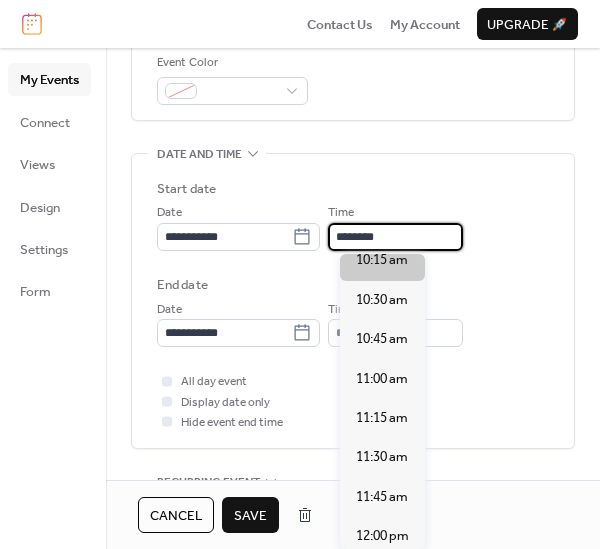 type on "********" 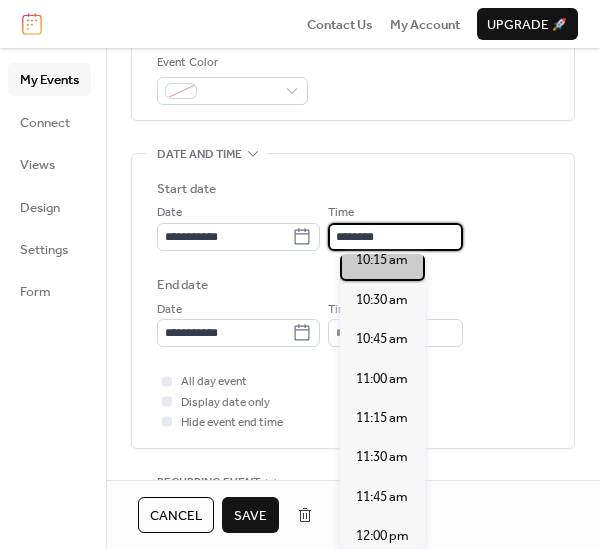 click on "10:15 am" at bounding box center [382, 260] 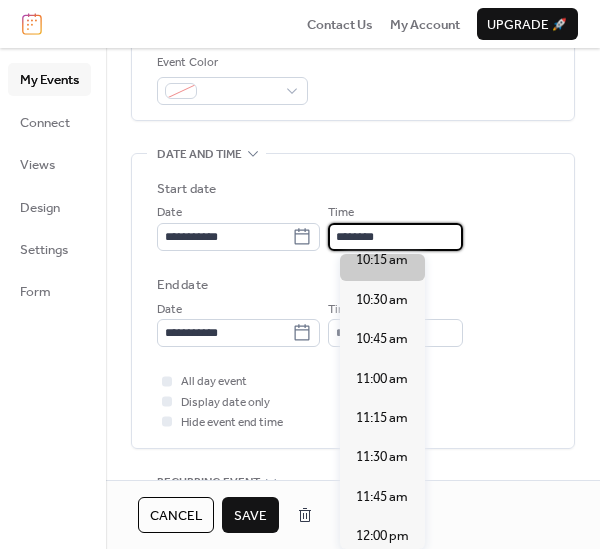 type on "********" 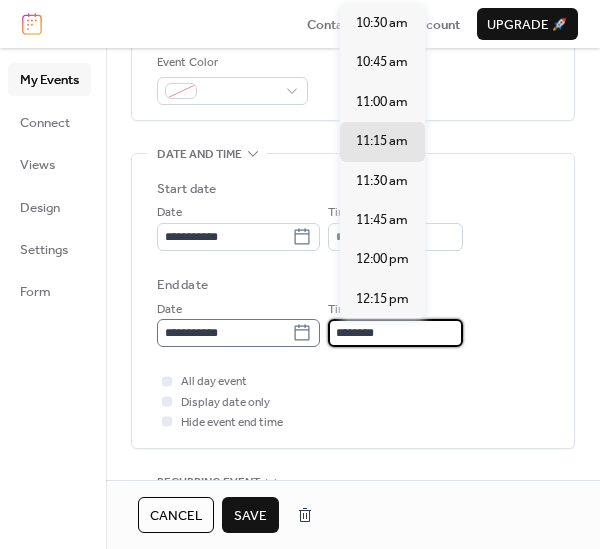 drag, startPoint x: 397, startPoint y: 333, endPoint x: 314, endPoint y: 322, distance: 83.725746 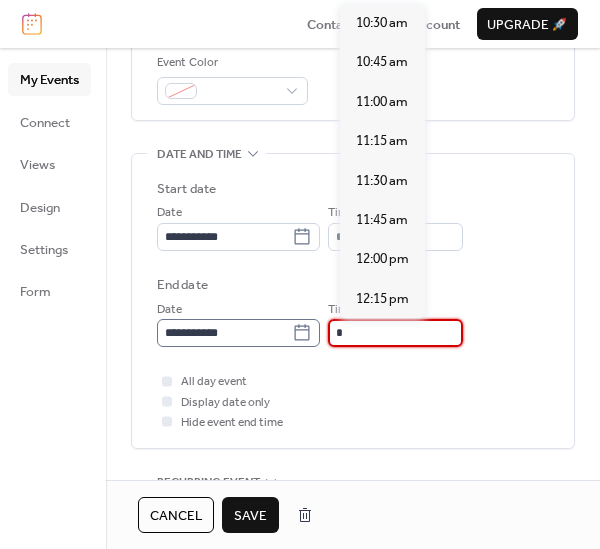 scroll, scrollTop: 1032, scrollLeft: 0, axis: vertical 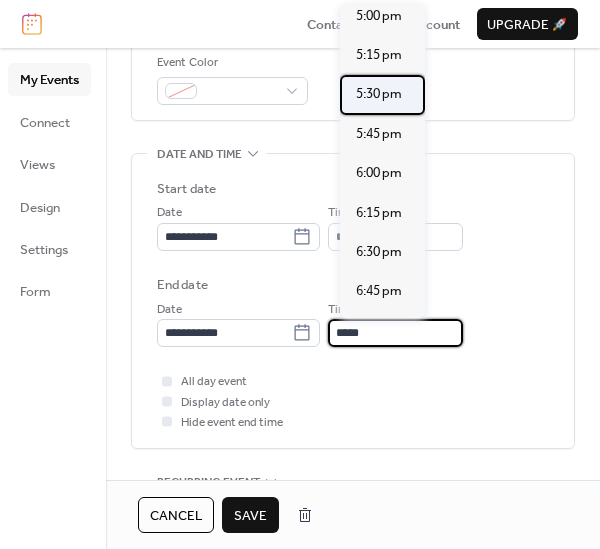 click on "5:30 pm" at bounding box center [379, 94] 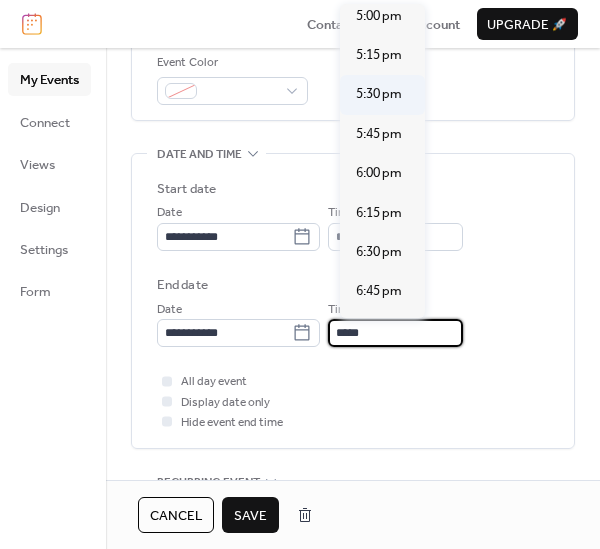 type on "*******" 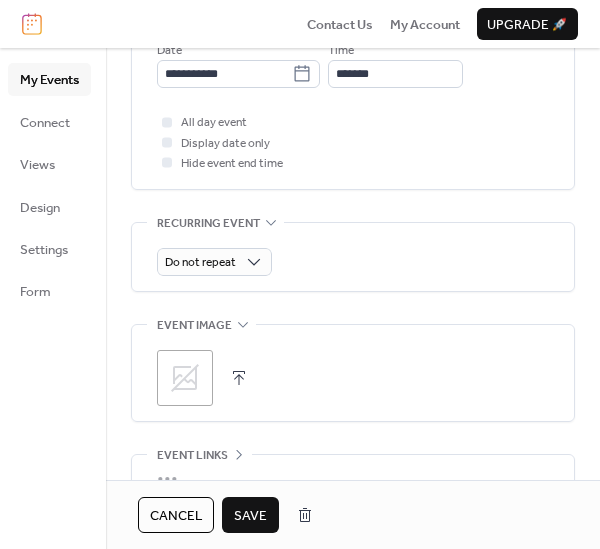 scroll, scrollTop: 804, scrollLeft: 0, axis: vertical 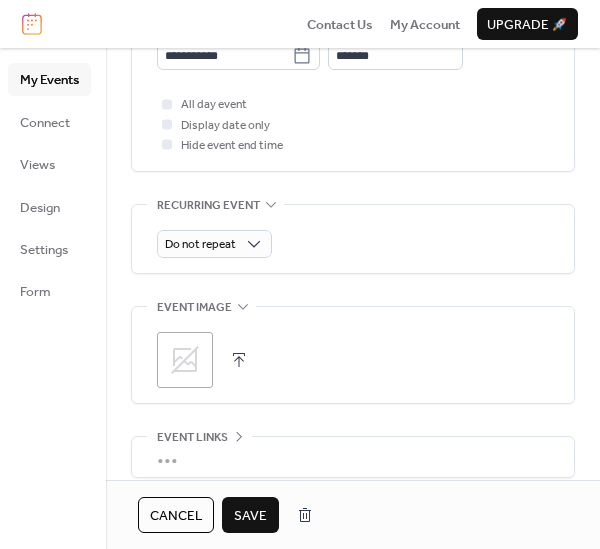 click 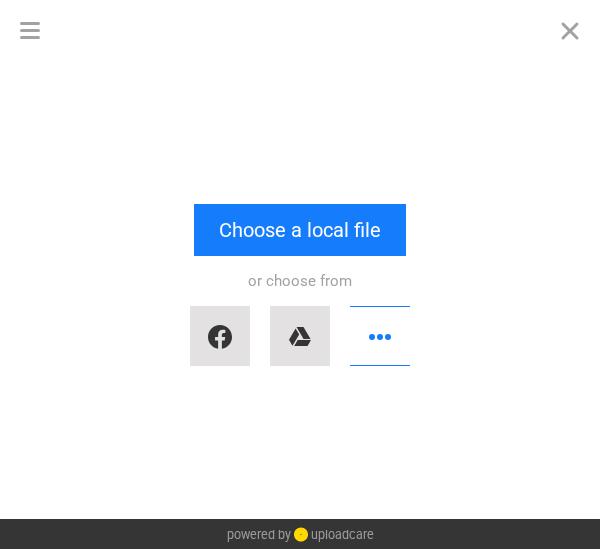 drag, startPoint x: 287, startPoint y: 219, endPoint x: 142, endPoint y: 349, distance: 194.74342 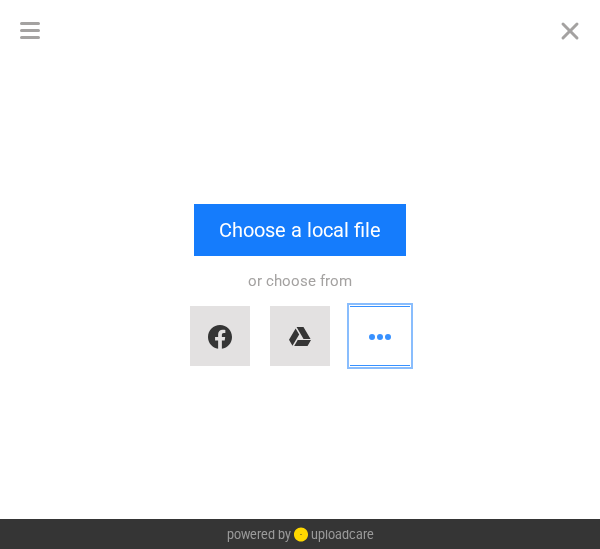 click at bounding box center [380, 336] 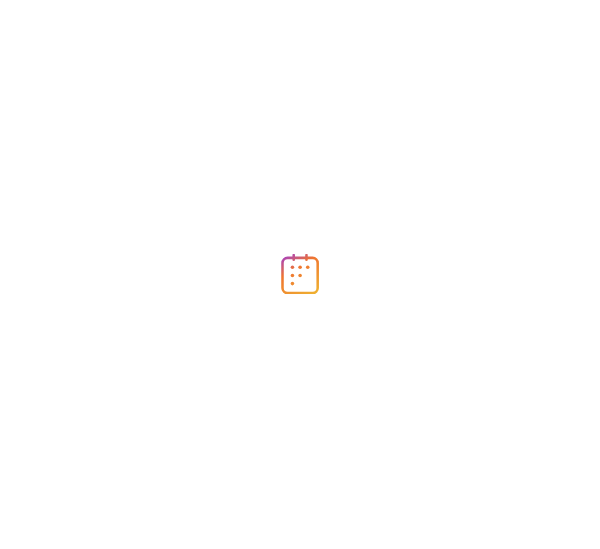 scroll, scrollTop: 0, scrollLeft: 0, axis: both 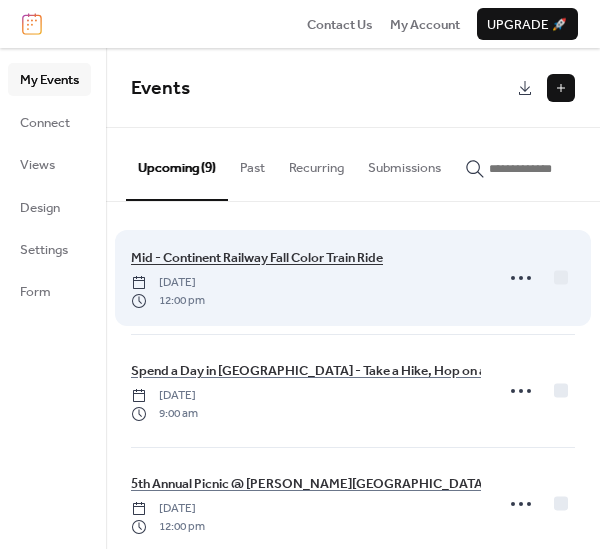 click on "Mid - Continent Railway Fall Color Train Ride" at bounding box center [257, 258] 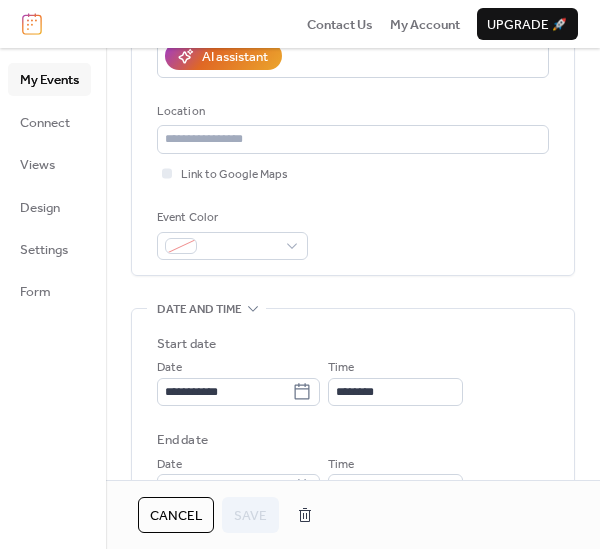 scroll, scrollTop: 0, scrollLeft: 0, axis: both 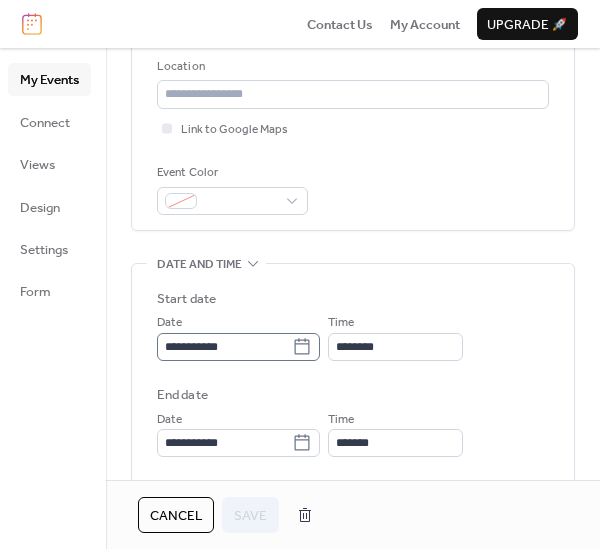 click 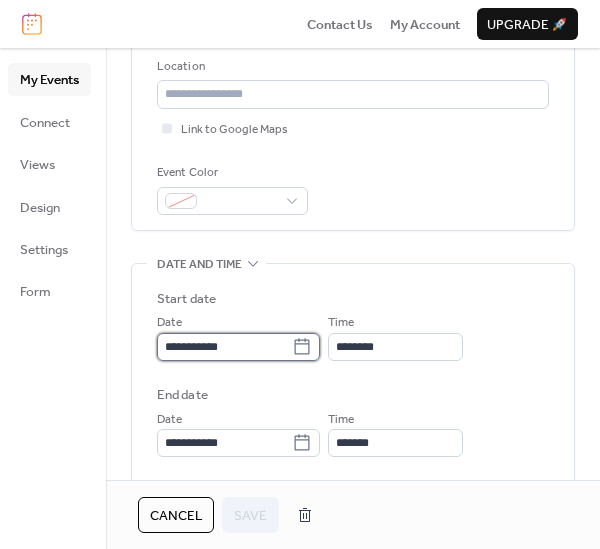 click on "**********" at bounding box center [224, 347] 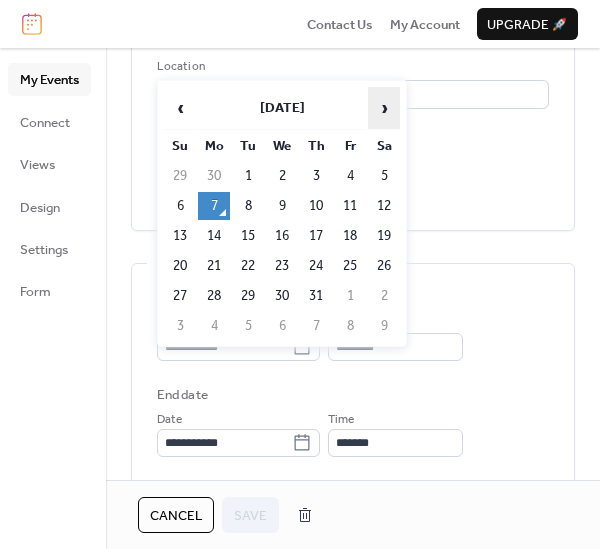 click on "›" at bounding box center [384, 108] 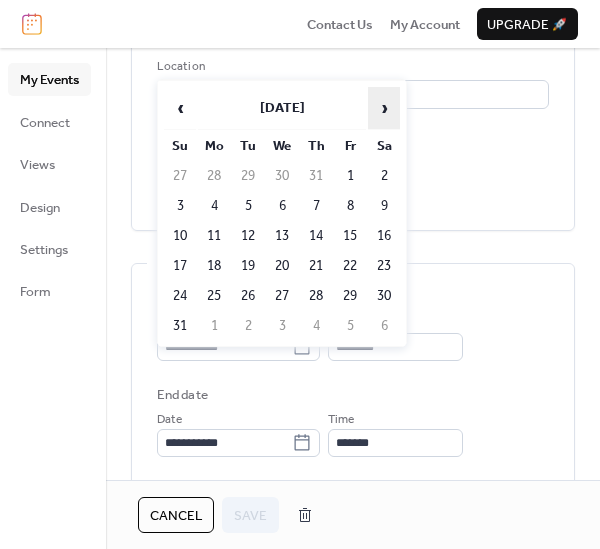 click on "›" at bounding box center [384, 108] 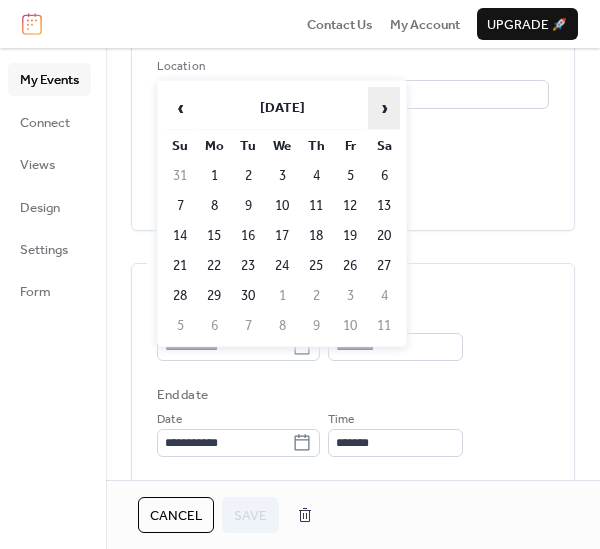 click on "›" at bounding box center (384, 108) 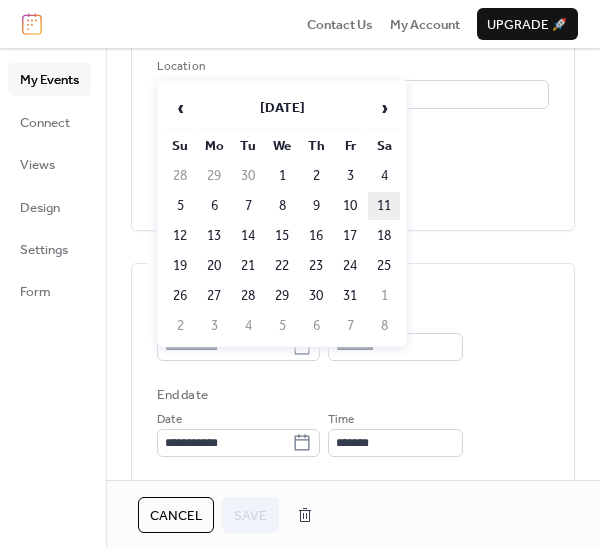 click on "11" at bounding box center [384, 206] 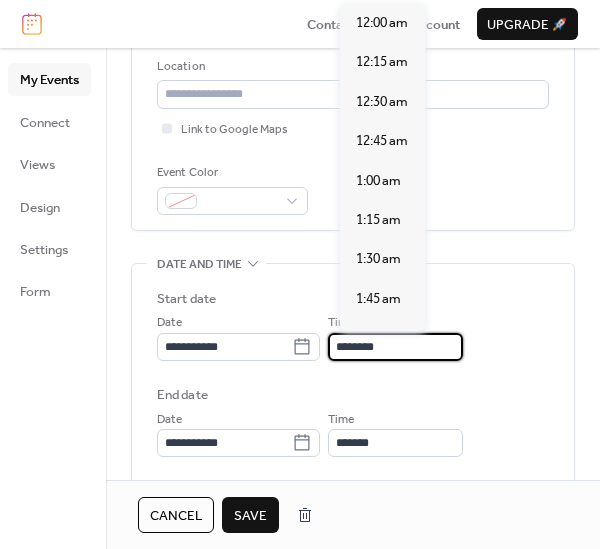 click on "********" at bounding box center [395, 347] 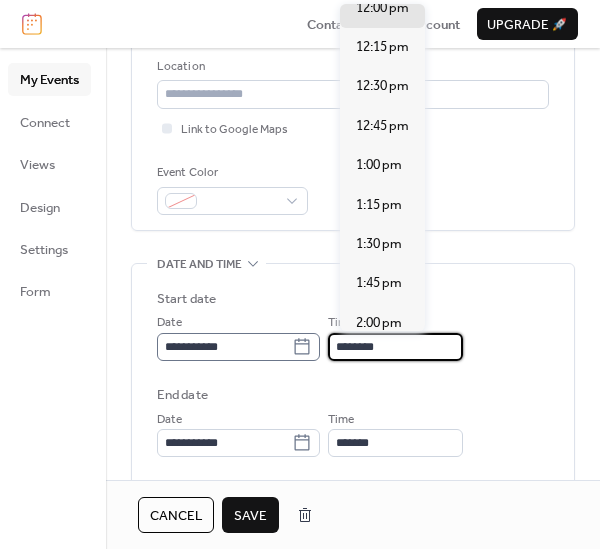 drag, startPoint x: 394, startPoint y: 344, endPoint x: 282, endPoint y: 338, distance: 112.1606 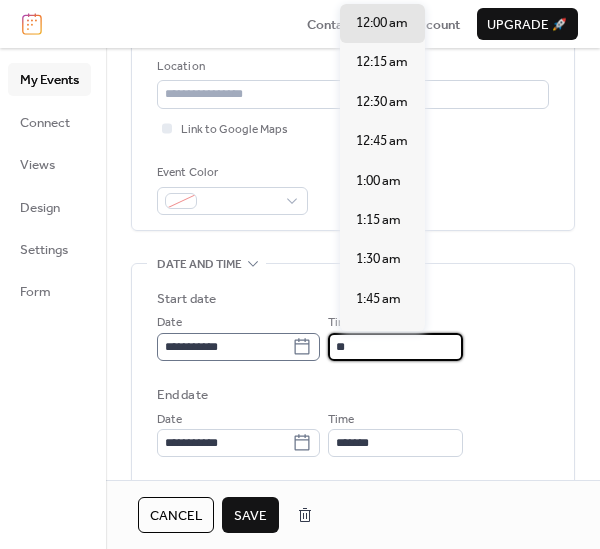scroll, scrollTop: 1589, scrollLeft: 0, axis: vertical 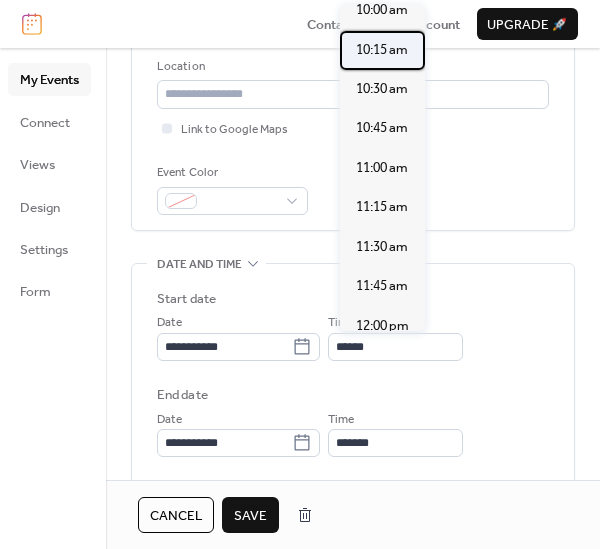 click on "10:15 am" at bounding box center [382, 50] 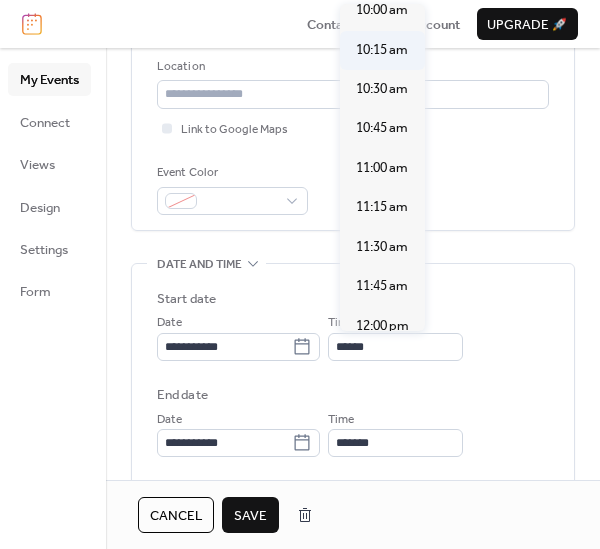 type on "********" 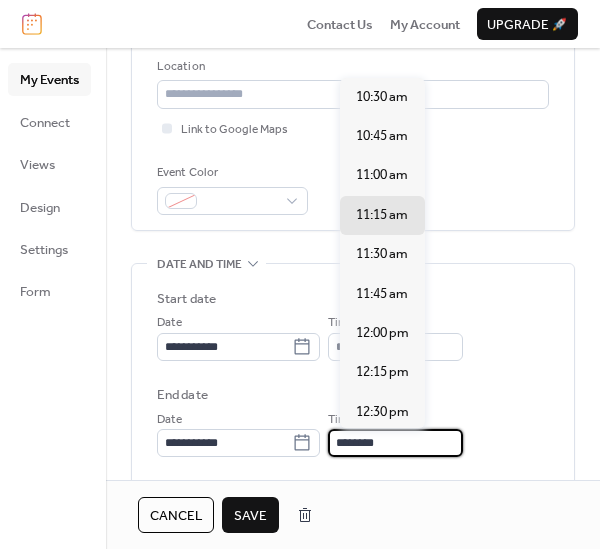 click on "********" at bounding box center [395, 443] 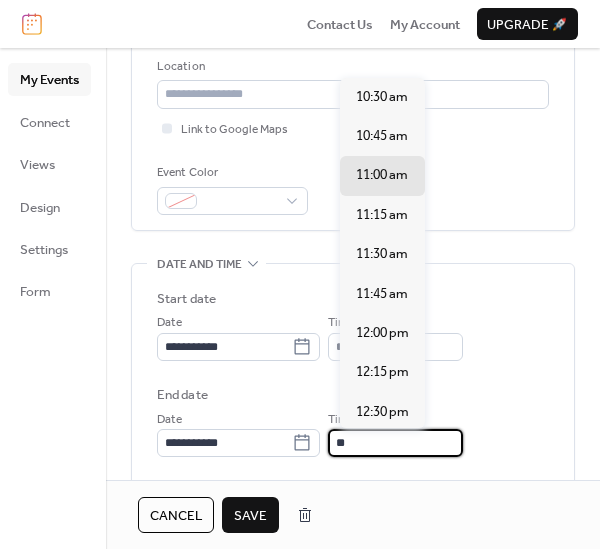 type on "*" 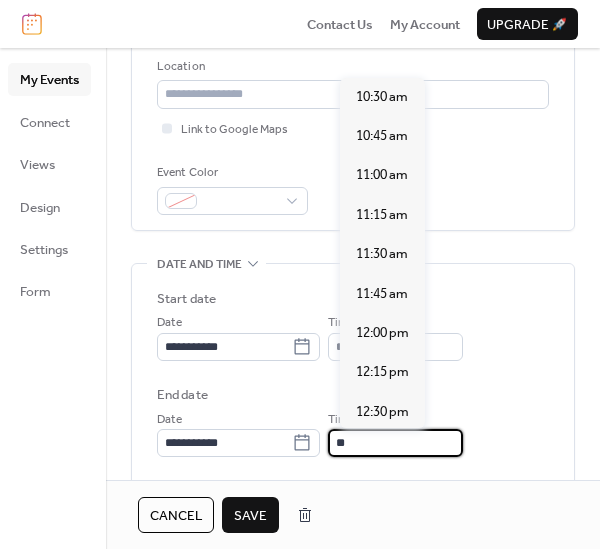 scroll, scrollTop: 1032, scrollLeft: 0, axis: vertical 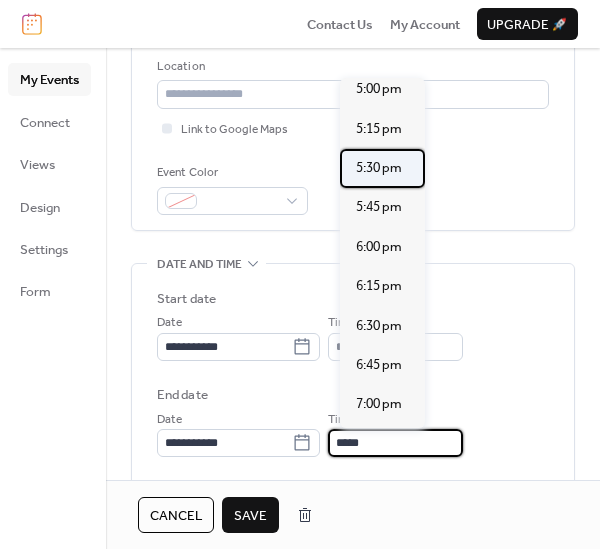 click on "5:30 pm" at bounding box center (379, 168) 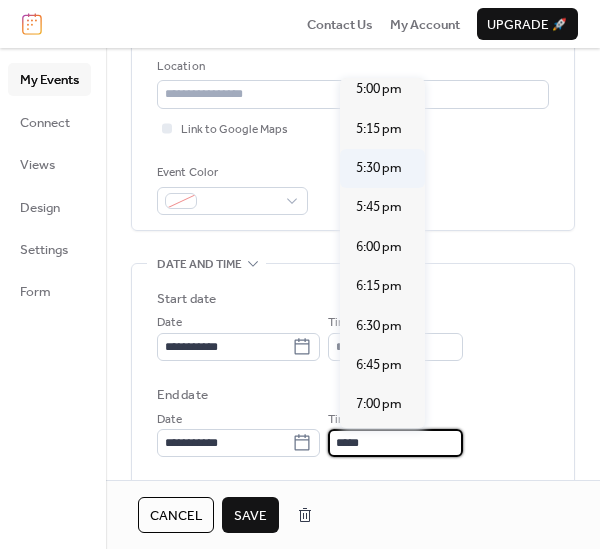 type on "*******" 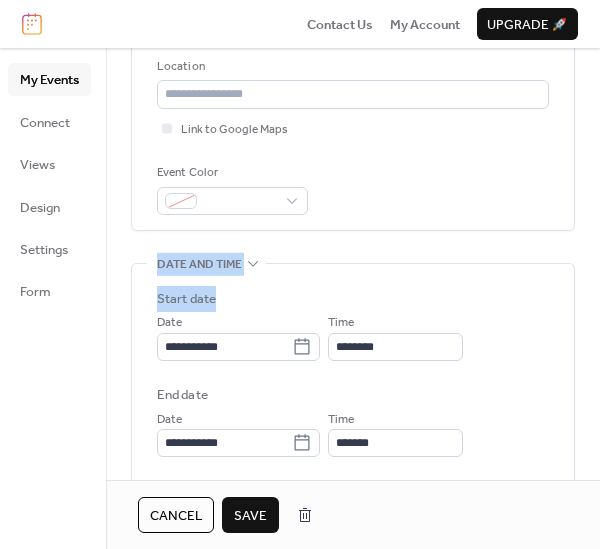 drag, startPoint x: 592, startPoint y: 220, endPoint x: 612, endPoint y: 278, distance: 61.351448 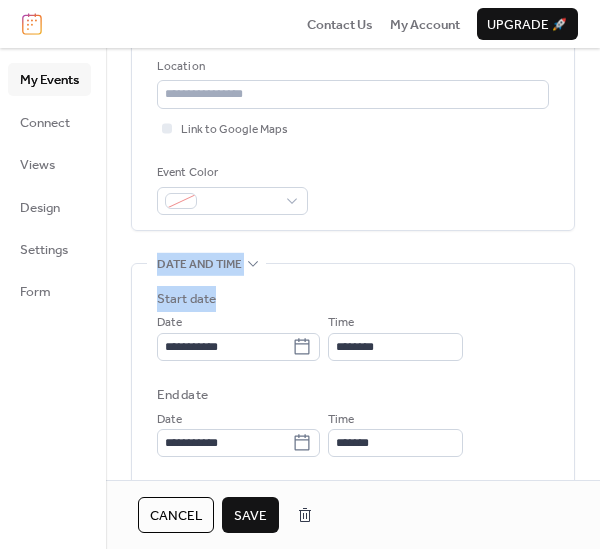 click on "Save" at bounding box center [250, 516] 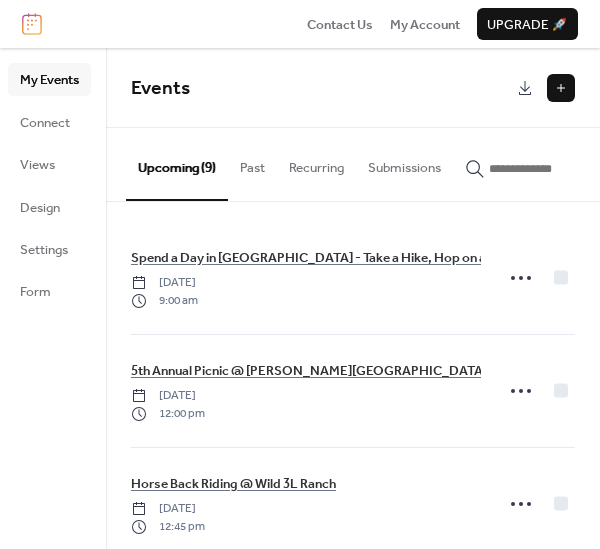 drag, startPoint x: 592, startPoint y: 270, endPoint x: 612, endPoint y: 313, distance: 47.423622 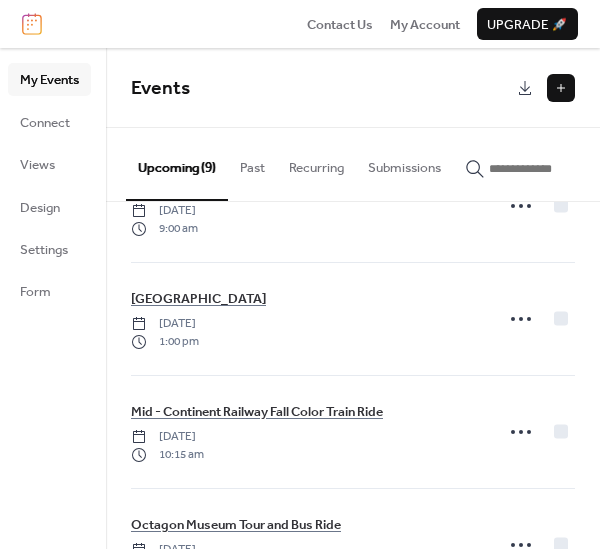 scroll, scrollTop: 712, scrollLeft: 0, axis: vertical 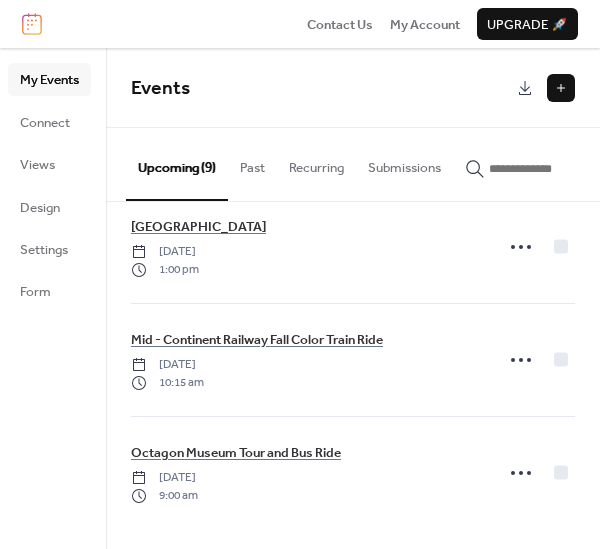 click at bounding box center (561, 88) 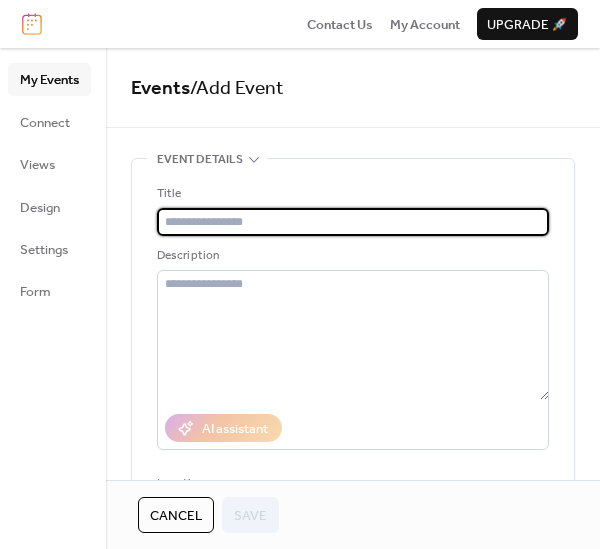 click at bounding box center [353, 222] 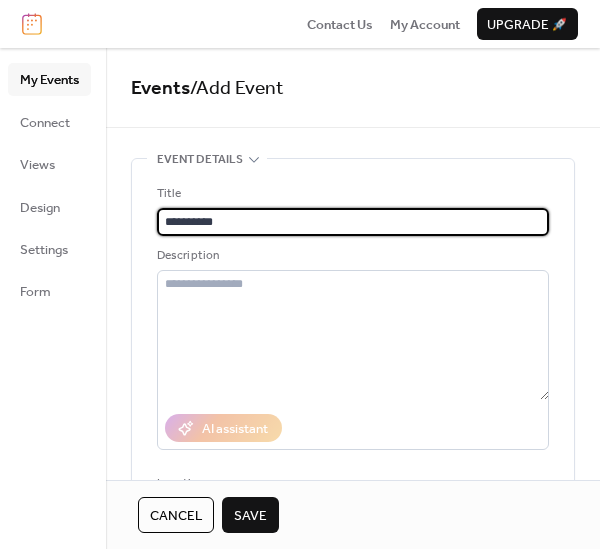 click on "*********" at bounding box center [353, 222] 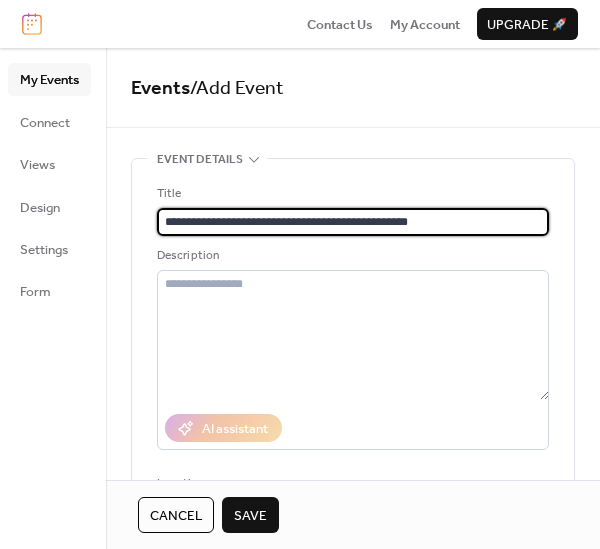 type on "**********" 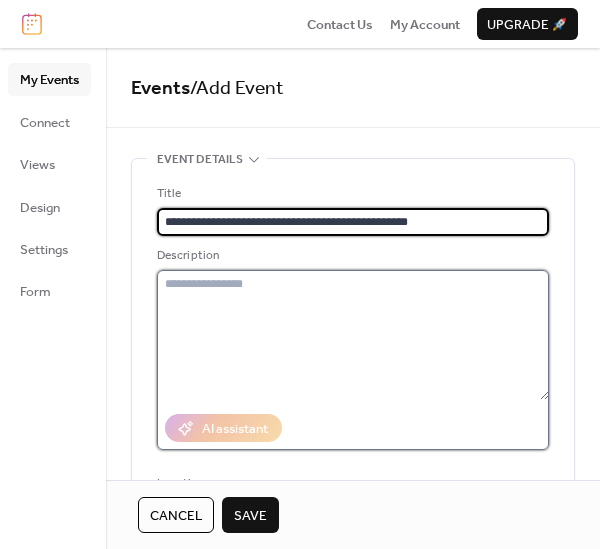click at bounding box center [353, 335] 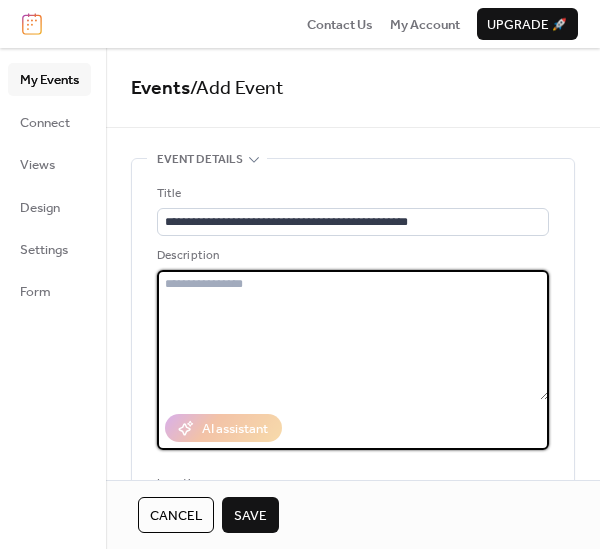 paste on "**********" 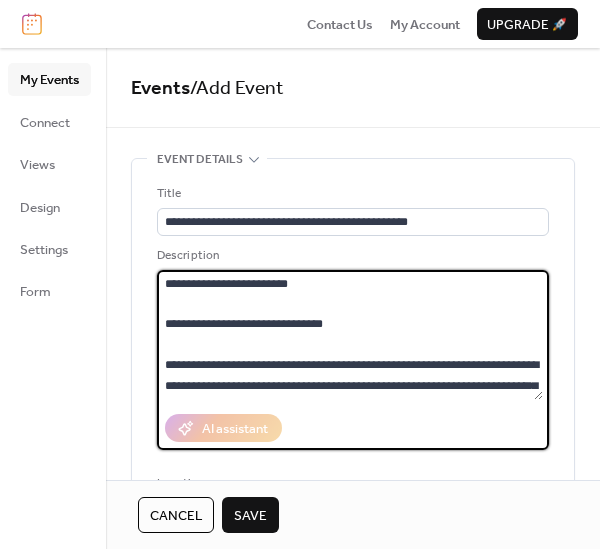 scroll, scrollTop: 691, scrollLeft: 0, axis: vertical 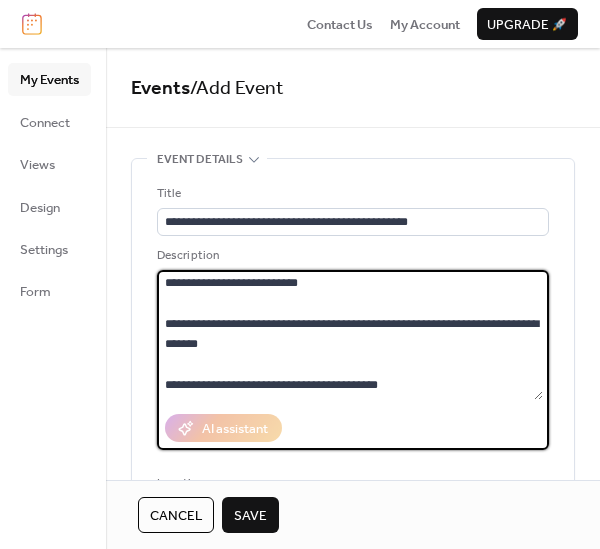 click at bounding box center [350, 335] 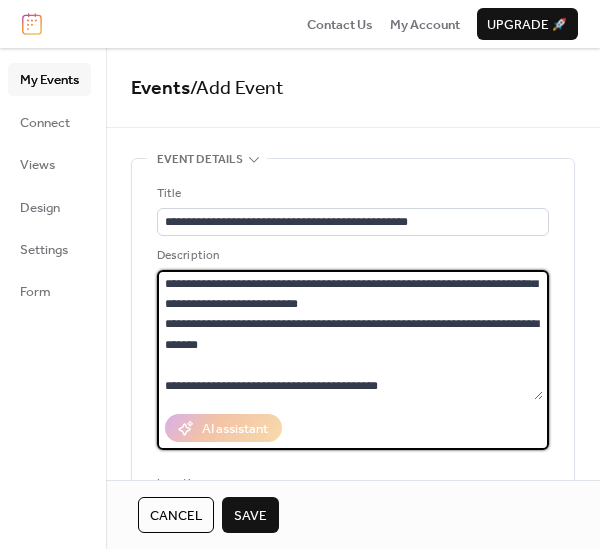 scroll, scrollTop: 672, scrollLeft: 0, axis: vertical 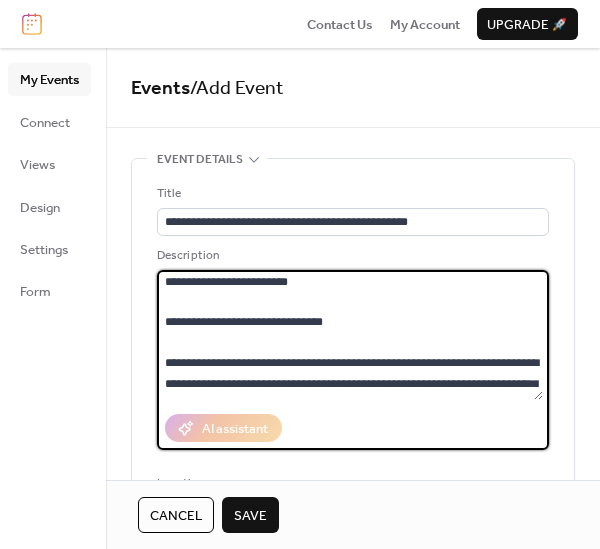 click at bounding box center (350, 335) 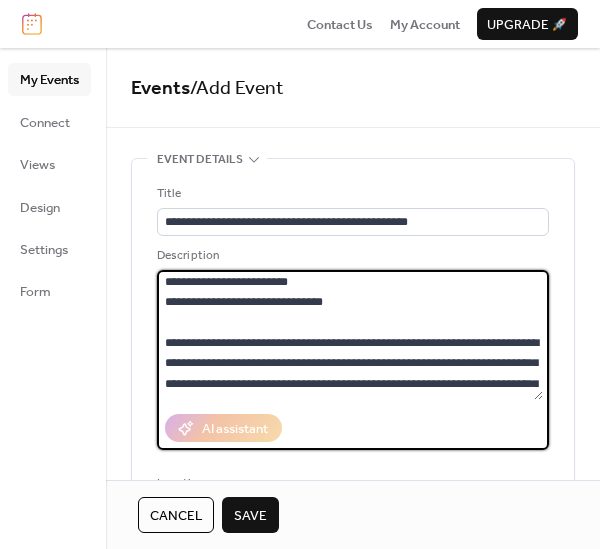 scroll, scrollTop: 0, scrollLeft: 0, axis: both 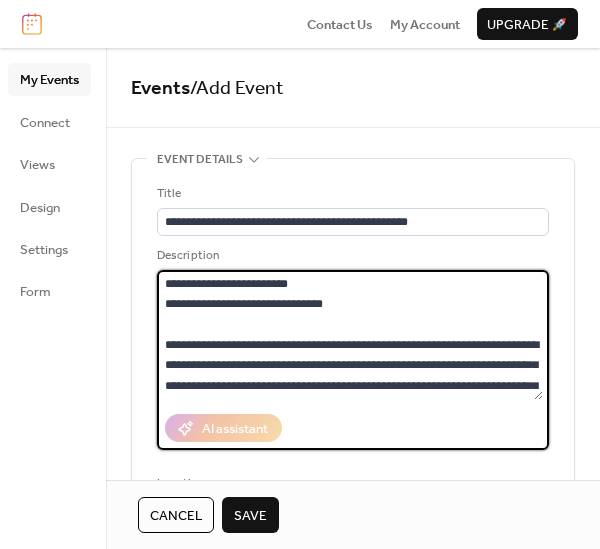 click at bounding box center [350, 335] 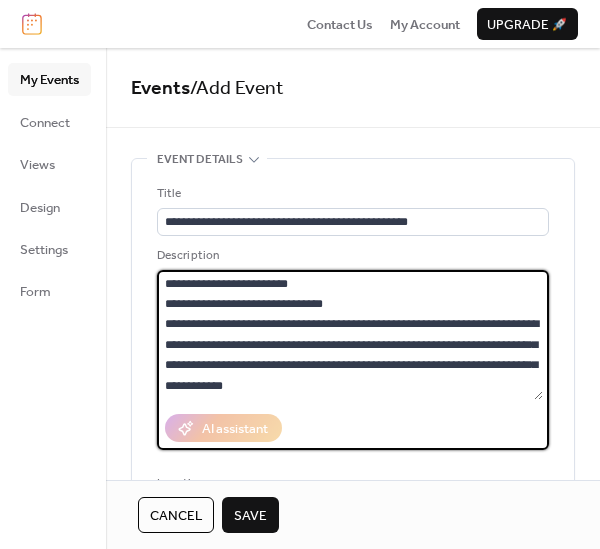 click at bounding box center [350, 335] 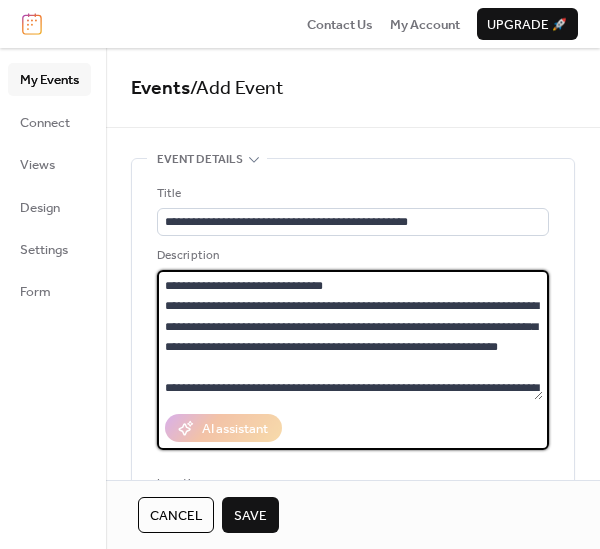 scroll, scrollTop: 38, scrollLeft: 0, axis: vertical 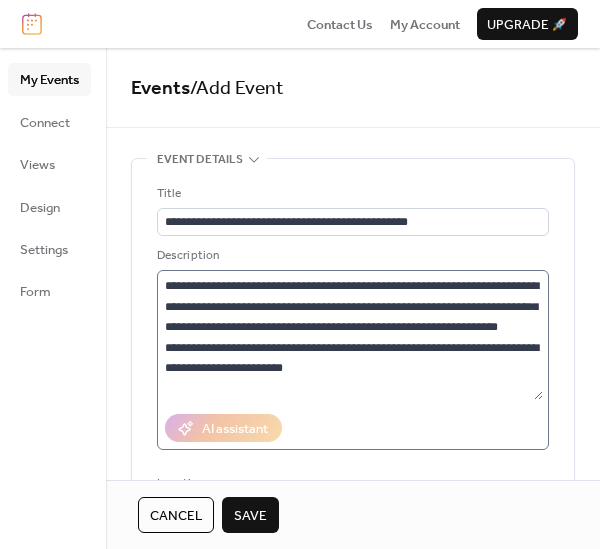 click at bounding box center (353, 360) 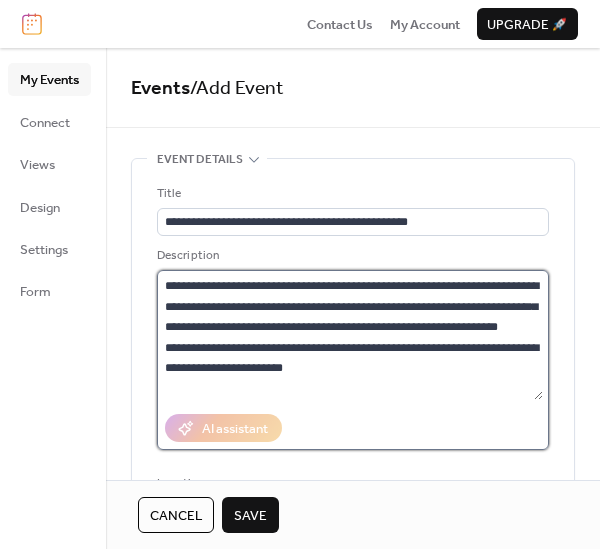 click at bounding box center (350, 335) 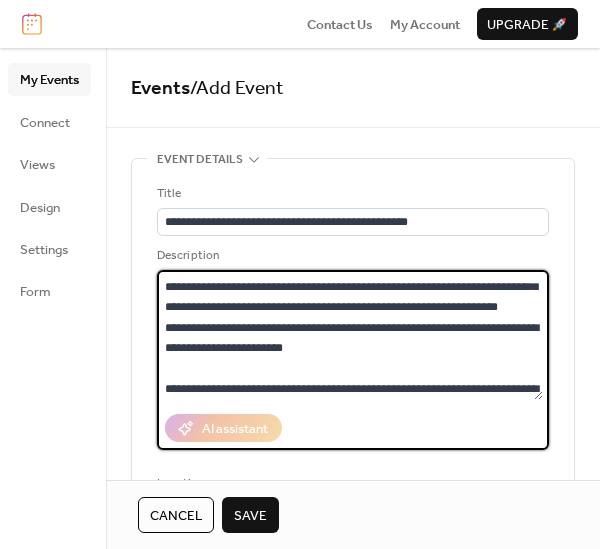 scroll, scrollTop: 79, scrollLeft: 0, axis: vertical 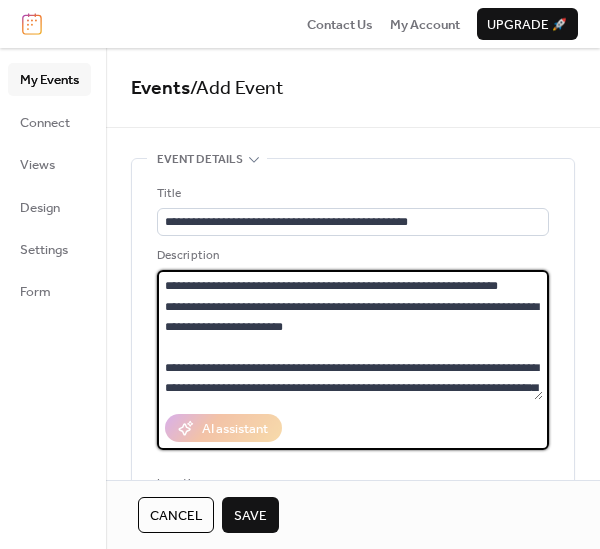 click at bounding box center [350, 335] 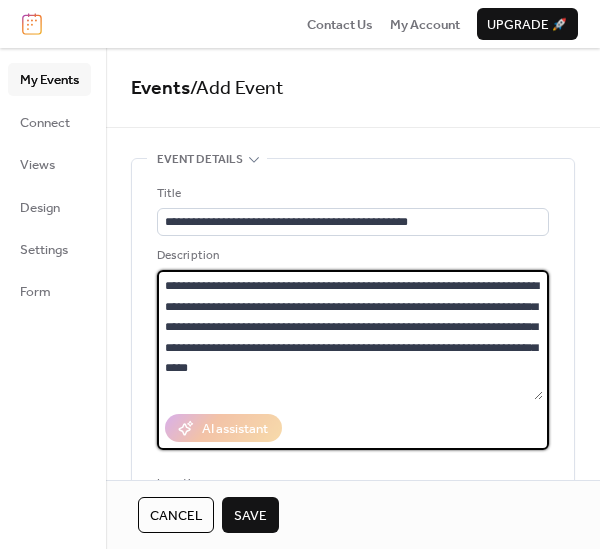 scroll, scrollTop: 160, scrollLeft: 0, axis: vertical 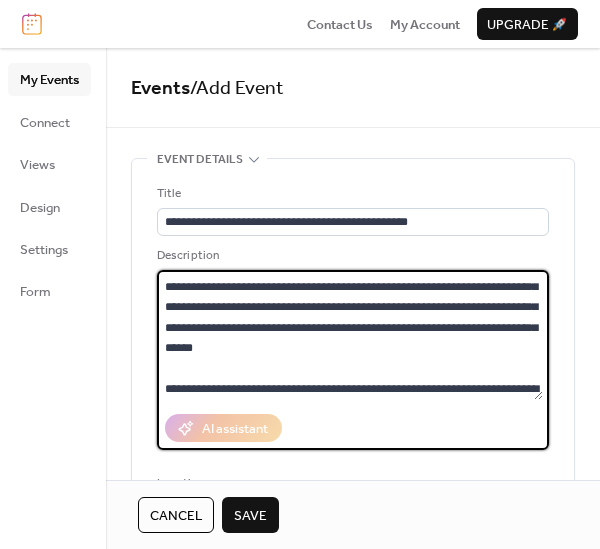 click at bounding box center [350, 335] 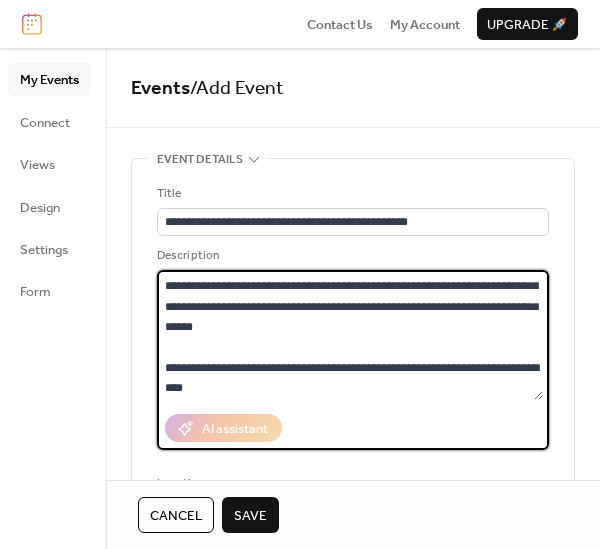 click at bounding box center [350, 335] 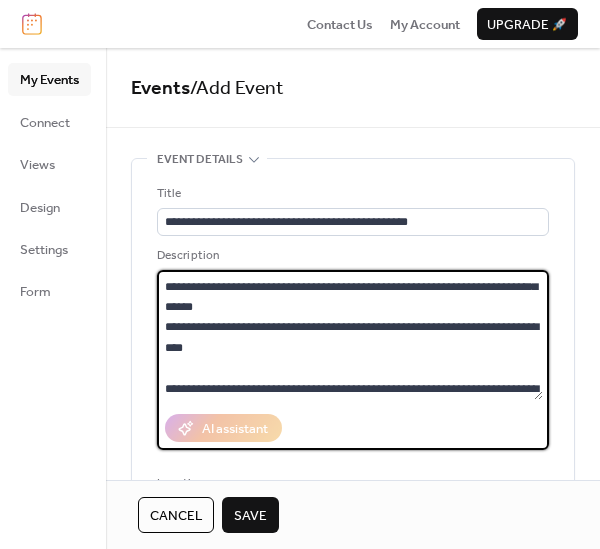 scroll, scrollTop: 222, scrollLeft: 0, axis: vertical 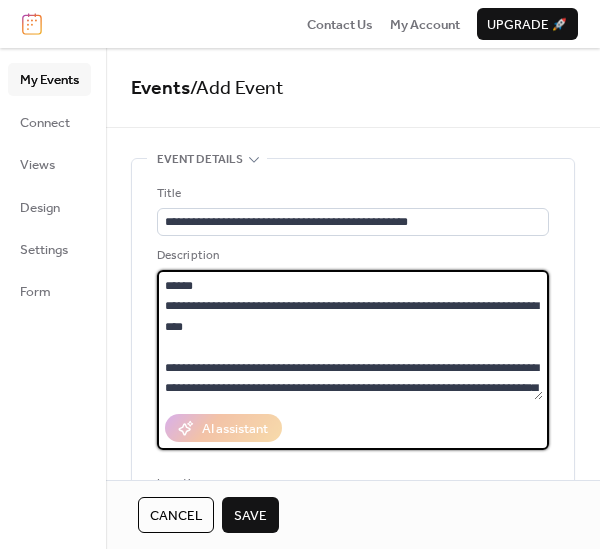 click at bounding box center (350, 335) 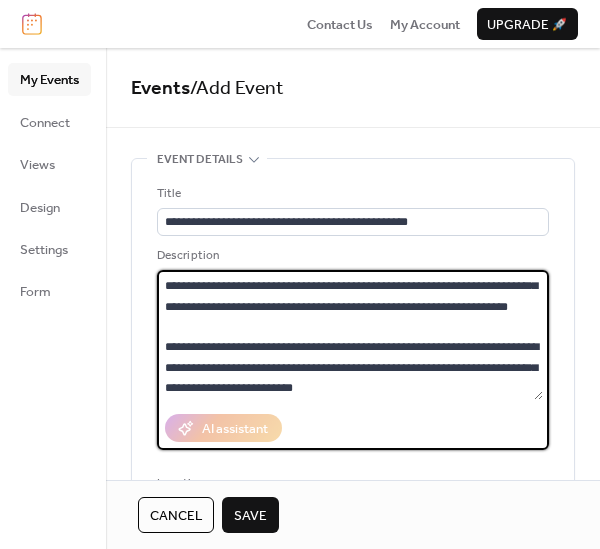 scroll, scrollTop: 446, scrollLeft: 0, axis: vertical 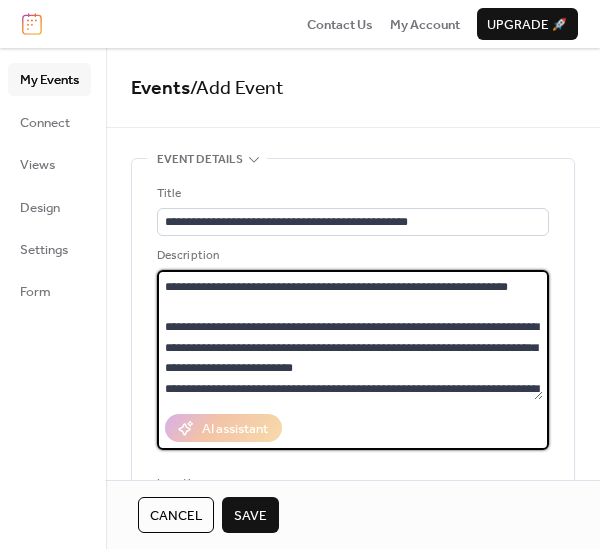 click at bounding box center [350, 335] 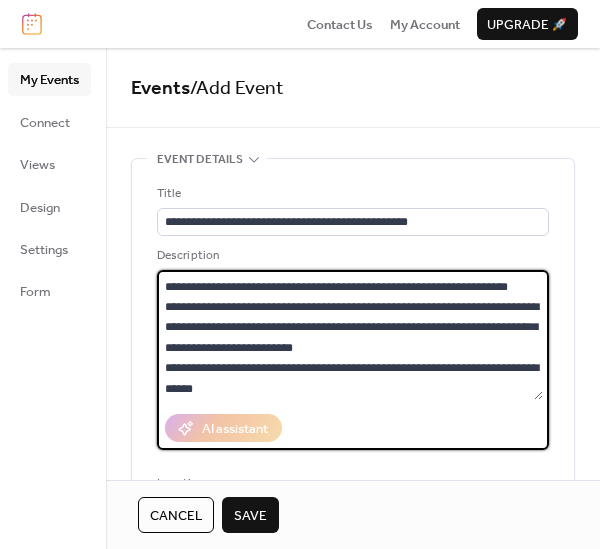 scroll, scrollTop: 426, scrollLeft: 0, axis: vertical 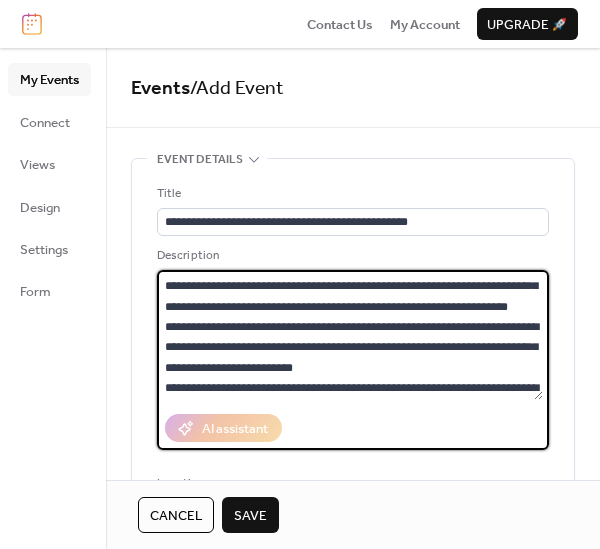 click at bounding box center (350, 335) 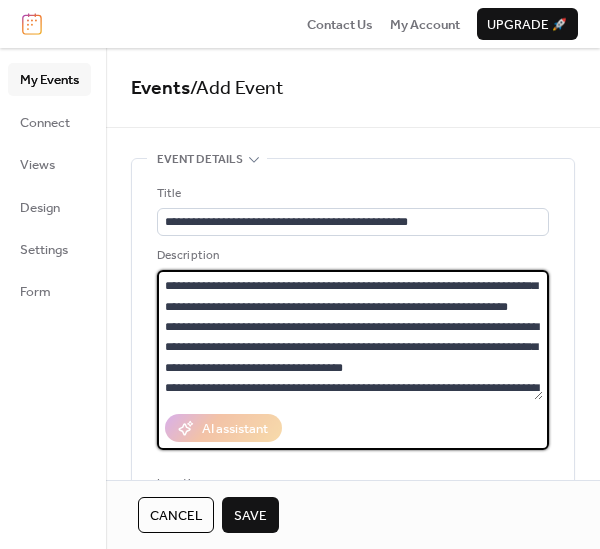 click at bounding box center (350, 335) 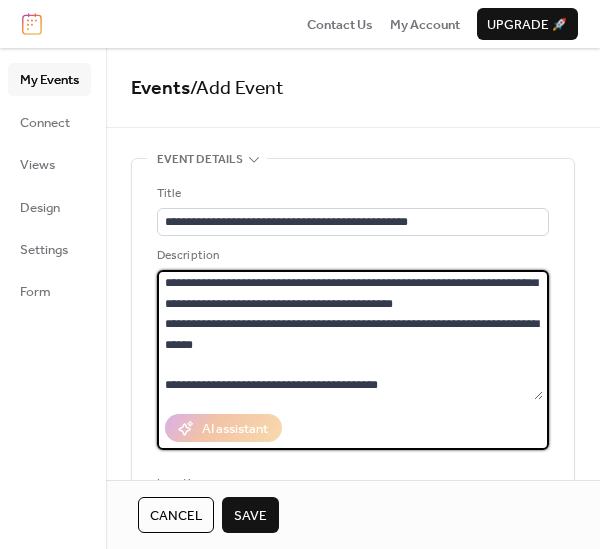 scroll, scrollTop: 528, scrollLeft: 0, axis: vertical 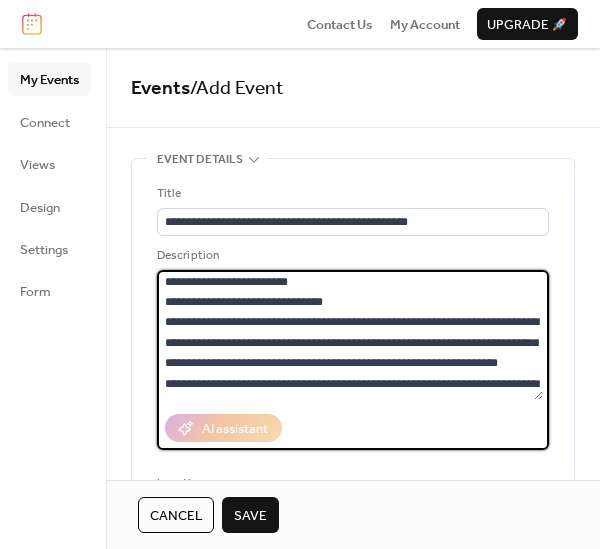 click at bounding box center [350, 335] 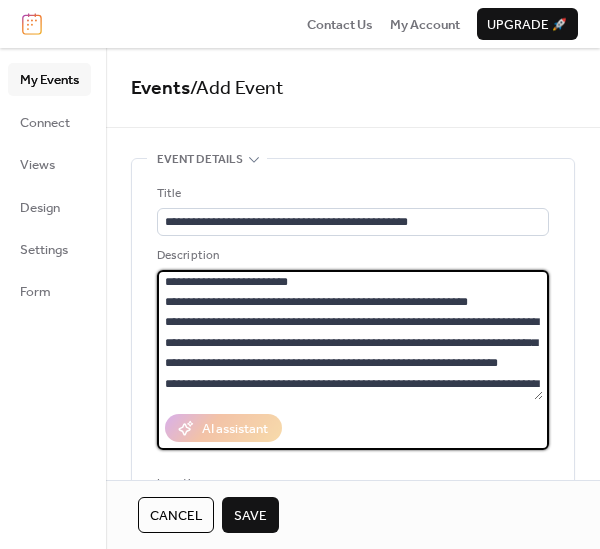 click at bounding box center [350, 335] 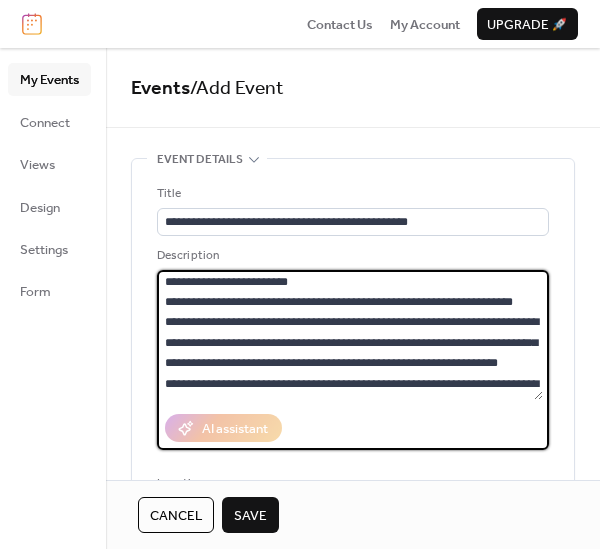 click at bounding box center (350, 335) 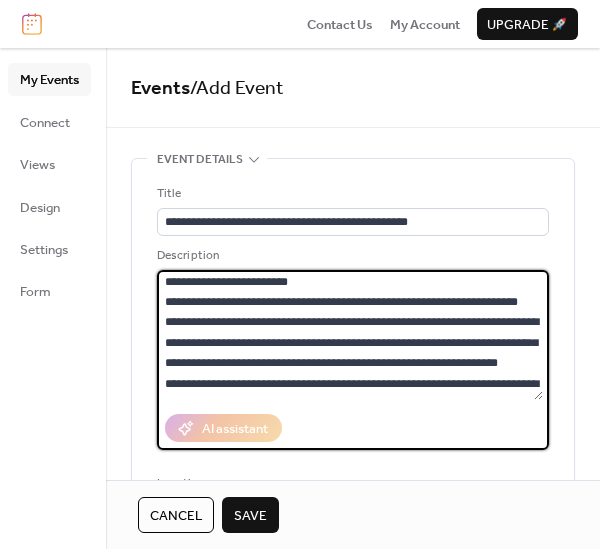 click at bounding box center [350, 335] 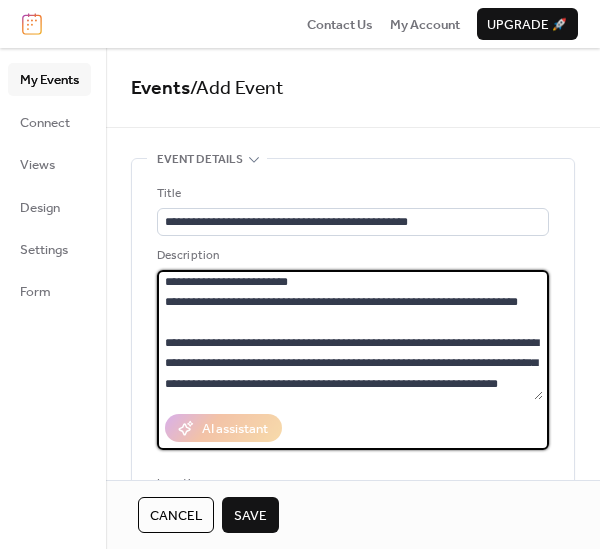 click at bounding box center [350, 335] 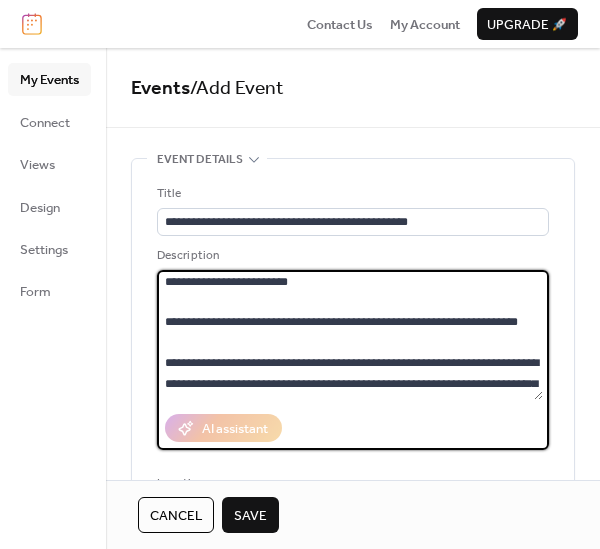 scroll, scrollTop: 22, scrollLeft: 0, axis: vertical 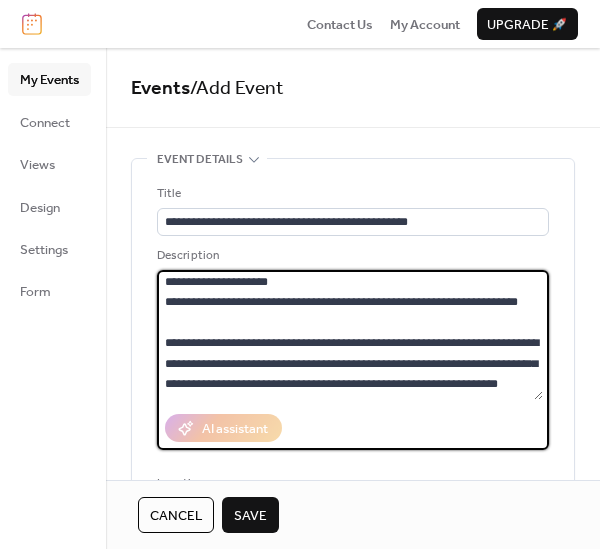 click at bounding box center [350, 335] 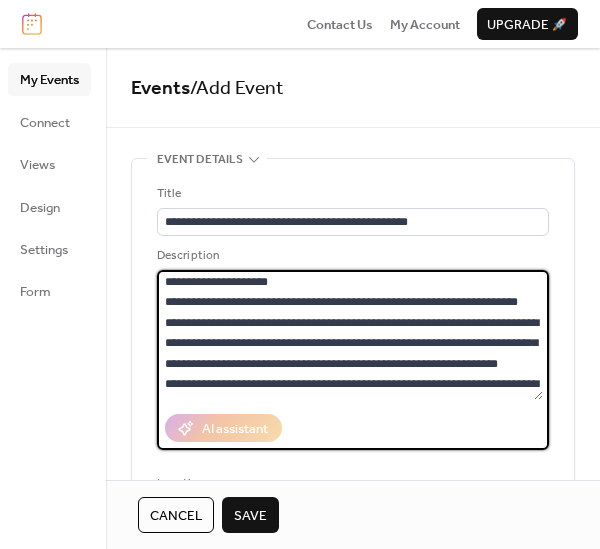 scroll, scrollTop: 25, scrollLeft: 0, axis: vertical 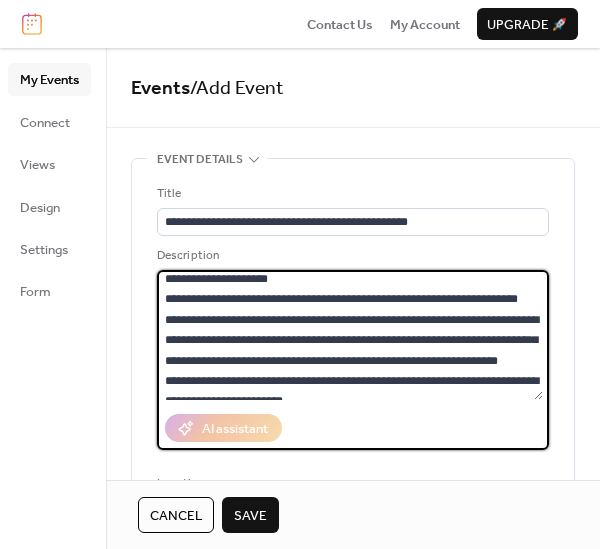 drag, startPoint x: 536, startPoint y: 284, endPoint x: 535, endPoint y: 294, distance: 10.049875 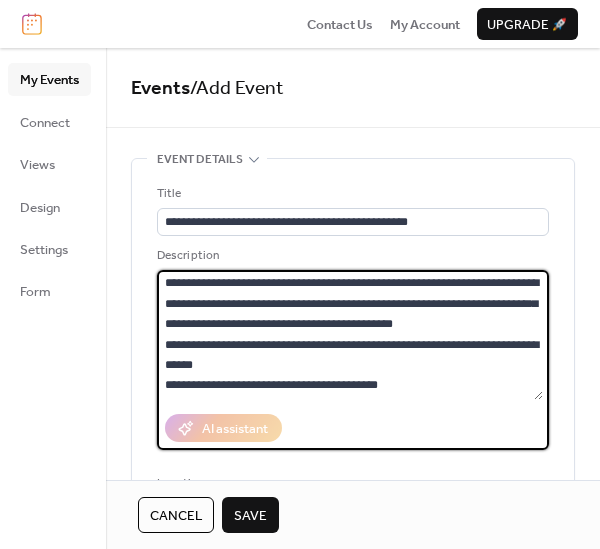 scroll, scrollTop: 548, scrollLeft: 0, axis: vertical 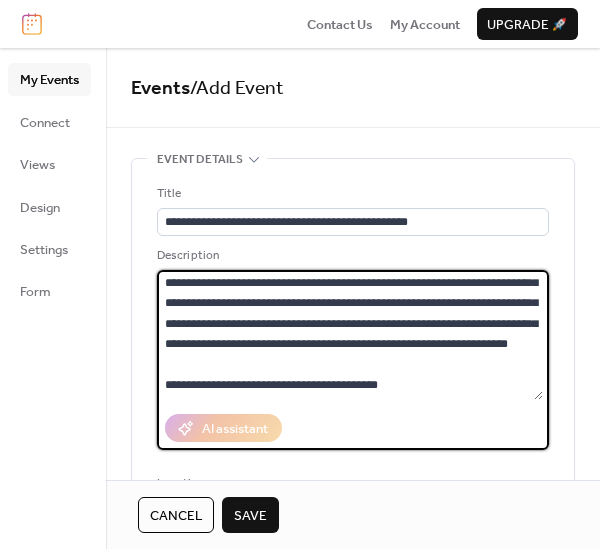 click at bounding box center (350, 335) 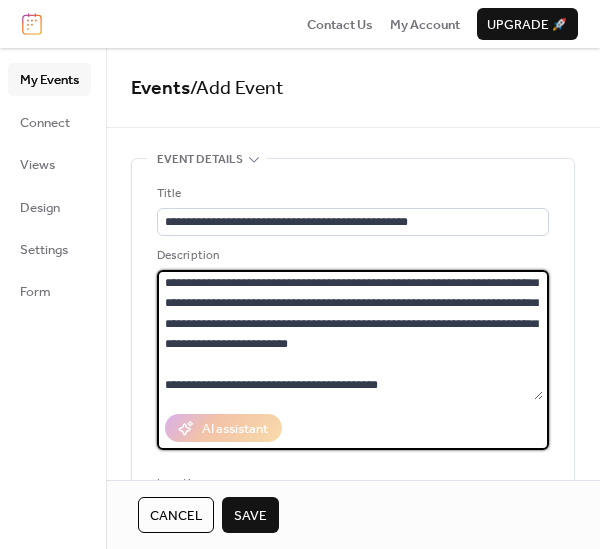 scroll, scrollTop: 468, scrollLeft: 0, axis: vertical 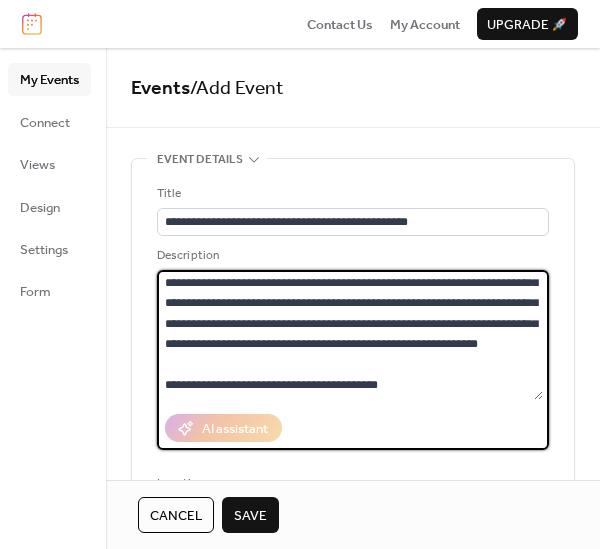 click at bounding box center [350, 335] 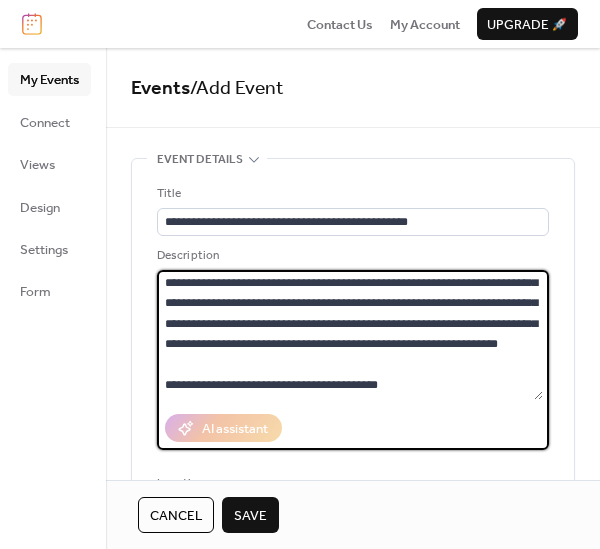 click at bounding box center (350, 335) 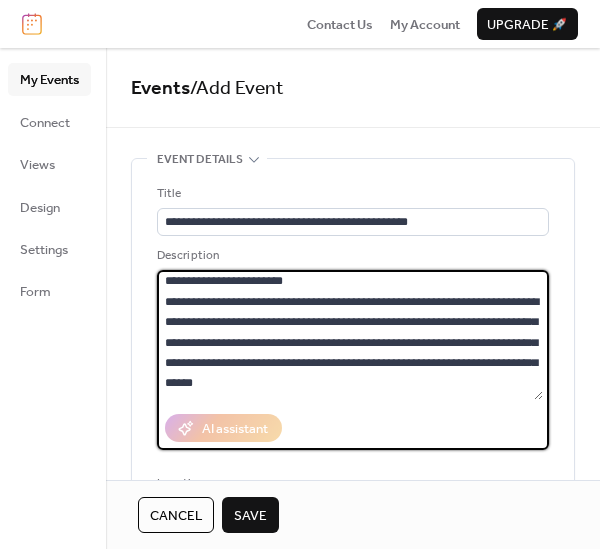 scroll, scrollTop: 2, scrollLeft: 0, axis: vertical 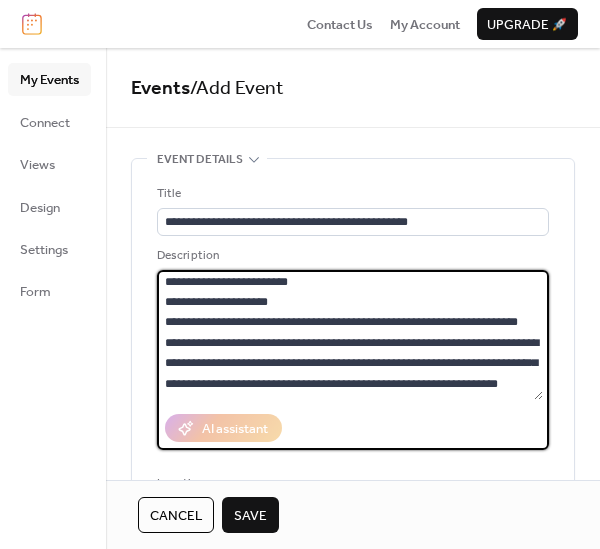 click at bounding box center (350, 335) 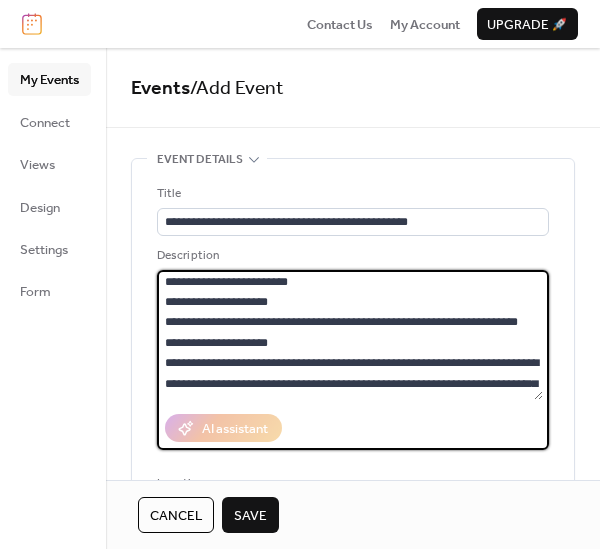 click at bounding box center [350, 335] 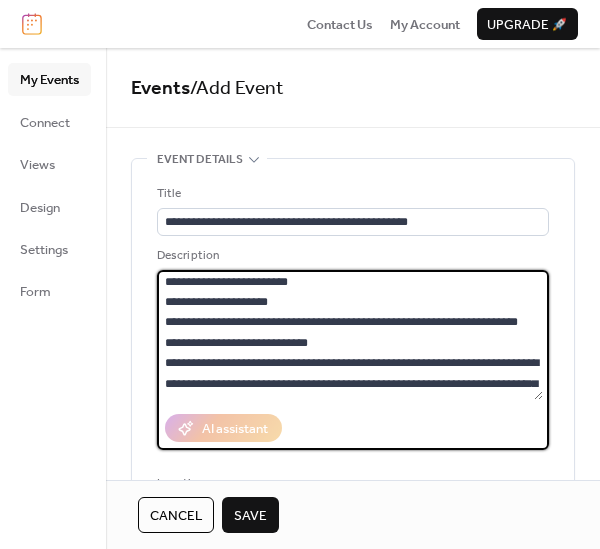 paste on "**********" 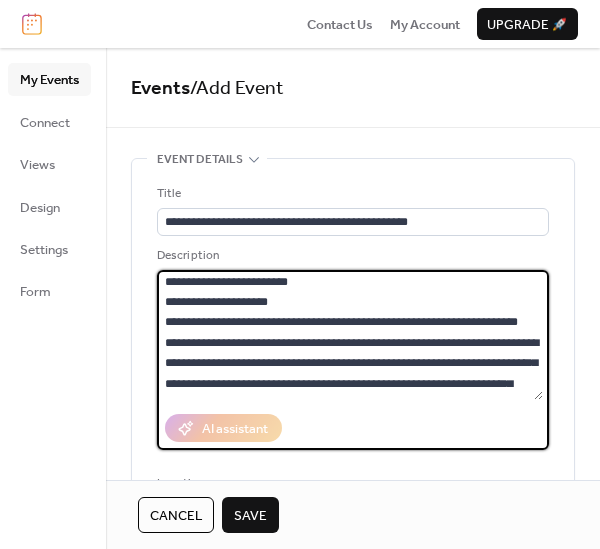 scroll, scrollTop: 79, scrollLeft: 0, axis: vertical 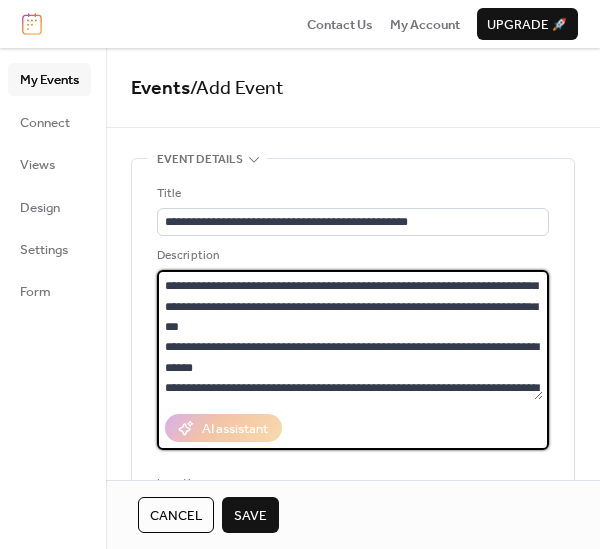 click at bounding box center [350, 335] 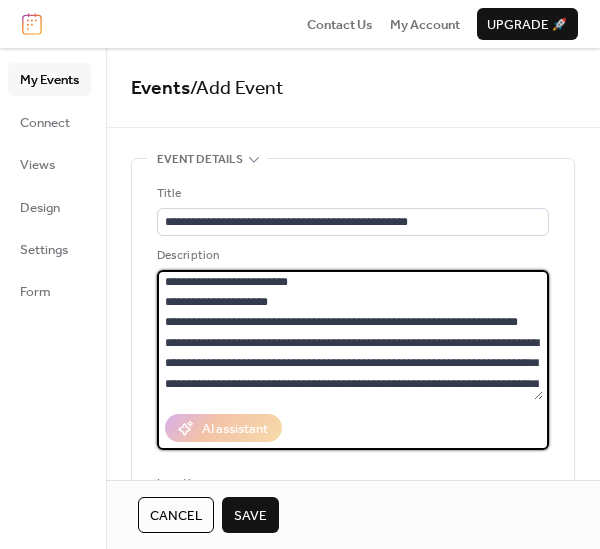 click at bounding box center [350, 335] 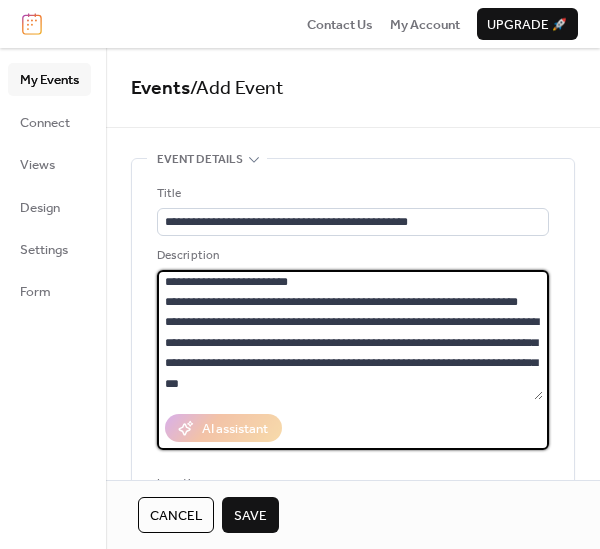 scroll, scrollTop: 0, scrollLeft: 0, axis: both 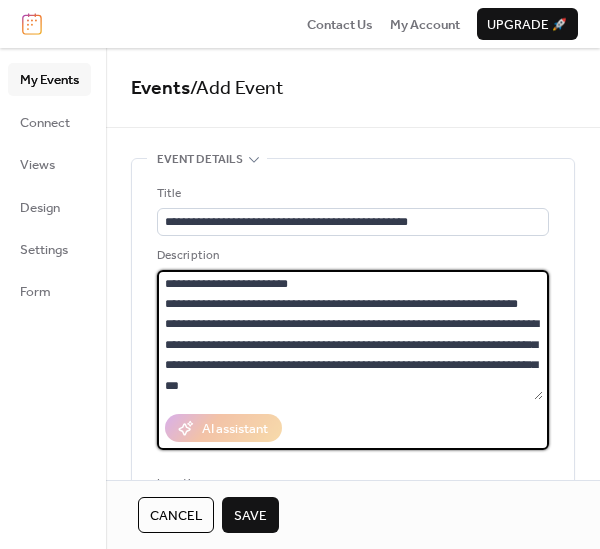 click at bounding box center [350, 335] 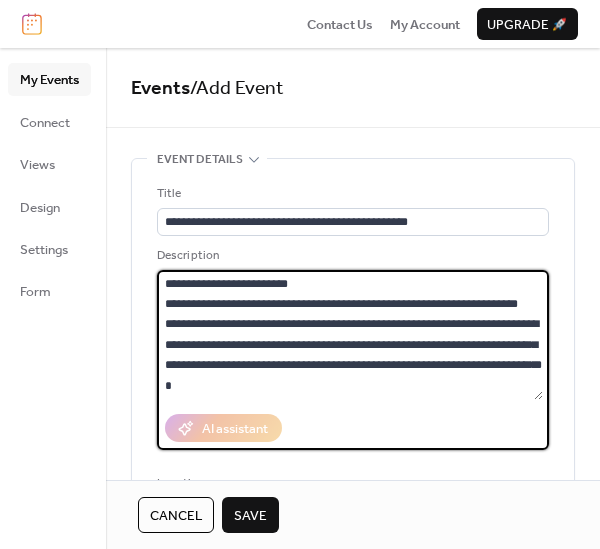 drag, startPoint x: 196, startPoint y: 348, endPoint x: 183, endPoint y: 341, distance: 14.764823 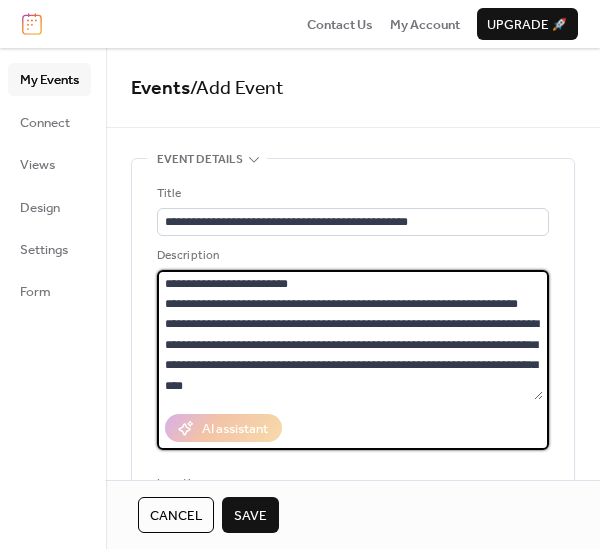 click at bounding box center (350, 335) 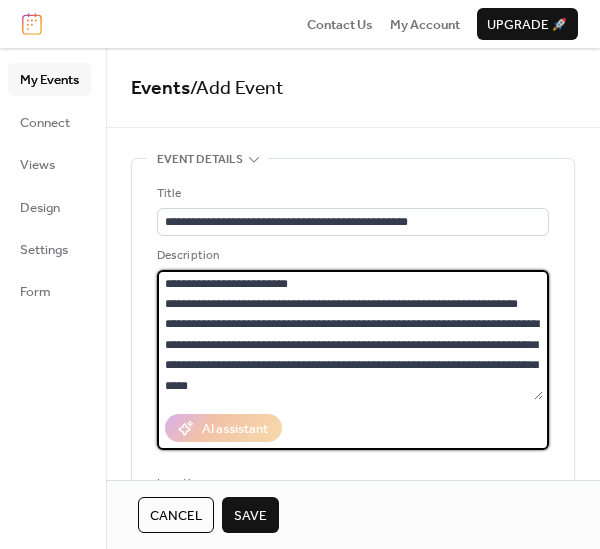 click at bounding box center [350, 335] 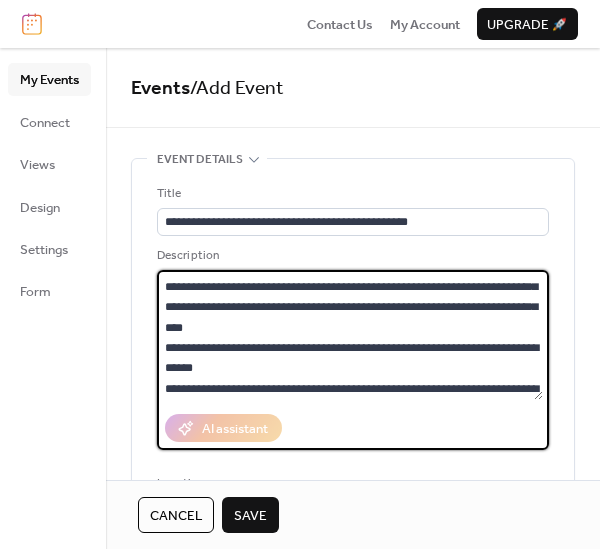 scroll, scrollTop: 79, scrollLeft: 0, axis: vertical 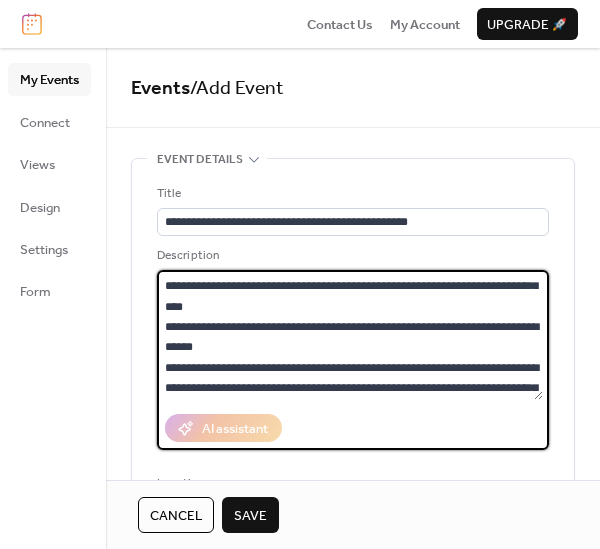 click at bounding box center (350, 335) 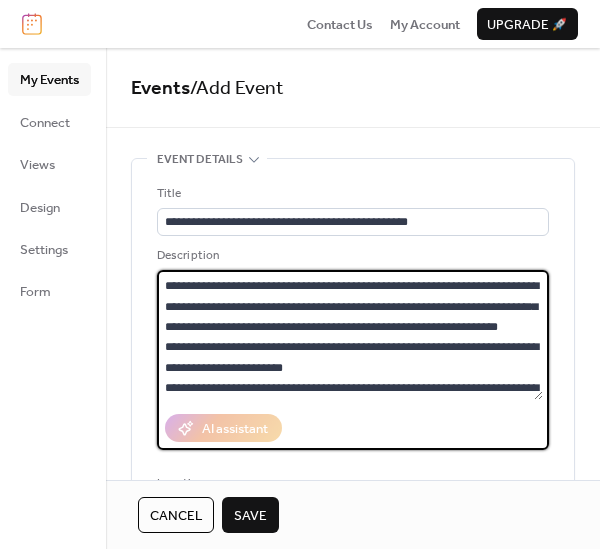 scroll, scrollTop: 201, scrollLeft: 0, axis: vertical 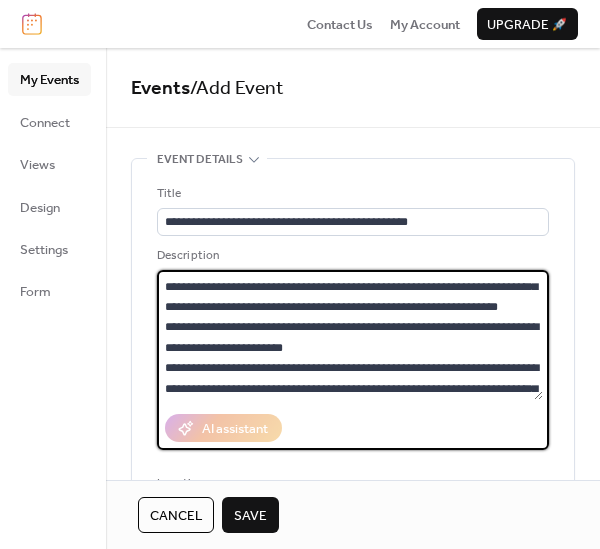 click at bounding box center [350, 335] 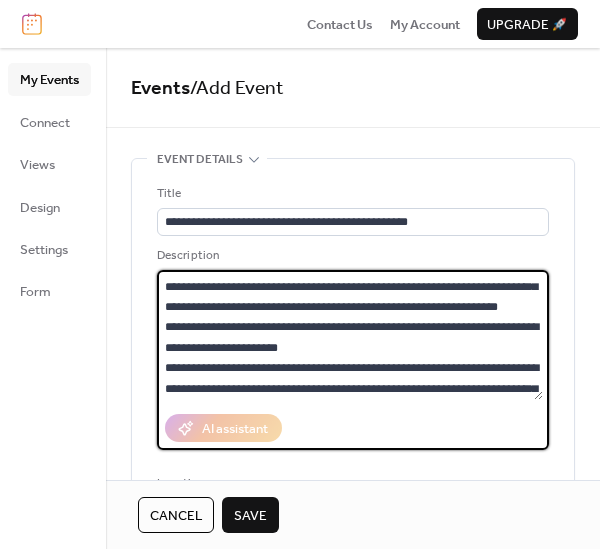 click at bounding box center (350, 335) 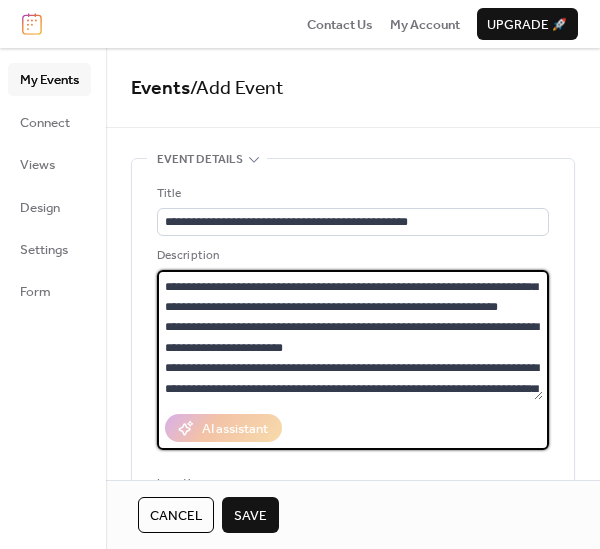 scroll, scrollTop: 222, scrollLeft: 0, axis: vertical 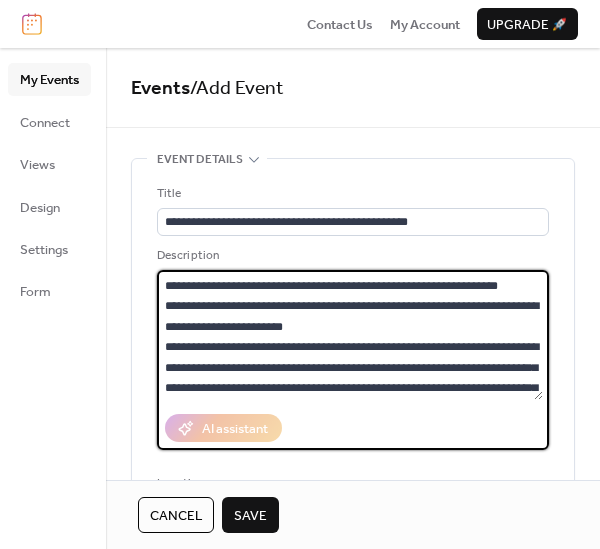 click at bounding box center [350, 335] 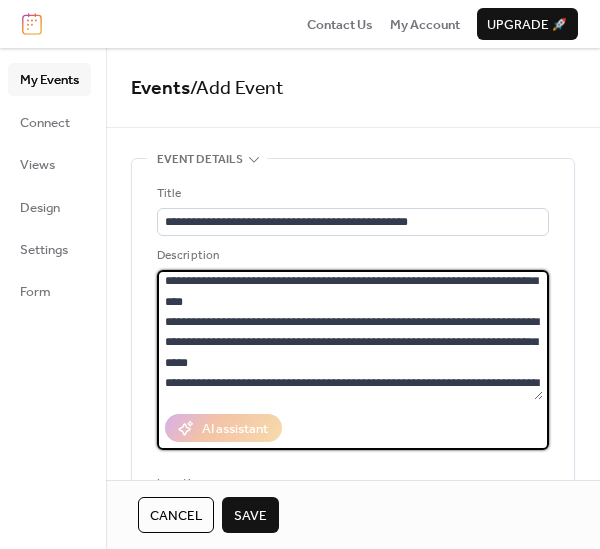 scroll, scrollTop: 2, scrollLeft: 0, axis: vertical 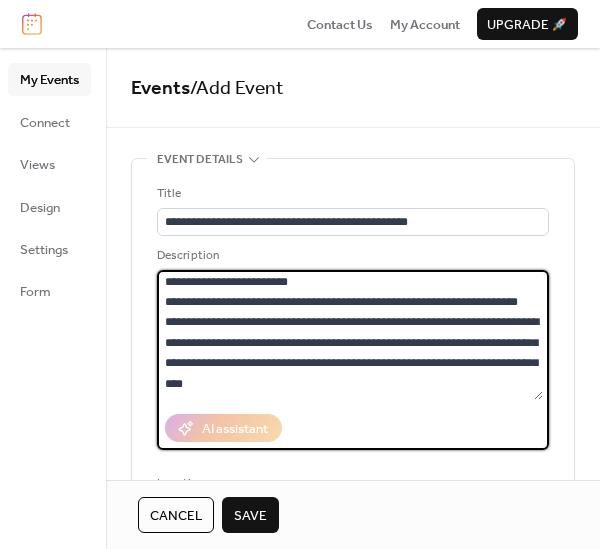 click at bounding box center [350, 335] 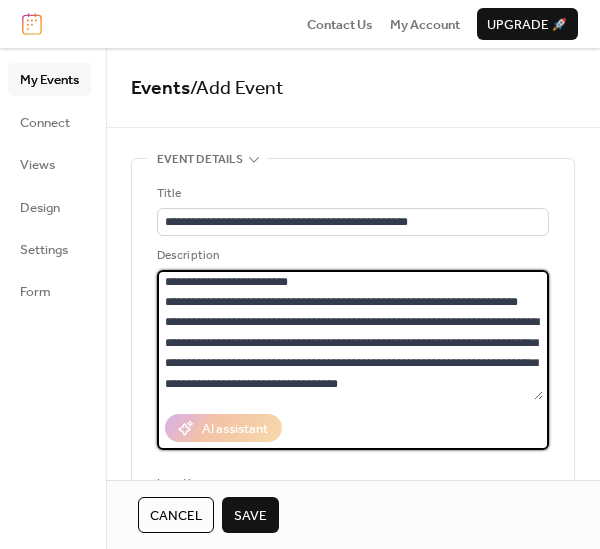 drag, startPoint x: 306, startPoint y: 342, endPoint x: 509, endPoint y: 361, distance: 203.88722 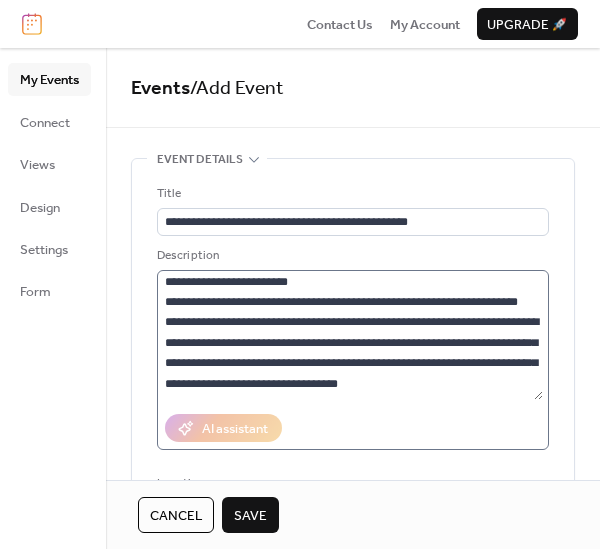 drag, startPoint x: 509, startPoint y: 361, endPoint x: 431, endPoint y: 401, distance: 87.658424 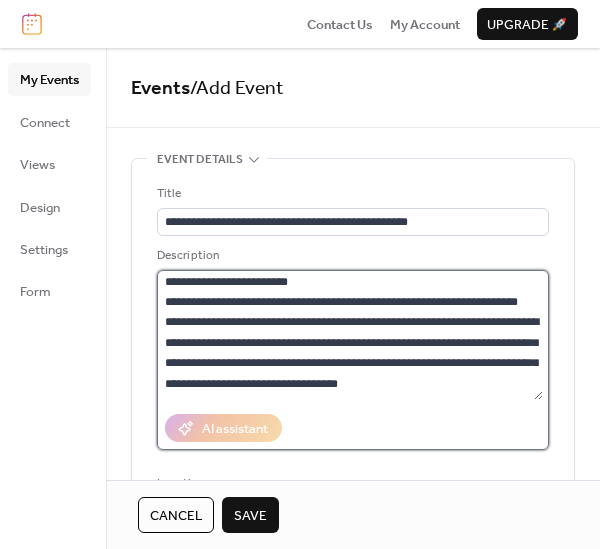 drag, startPoint x: 431, startPoint y: 401, endPoint x: 275, endPoint y: 309, distance: 181.1077 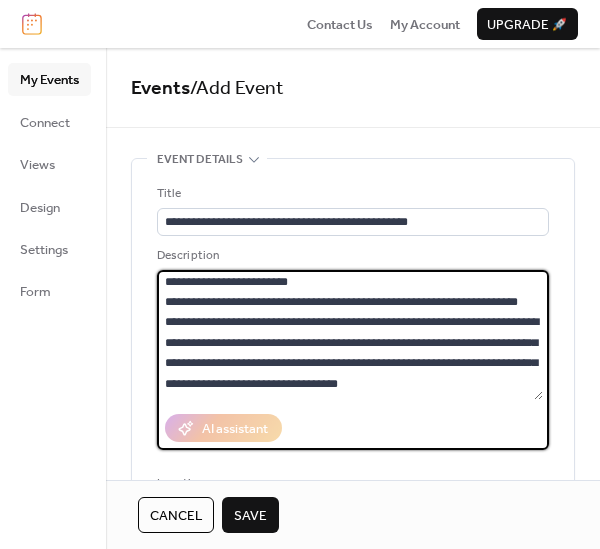 drag, startPoint x: 275, startPoint y: 309, endPoint x: 262, endPoint y: 322, distance: 18.384777 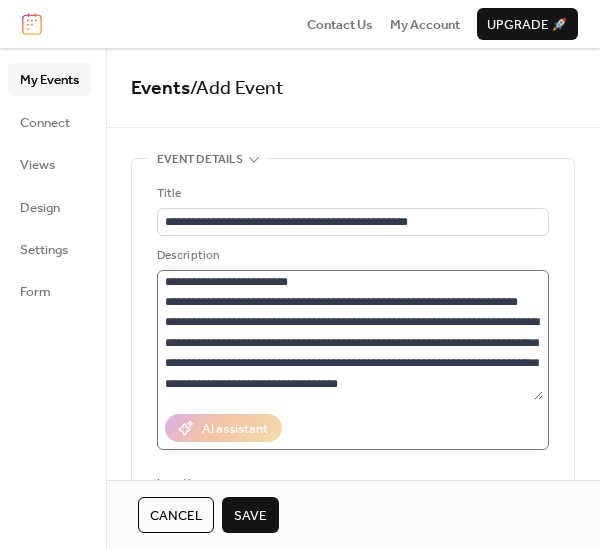 drag, startPoint x: 249, startPoint y: 319, endPoint x: 484, endPoint y: 404, distance: 249.89998 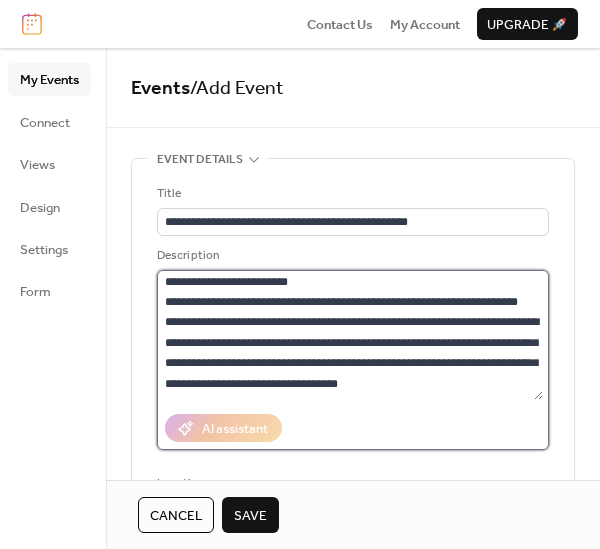 drag, startPoint x: 484, startPoint y: 404, endPoint x: 448, endPoint y: 398, distance: 36.496574 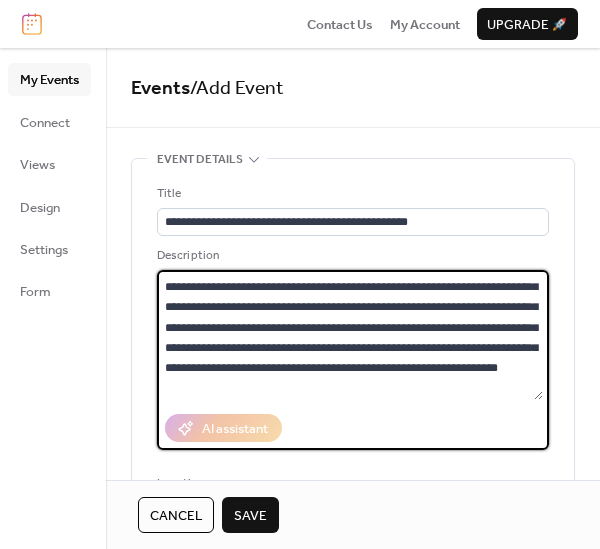 scroll, scrollTop: 528, scrollLeft: 0, axis: vertical 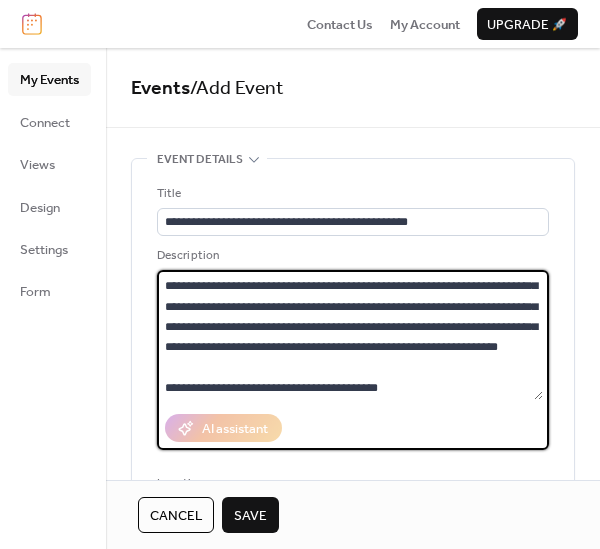 click at bounding box center (350, 335) 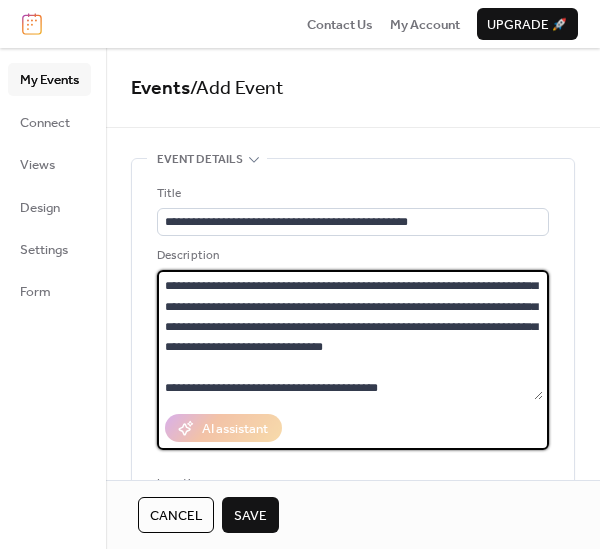 click at bounding box center [350, 335] 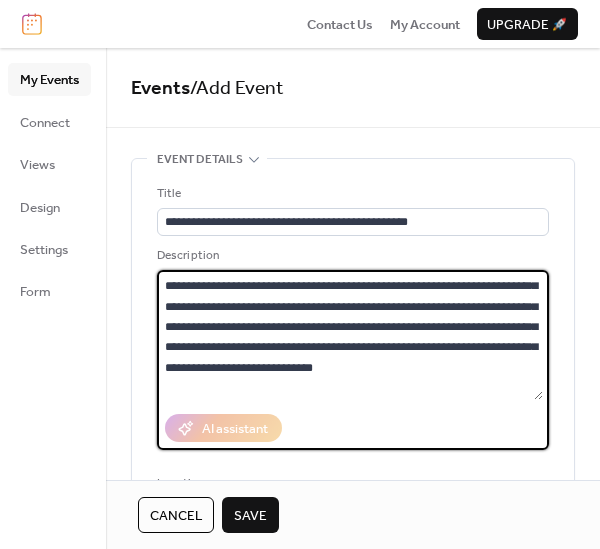 click at bounding box center [350, 335] 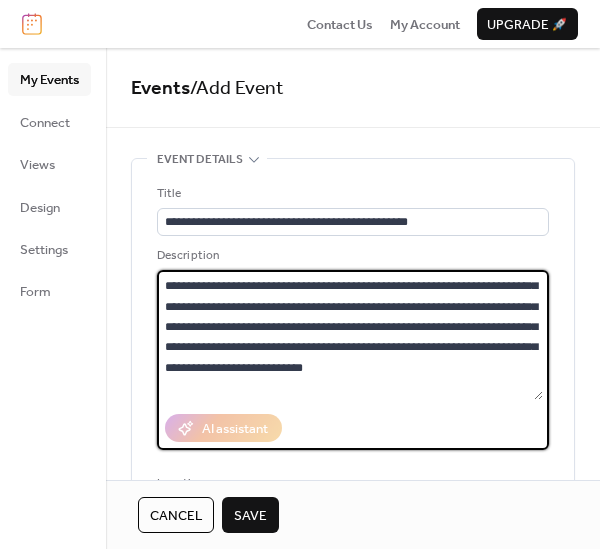 click at bounding box center (350, 335) 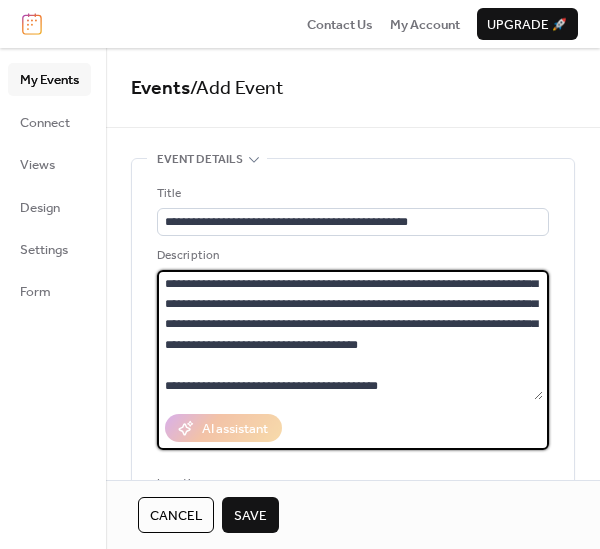 scroll, scrollTop: 609, scrollLeft: 0, axis: vertical 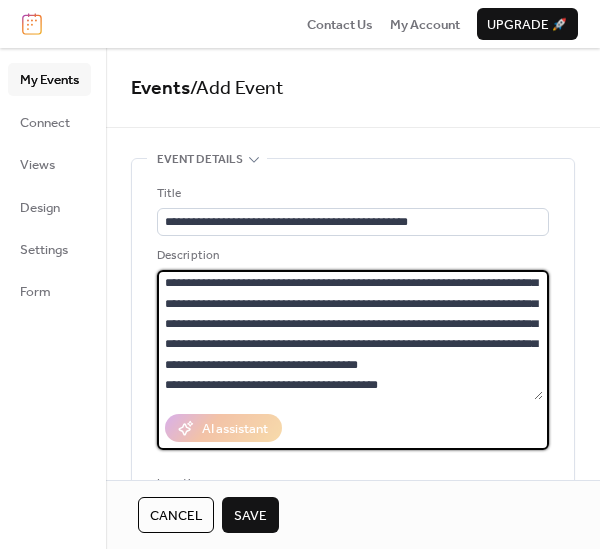 click at bounding box center [350, 335] 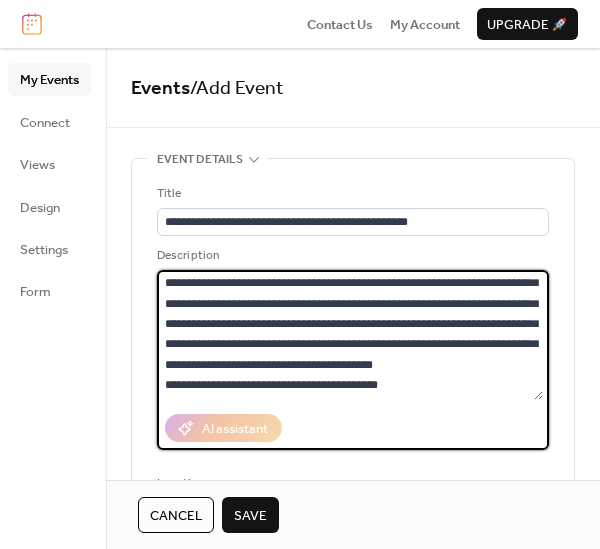 click at bounding box center [350, 335] 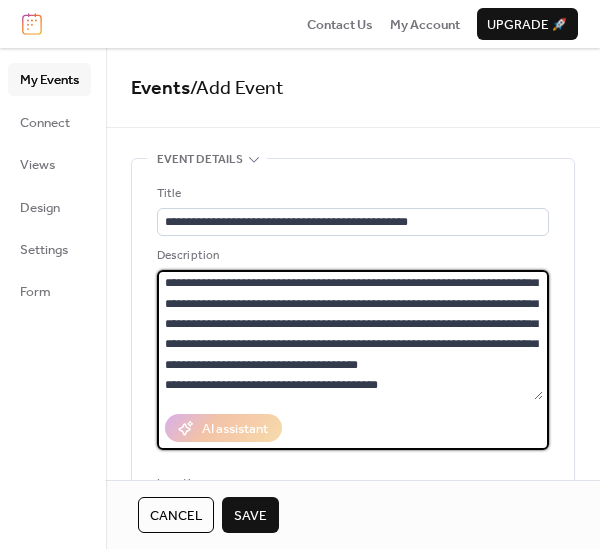 click at bounding box center (350, 335) 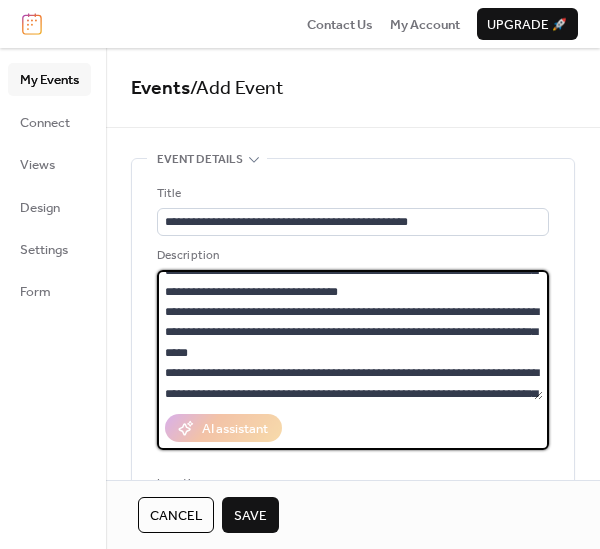 scroll, scrollTop: 0, scrollLeft: 0, axis: both 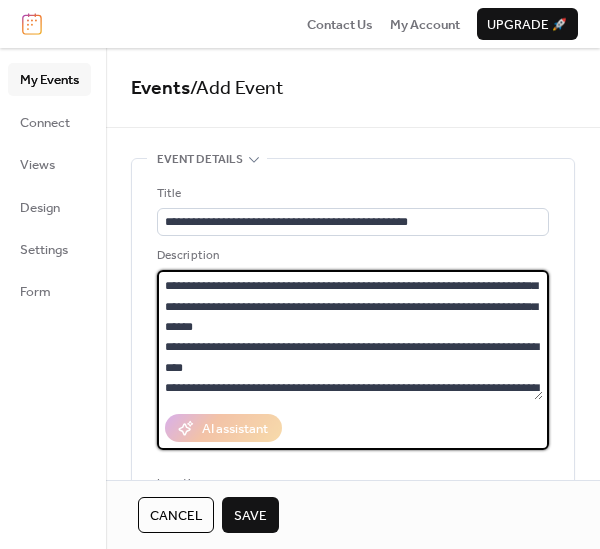 type on "**********" 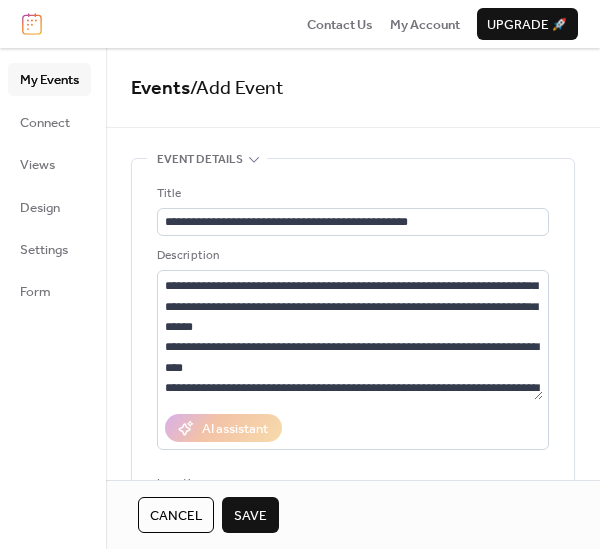 click on "Save" at bounding box center (250, 516) 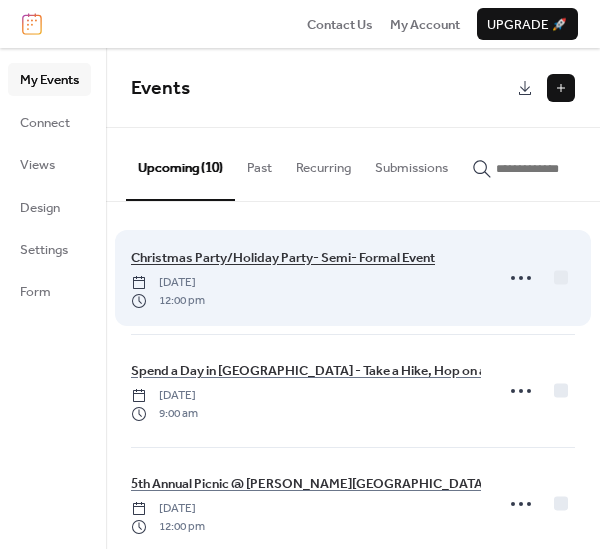 click on "Christmas Party/Holiday Party- Semi- Formal Event" at bounding box center [283, 258] 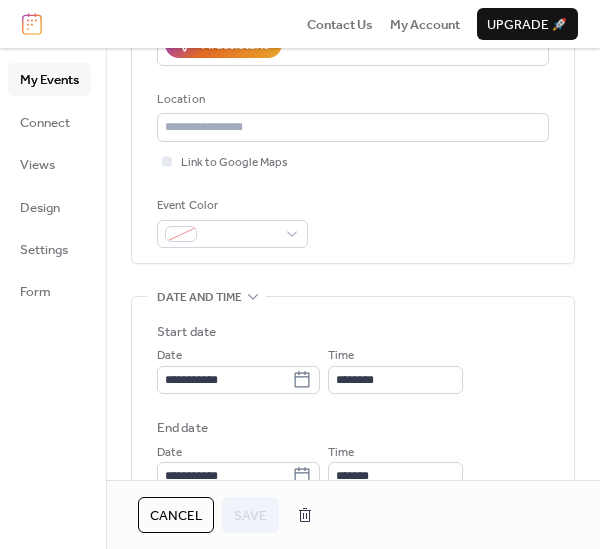 scroll, scrollTop: 417, scrollLeft: 0, axis: vertical 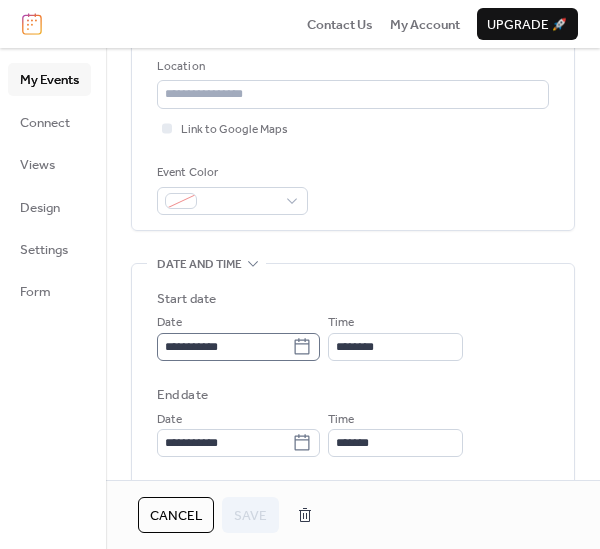 click 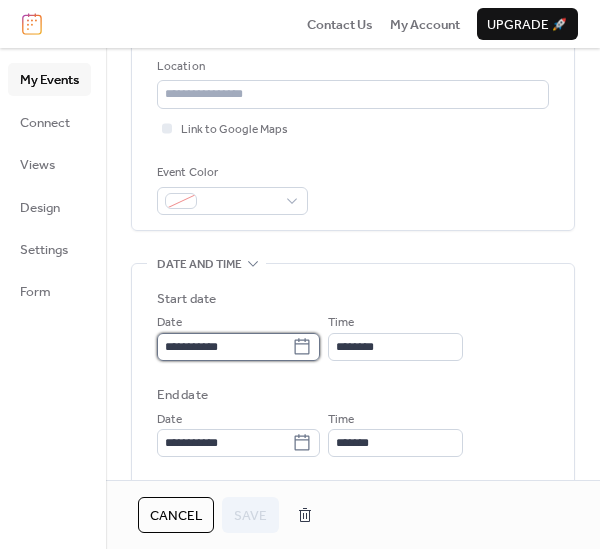 click on "**********" at bounding box center [224, 347] 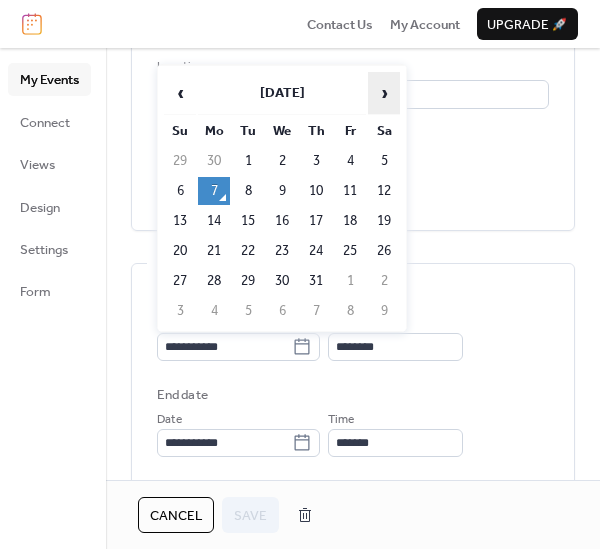 click on "›" at bounding box center [384, 93] 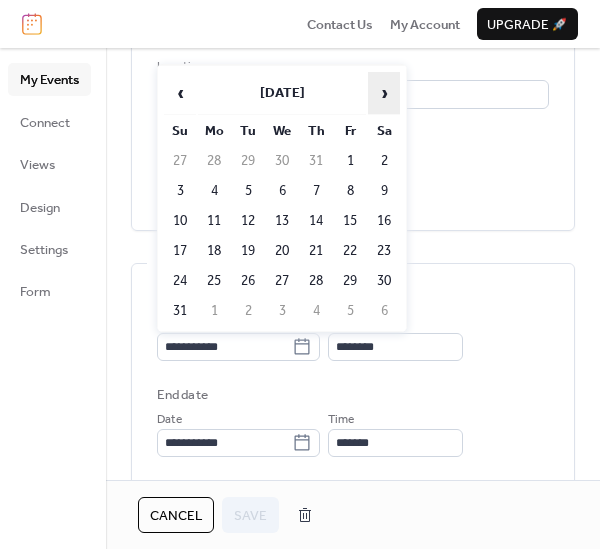 click on "›" at bounding box center (384, 93) 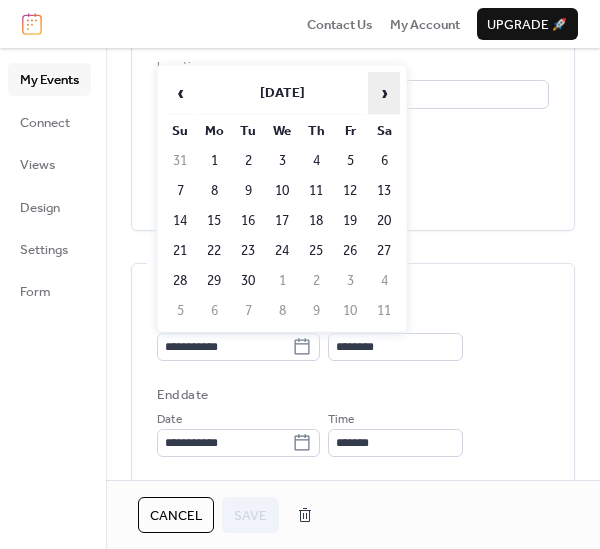click on "›" at bounding box center (384, 93) 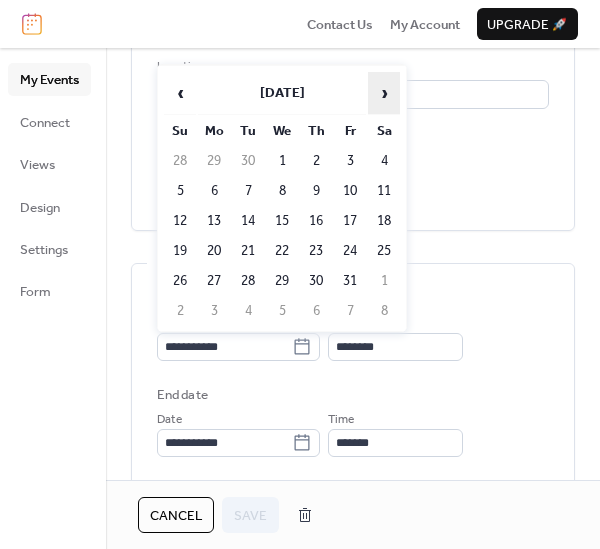 click on "›" at bounding box center [384, 93] 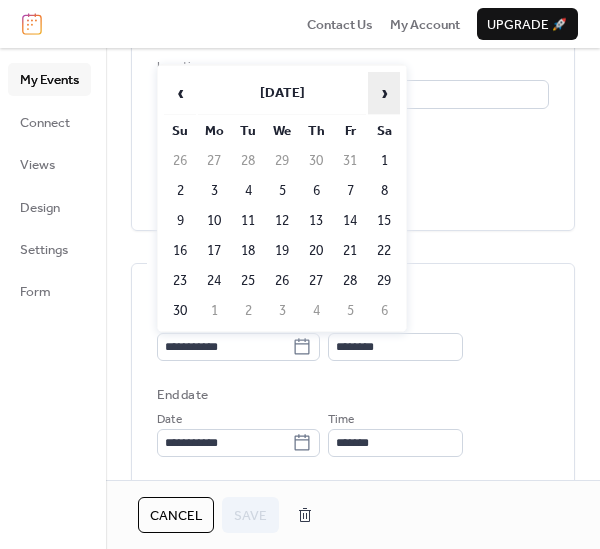 click on "›" at bounding box center [384, 93] 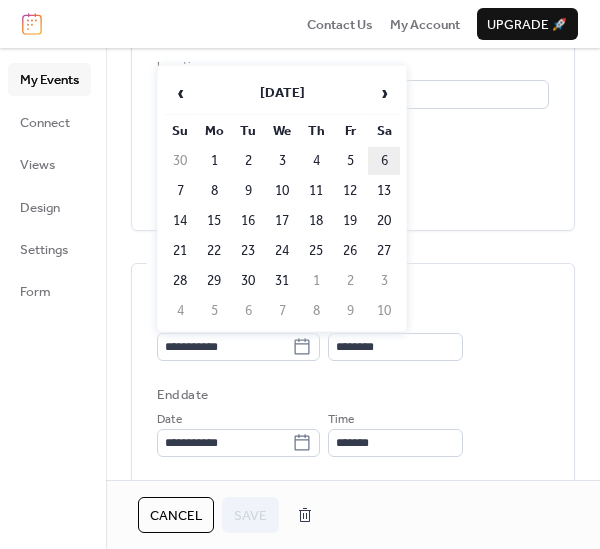 click on "6" at bounding box center [384, 161] 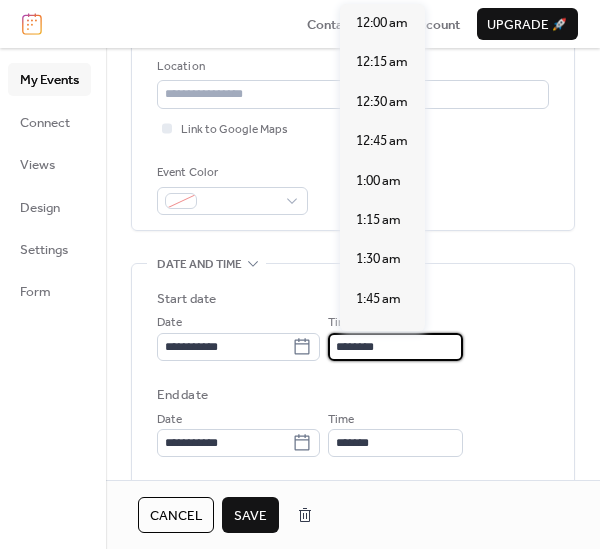 click on "********" at bounding box center (395, 347) 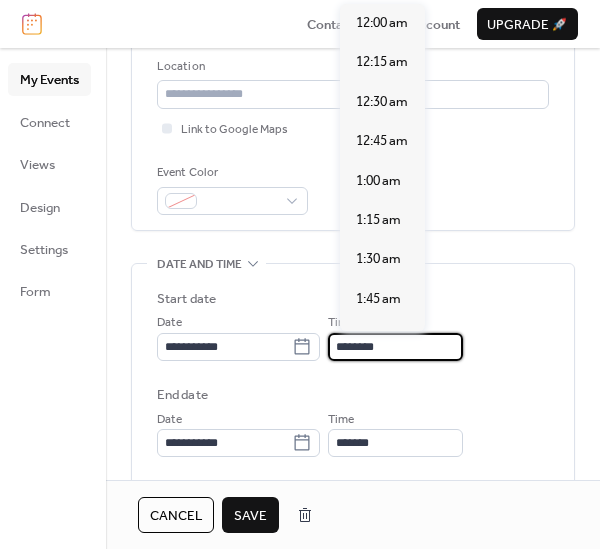 scroll, scrollTop: 1907, scrollLeft: 0, axis: vertical 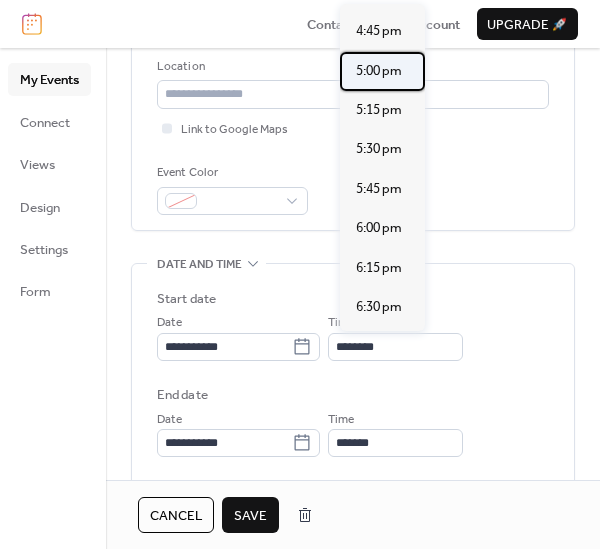 click on "5:00 pm" at bounding box center [379, 71] 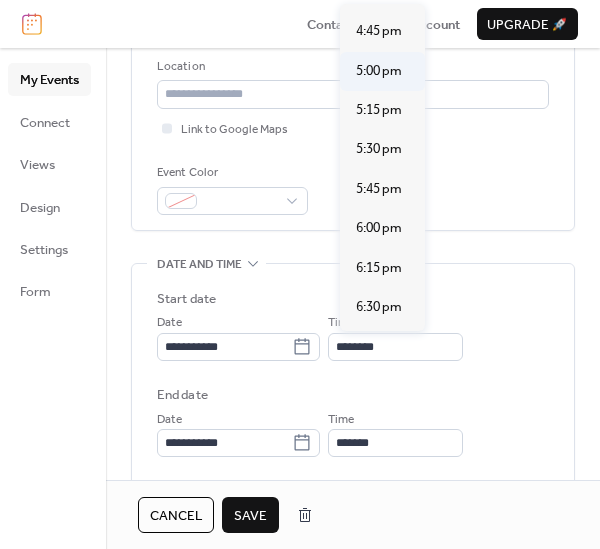 type on "*******" 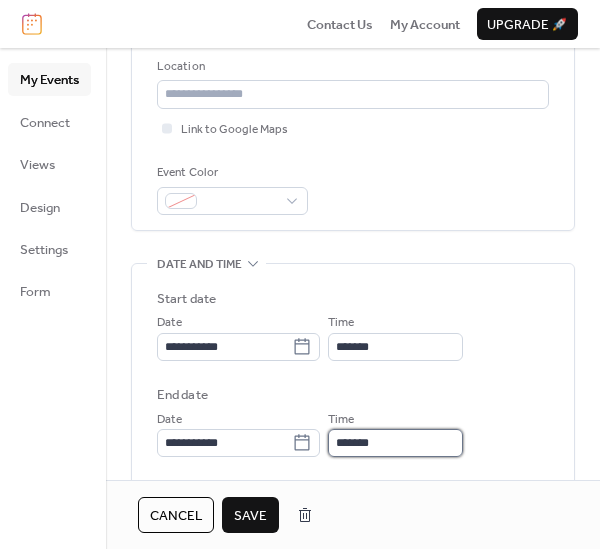 click on "*******" at bounding box center (395, 443) 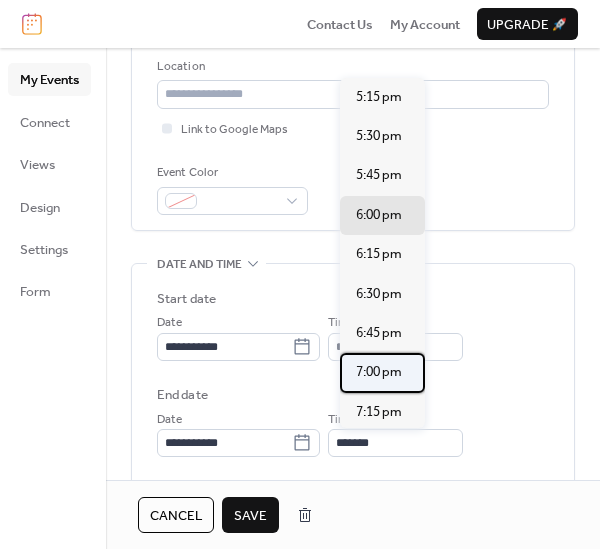 click on "7:00 pm" at bounding box center [379, 372] 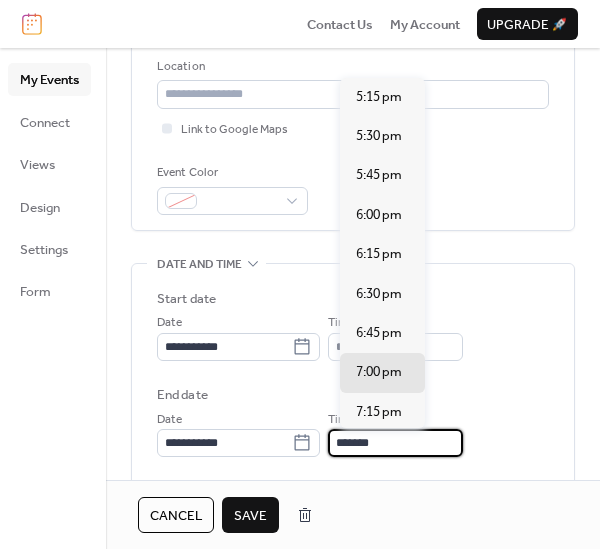 scroll, scrollTop: 0, scrollLeft: 0, axis: both 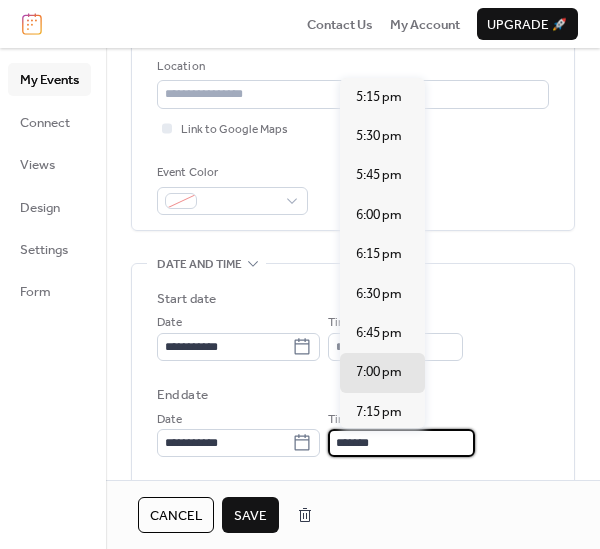 drag, startPoint x: 423, startPoint y: 448, endPoint x: 359, endPoint y: 448, distance: 64 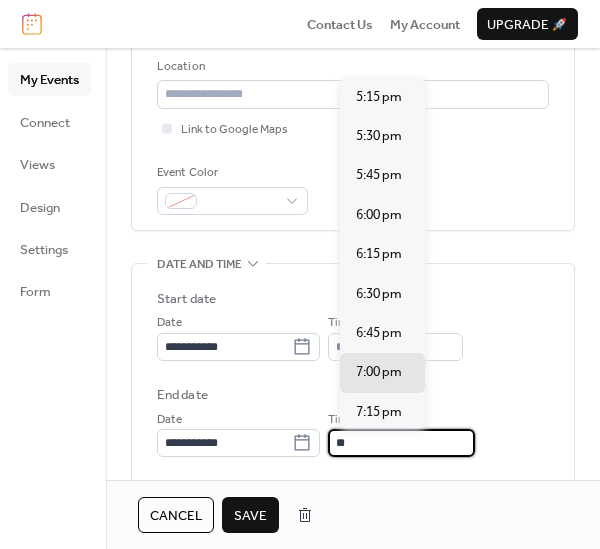 type on "*" 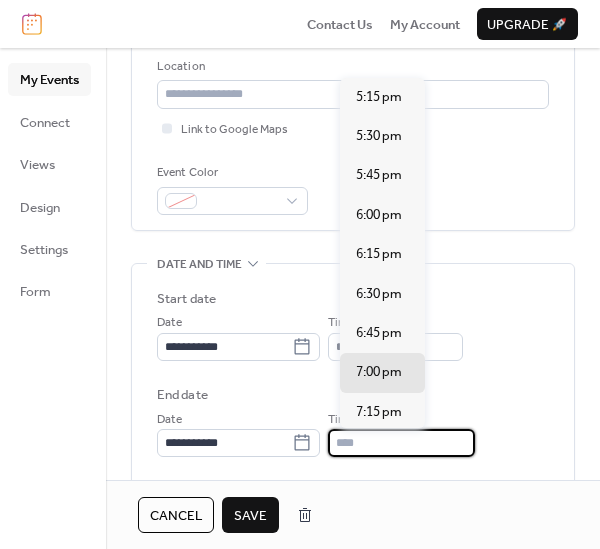 scroll, scrollTop: 0, scrollLeft: 0, axis: both 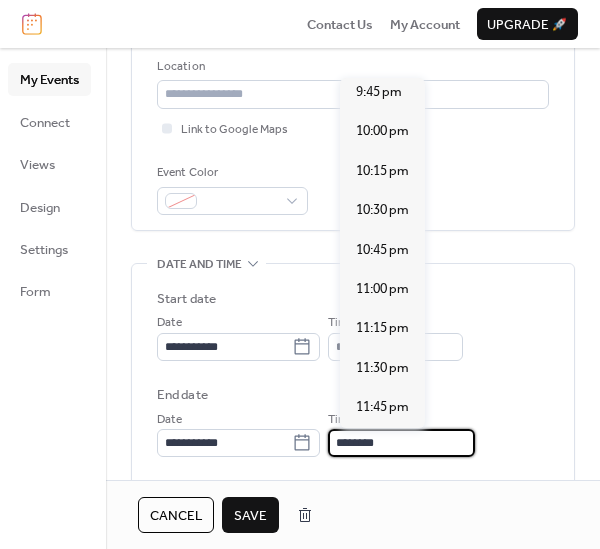type on "*******" 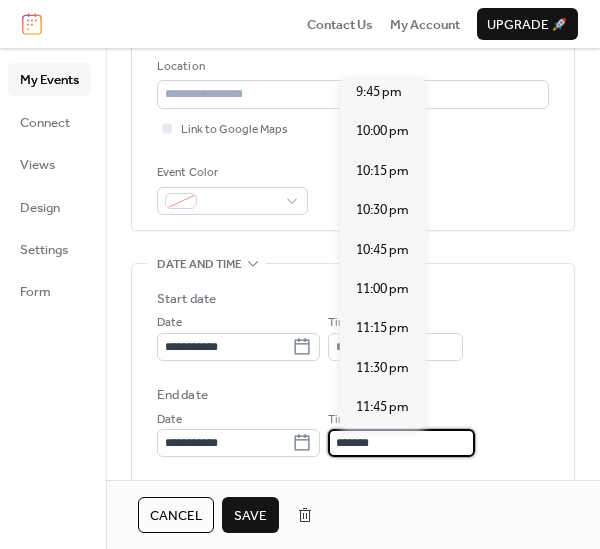 click on "Save" at bounding box center [250, 515] 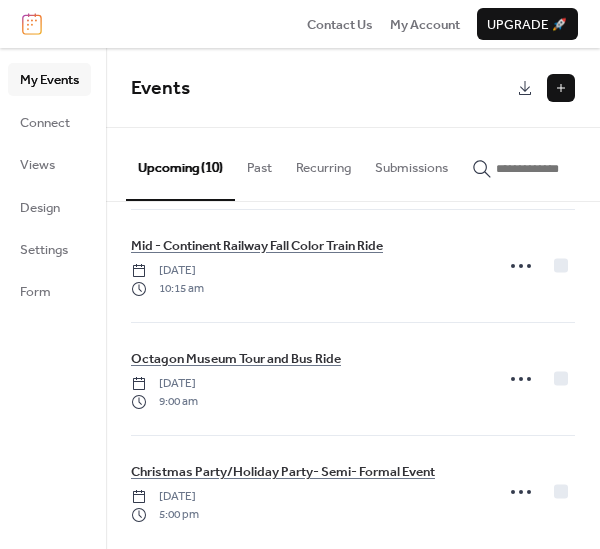 scroll, scrollTop: 824, scrollLeft: 0, axis: vertical 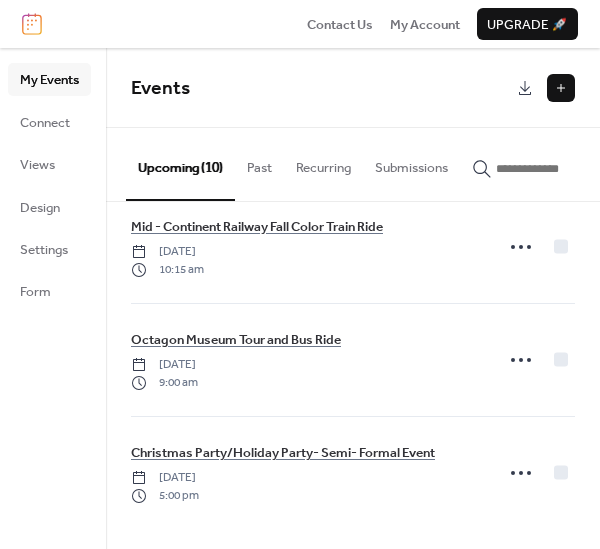 click at bounding box center (561, 88) 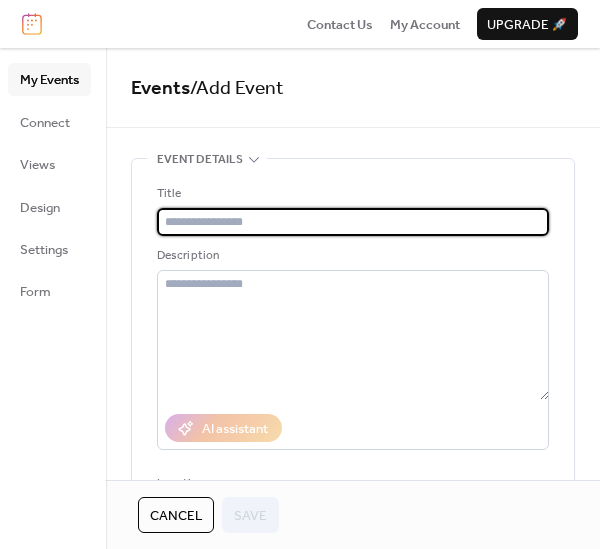 click at bounding box center (353, 222) 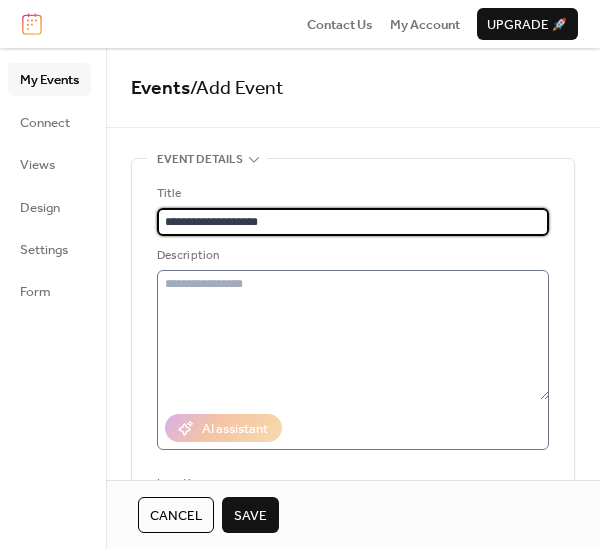 type on "**********" 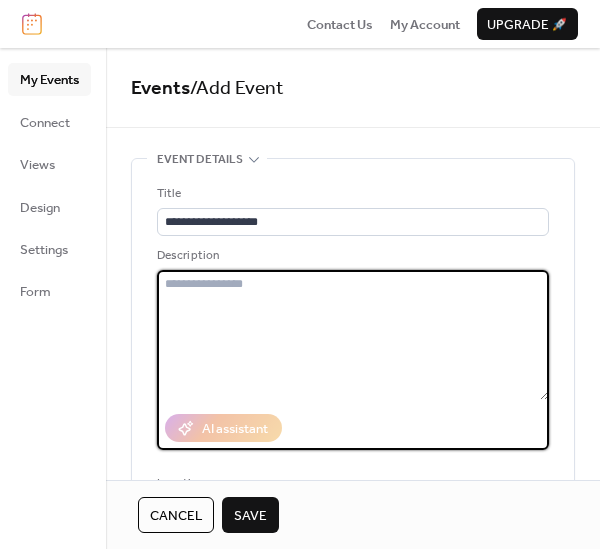 click at bounding box center (353, 335) 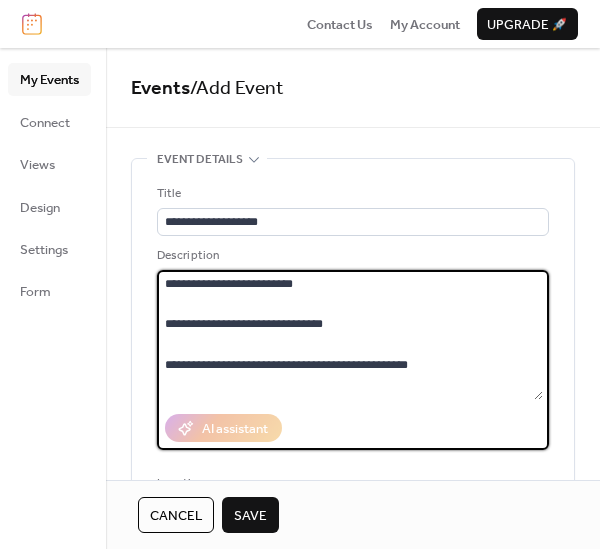 scroll, scrollTop: 691, scrollLeft: 0, axis: vertical 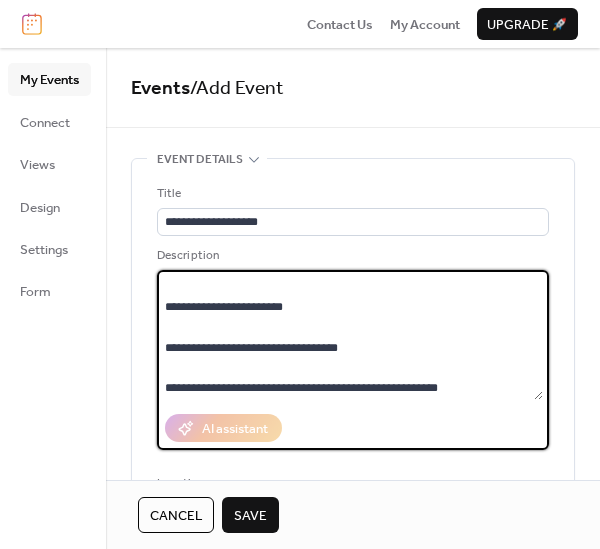 drag, startPoint x: 533, startPoint y: 378, endPoint x: 525, endPoint y: 322, distance: 56.568542 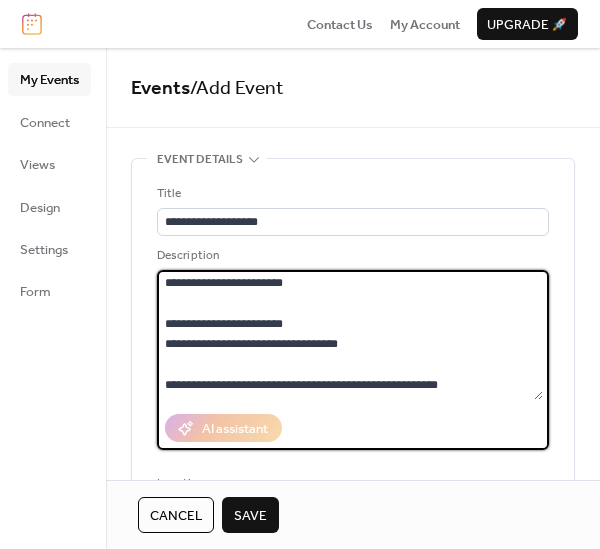 scroll, scrollTop: 672, scrollLeft: 0, axis: vertical 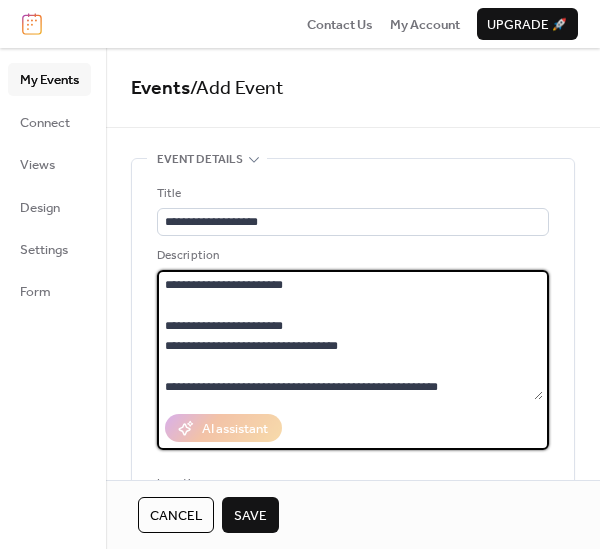 click on "**********" at bounding box center [350, 335] 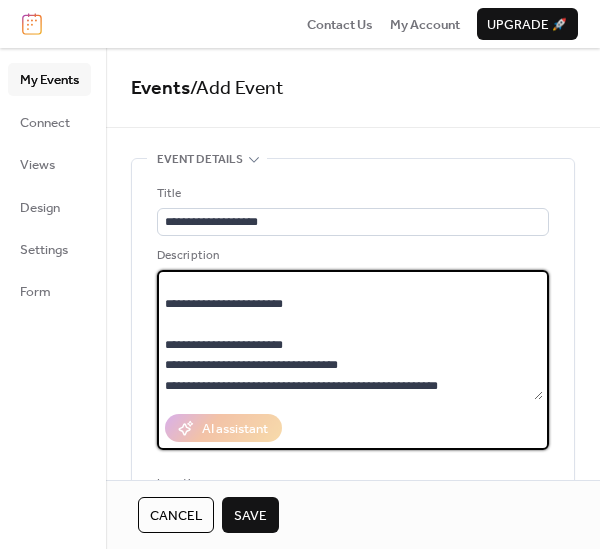 scroll, scrollTop: 652, scrollLeft: 0, axis: vertical 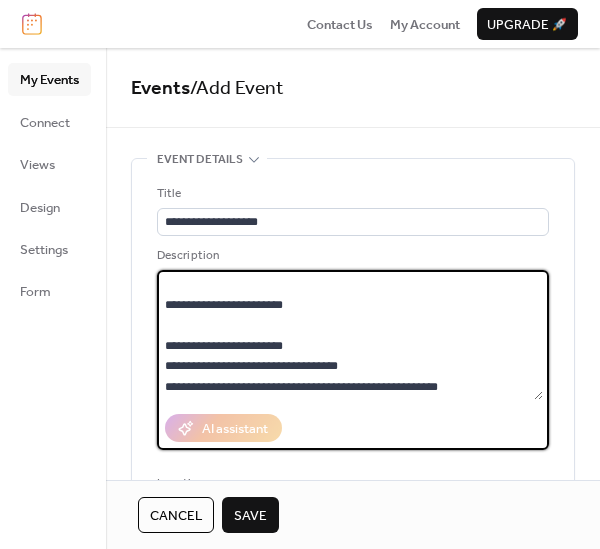click on "**********" at bounding box center (350, 335) 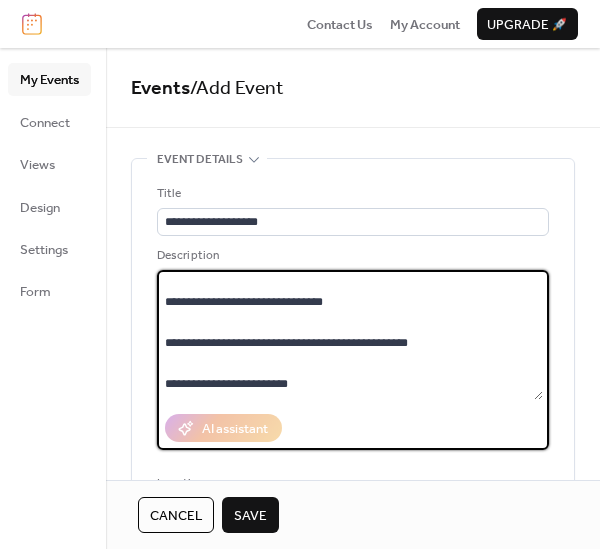scroll, scrollTop: 2, scrollLeft: 0, axis: vertical 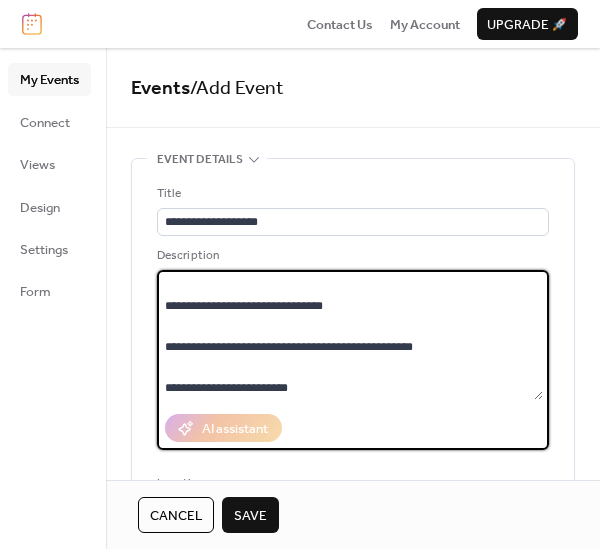 drag, startPoint x: 310, startPoint y: 350, endPoint x: 390, endPoint y: 366, distance: 81.58431 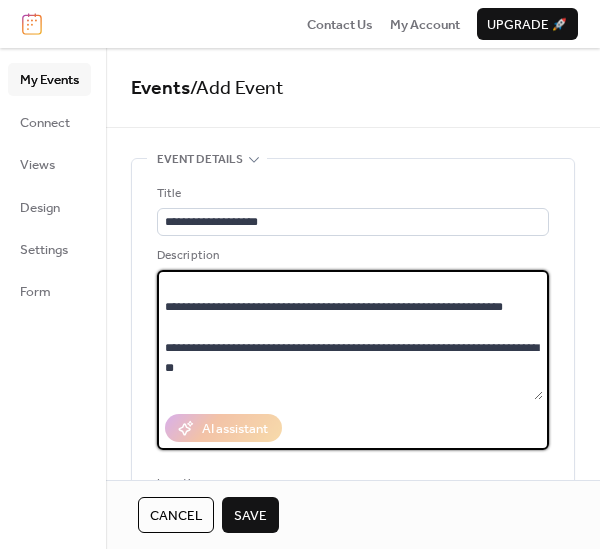 scroll, scrollTop: 324, scrollLeft: 0, axis: vertical 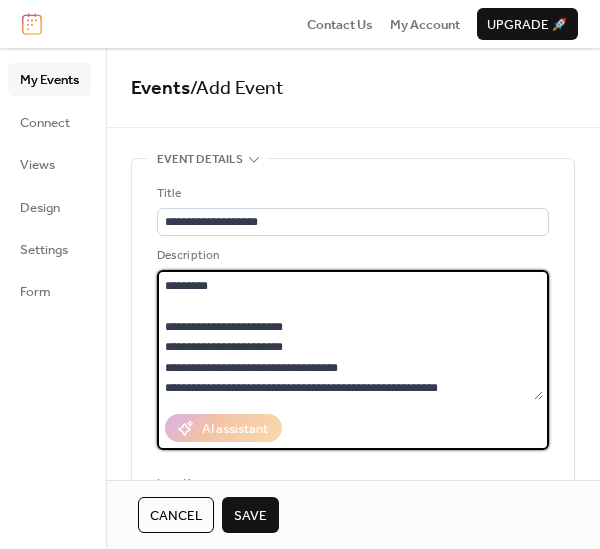 click on "**********" at bounding box center [350, 335] 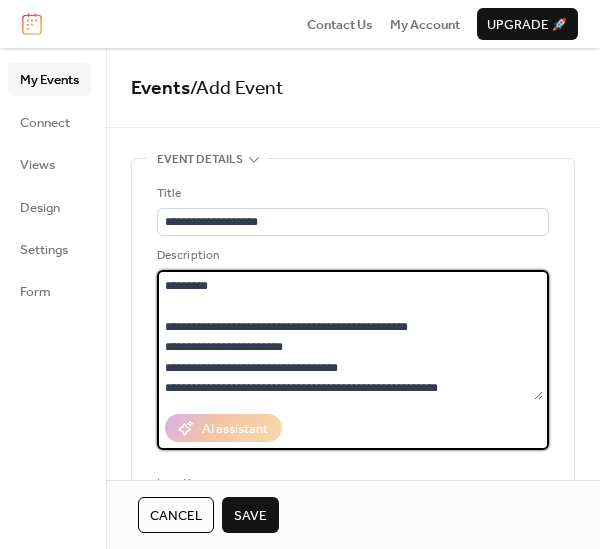 drag, startPoint x: 433, startPoint y: 328, endPoint x: 289, endPoint y: 327, distance: 144.00348 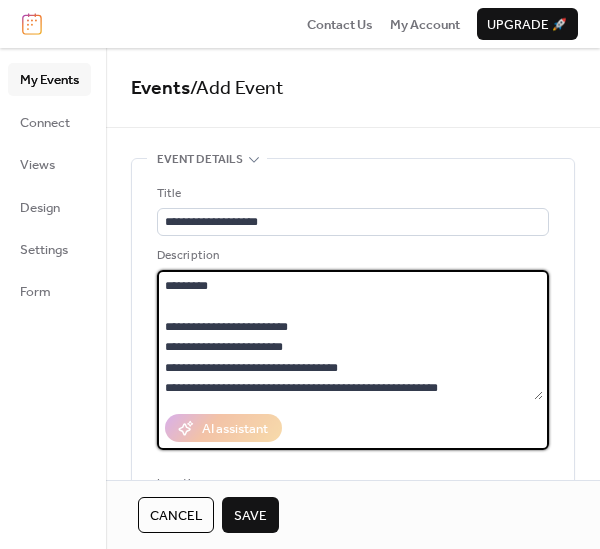 click on "**********" at bounding box center [350, 335] 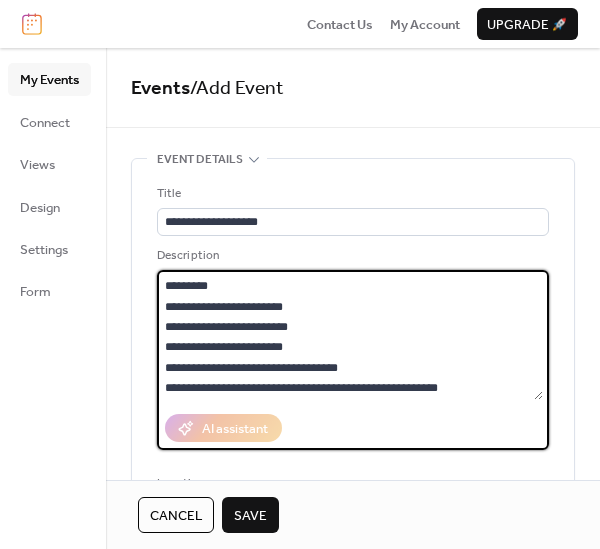 type on "**********" 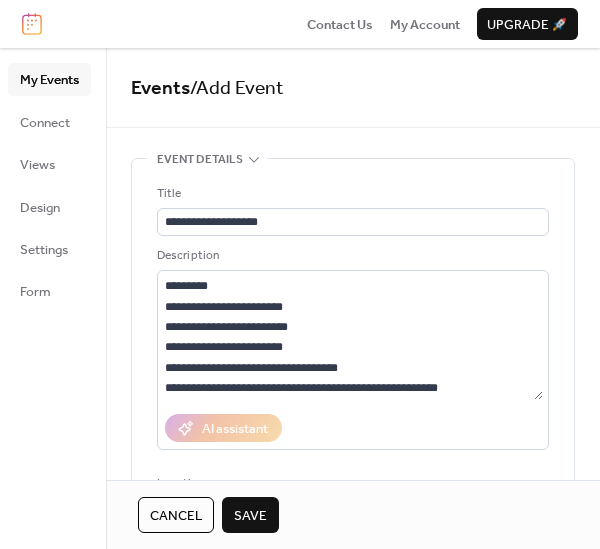 click on "Save" at bounding box center [250, 516] 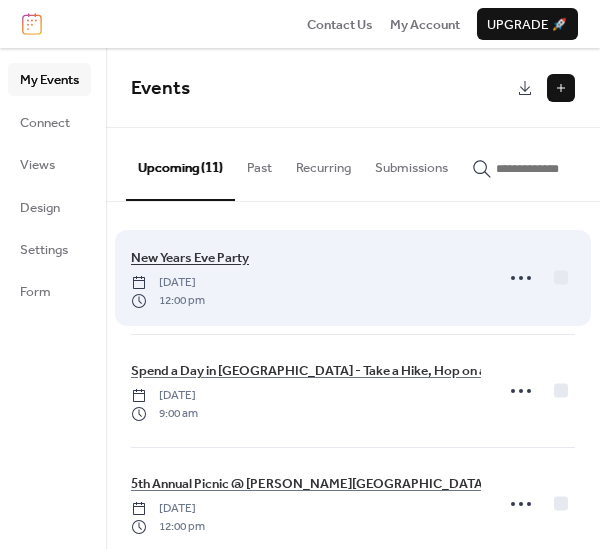click on "New Years Eve Party" at bounding box center (190, 258) 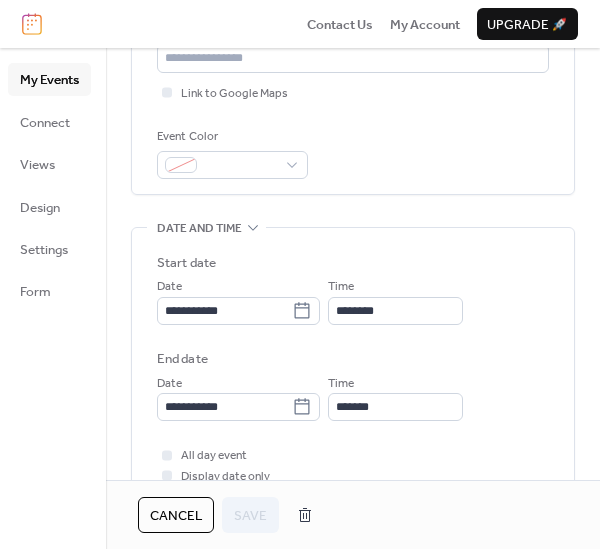 scroll, scrollTop: 466, scrollLeft: 0, axis: vertical 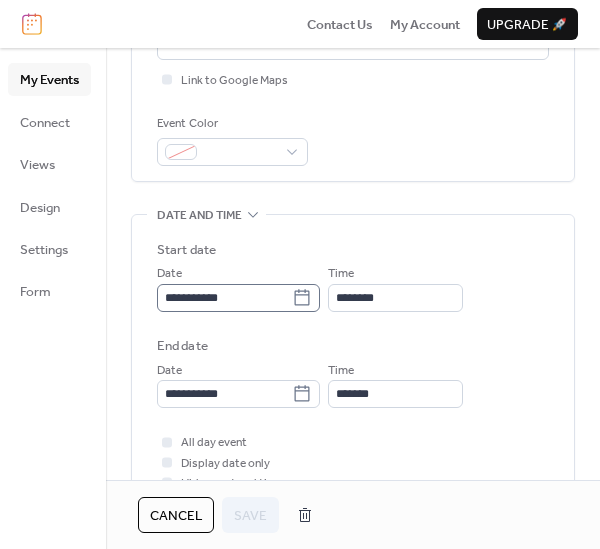 click 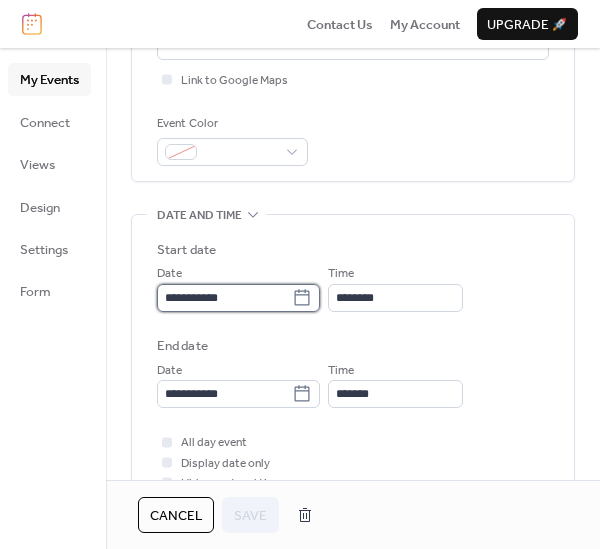 click on "**********" at bounding box center (224, 298) 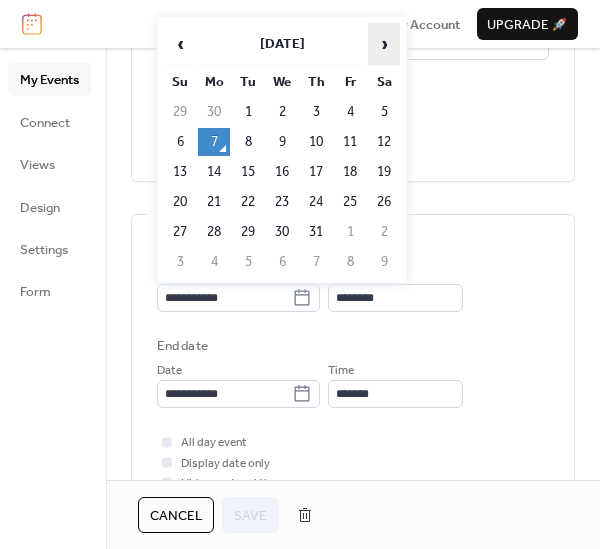 click on "›" at bounding box center (384, 44) 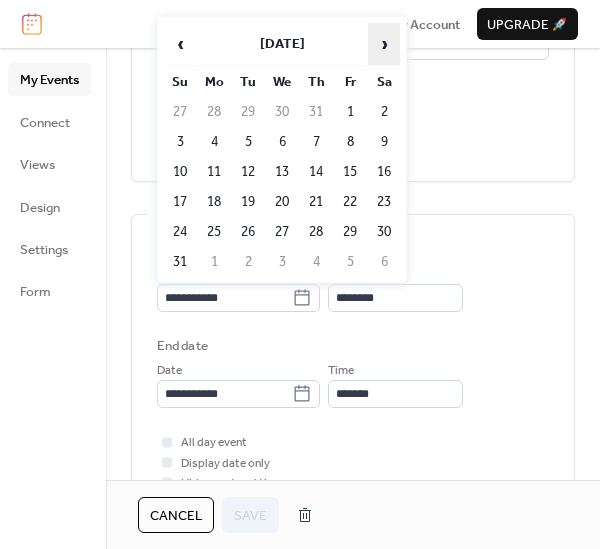 click on "›" at bounding box center [384, 44] 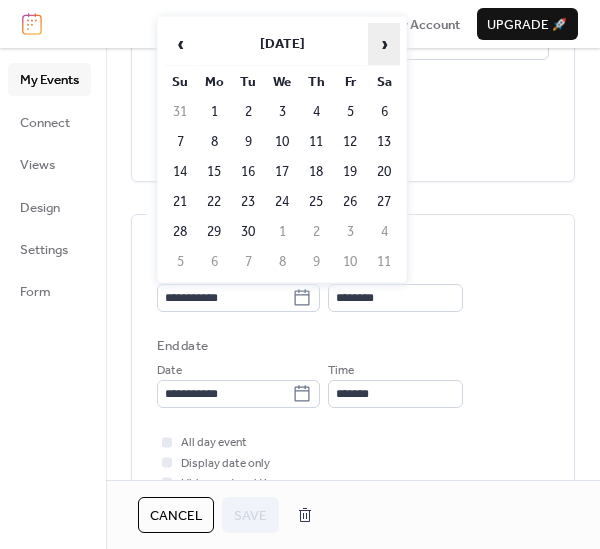 click on "›" at bounding box center (384, 44) 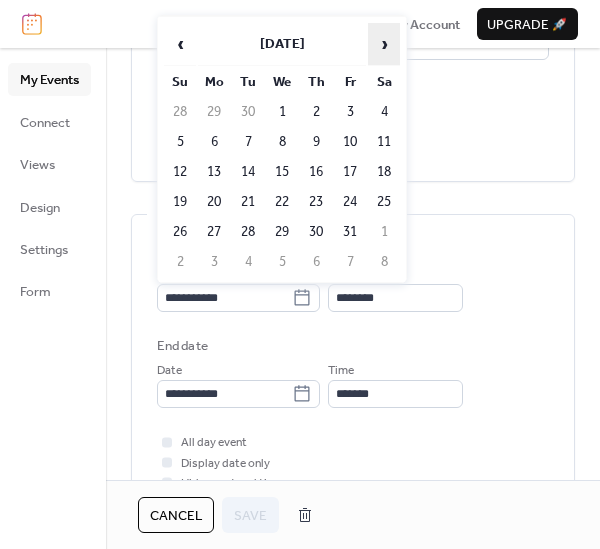 click on "›" at bounding box center [384, 44] 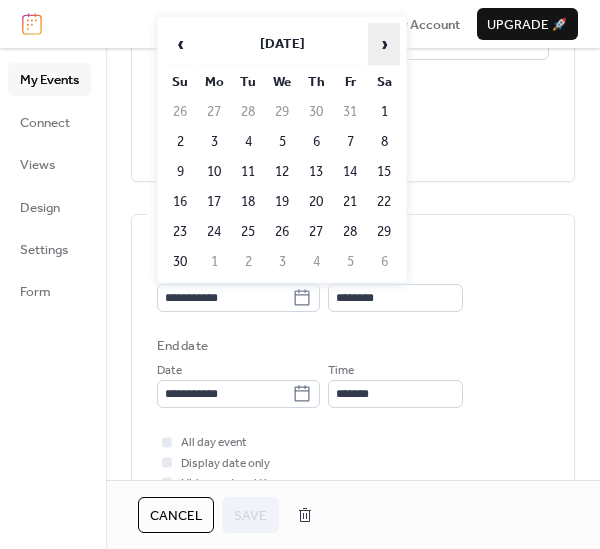 click on "›" at bounding box center [384, 44] 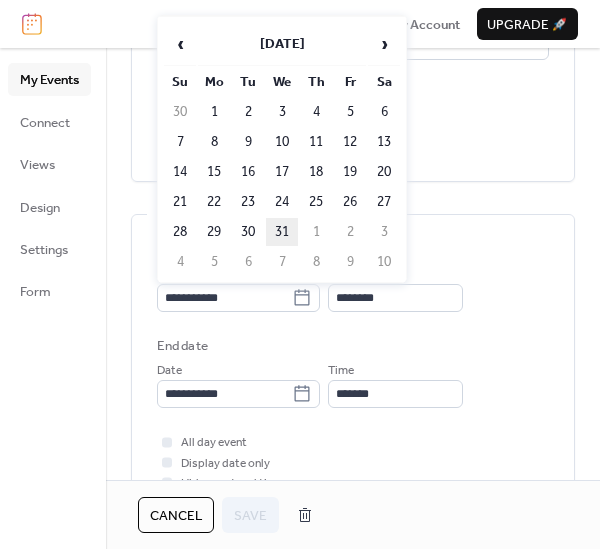 click on "31" at bounding box center (282, 232) 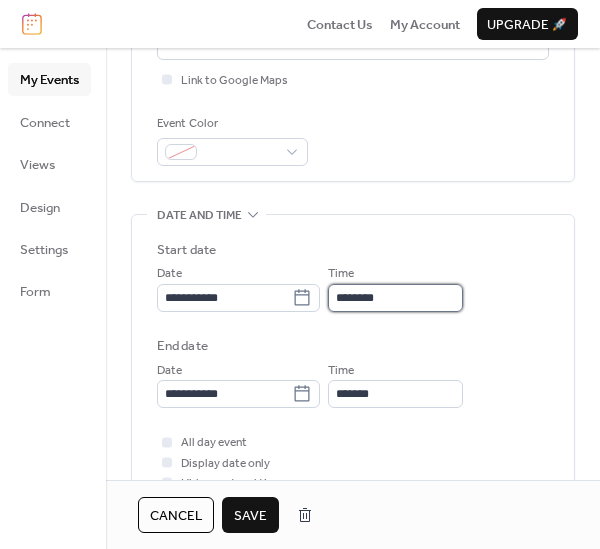 click on "********" at bounding box center [395, 298] 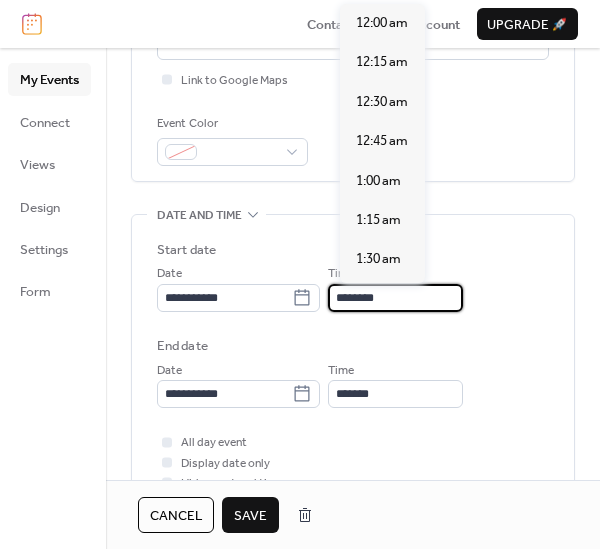 scroll, scrollTop: 1907, scrollLeft: 0, axis: vertical 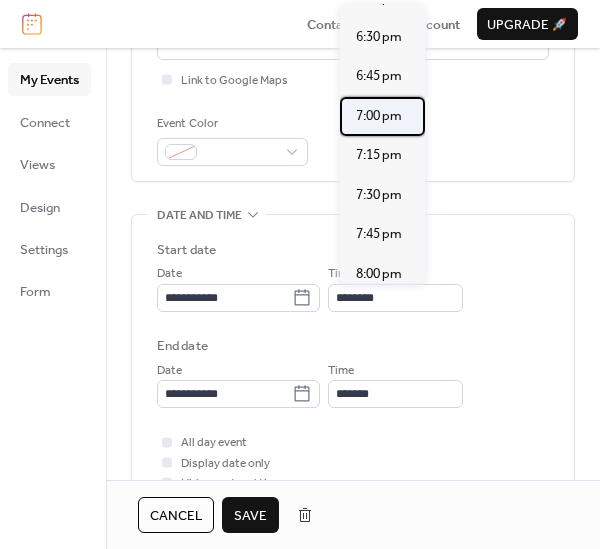 click on "7:00 pm" at bounding box center (379, 116) 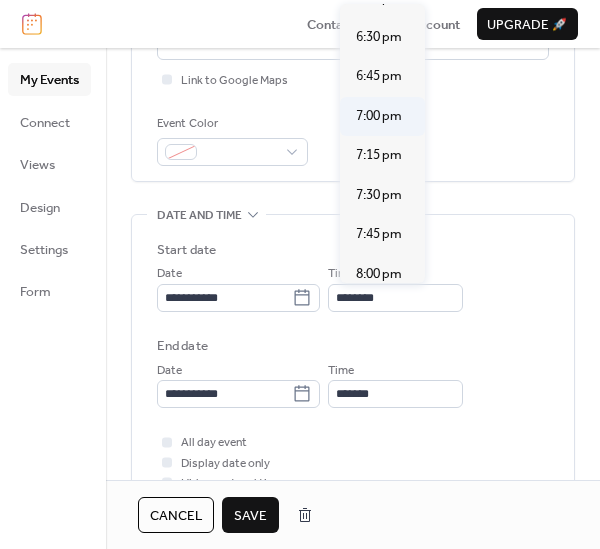 type on "*******" 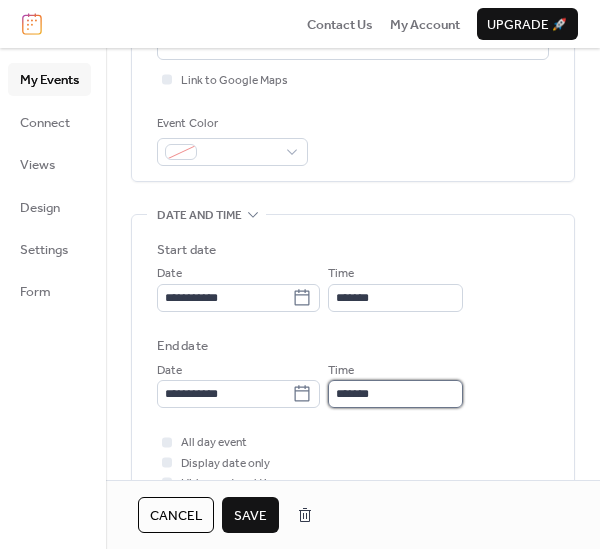 click on "*******" at bounding box center [395, 394] 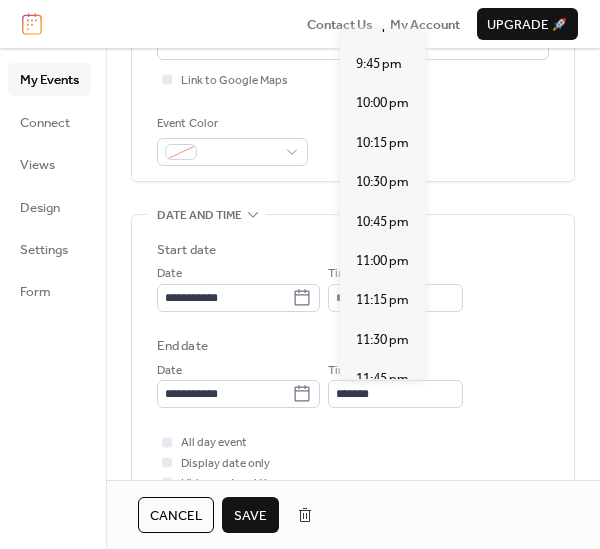 scroll, scrollTop: 404, scrollLeft: 0, axis: vertical 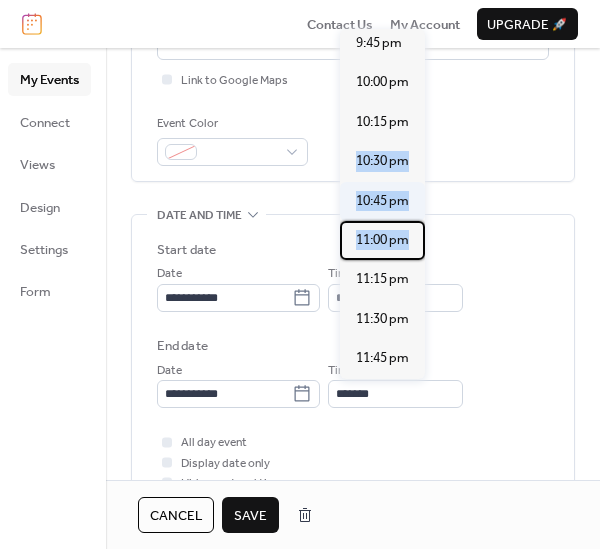 drag, startPoint x: 424, startPoint y: 246, endPoint x: 410, endPoint y: 188, distance: 59.665737 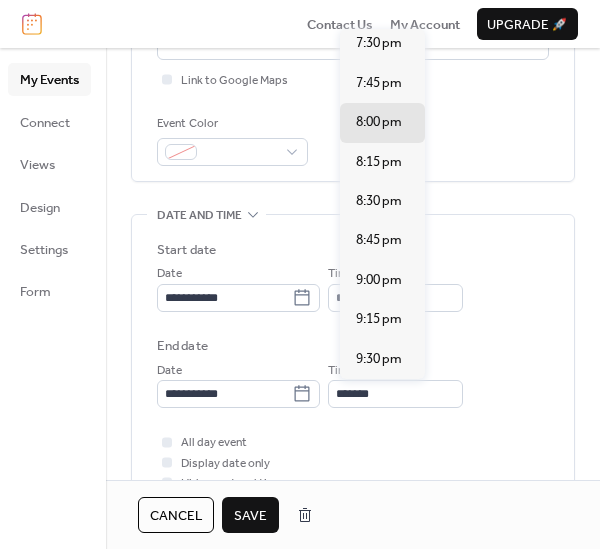 scroll, scrollTop: 0, scrollLeft: 0, axis: both 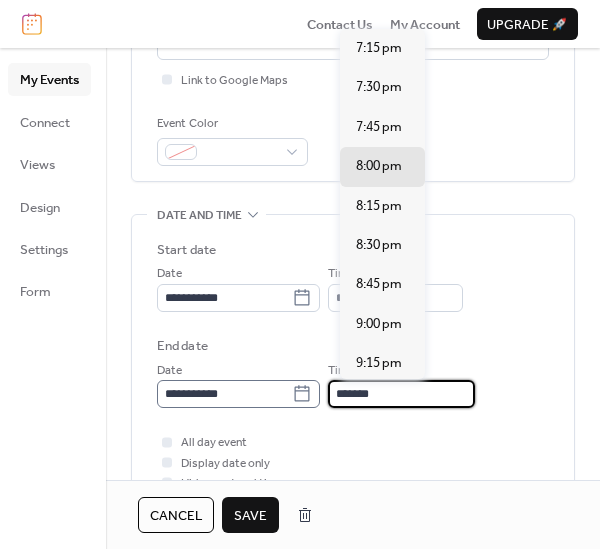 drag, startPoint x: 409, startPoint y: 400, endPoint x: 318, endPoint y: 386, distance: 92.070625 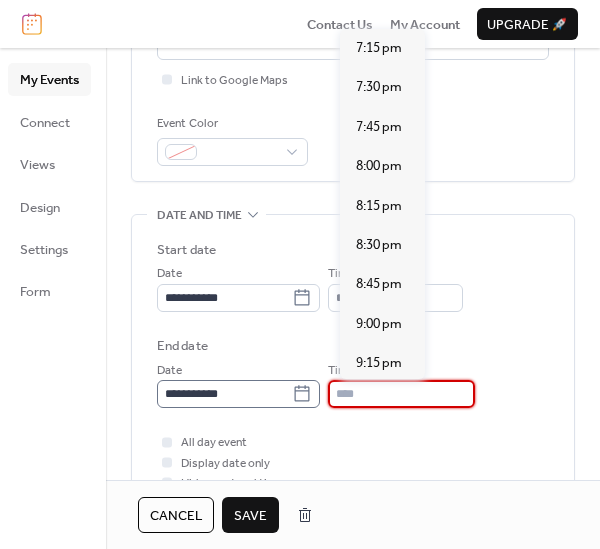 type on "*******" 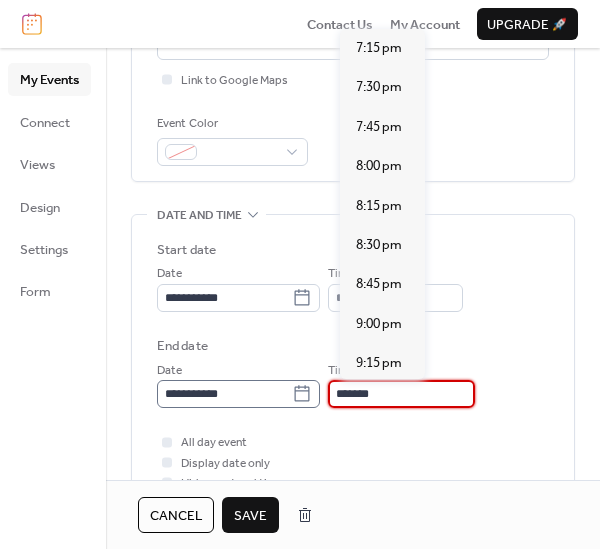 click 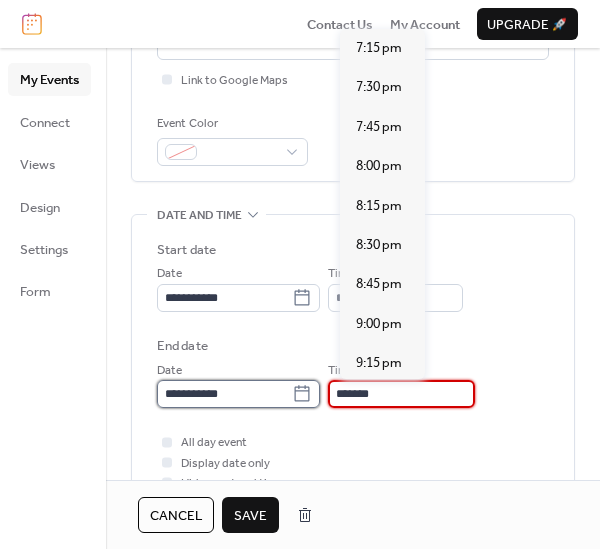 click on "**********" at bounding box center [224, 394] 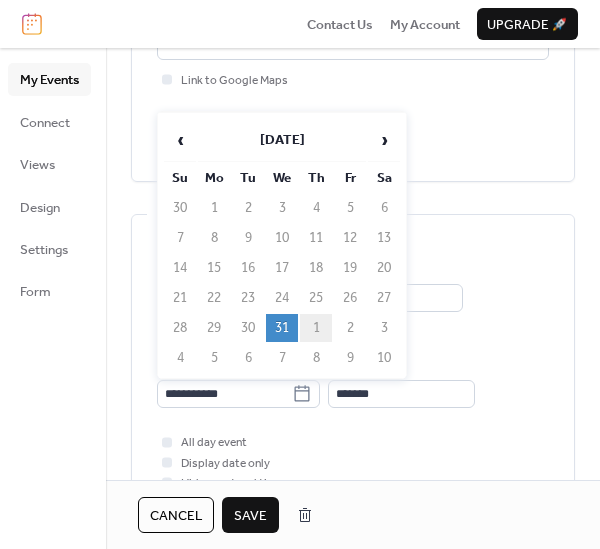 click on "1" at bounding box center (316, 328) 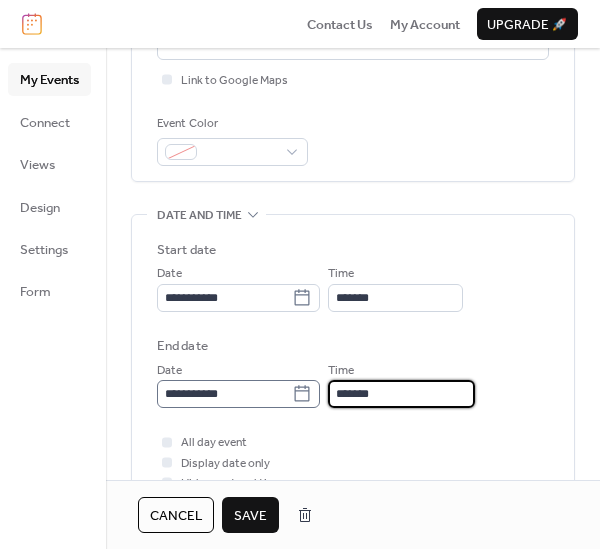 scroll, scrollTop: 0, scrollLeft: 0, axis: both 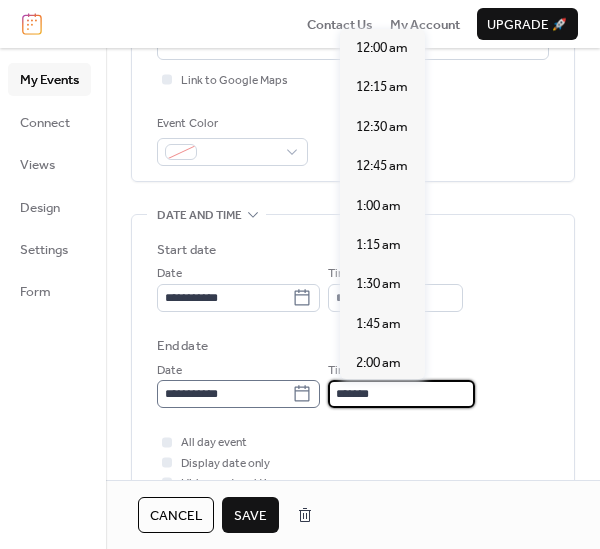 drag, startPoint x: 363, startPoint y: 396, endPoint x: 308, endPoint y: 398, distance: 55.03635 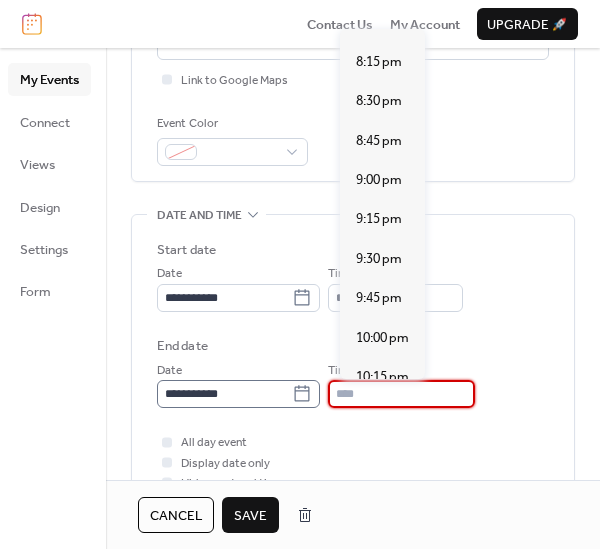 scroll, scrollTop: 0, scrollLeft: 0, axis: both 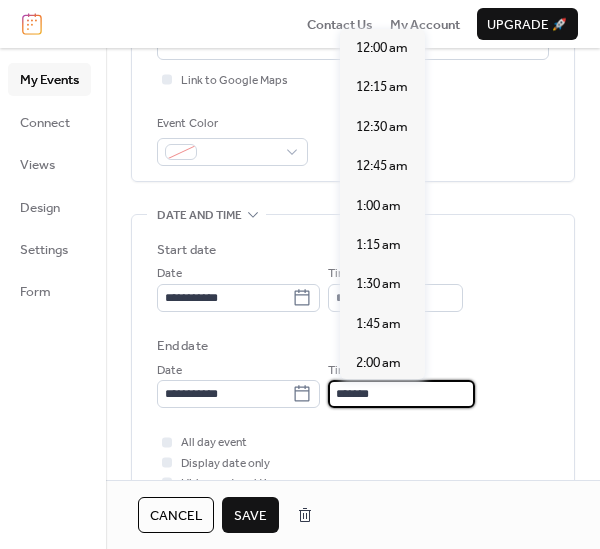 type on "********" 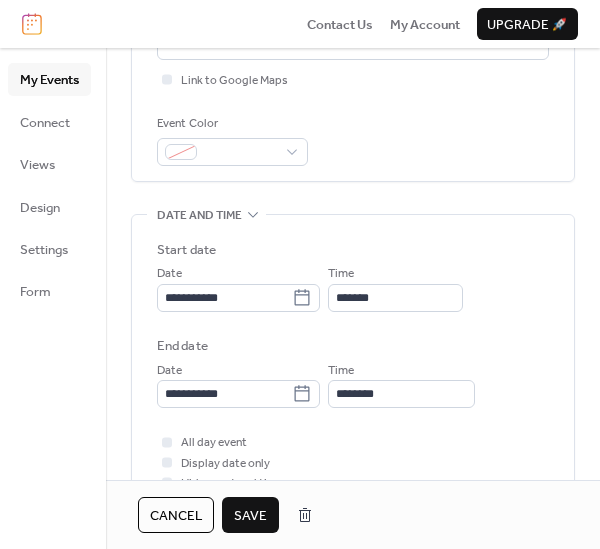 click on "Save" at bounding box center (250, 516) 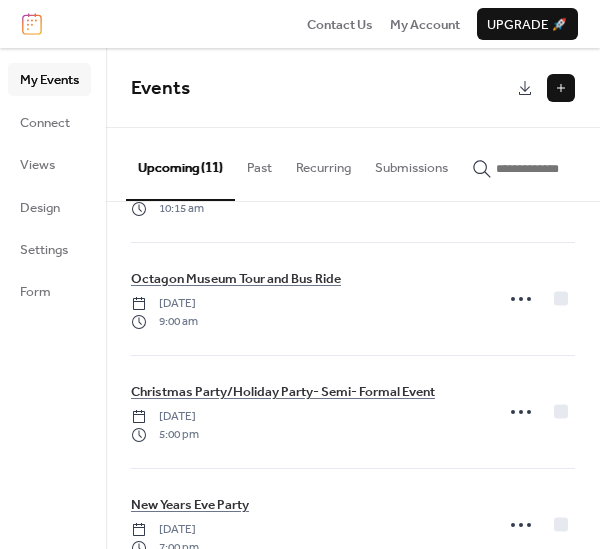 scroll, scrollTop: 937, scrollLeft: 0, axis: vertical 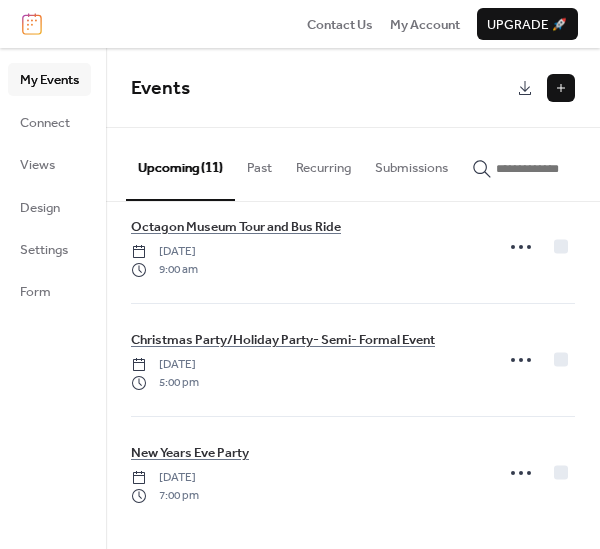 click at bounding box center (561, 88) 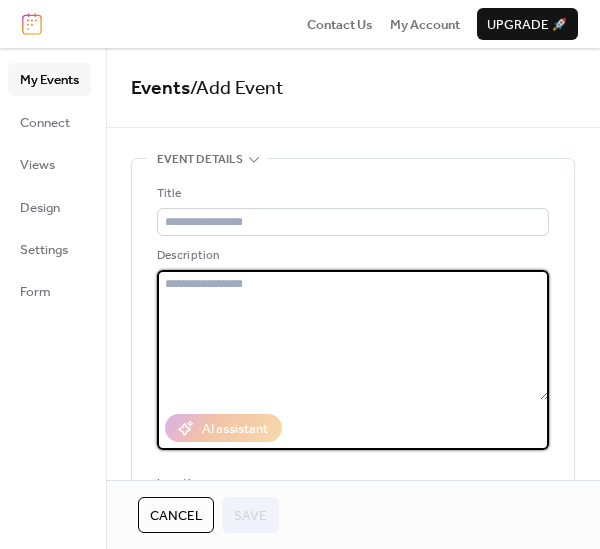 click at bounding box center (353, 335) 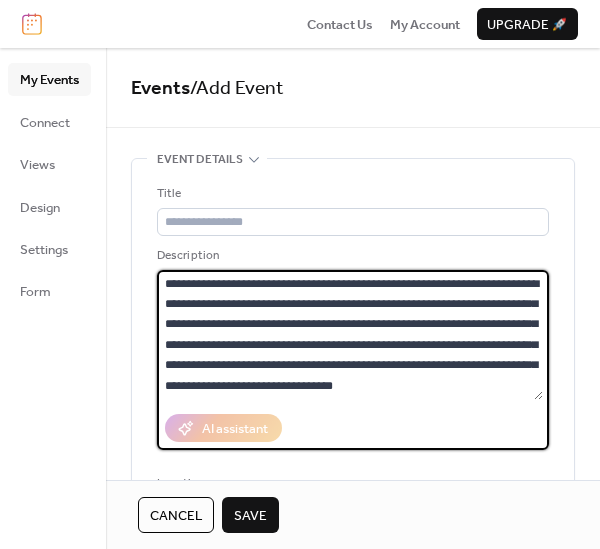 scroll, scrollTop: 120, scrollLeft: 0, axis: vertical 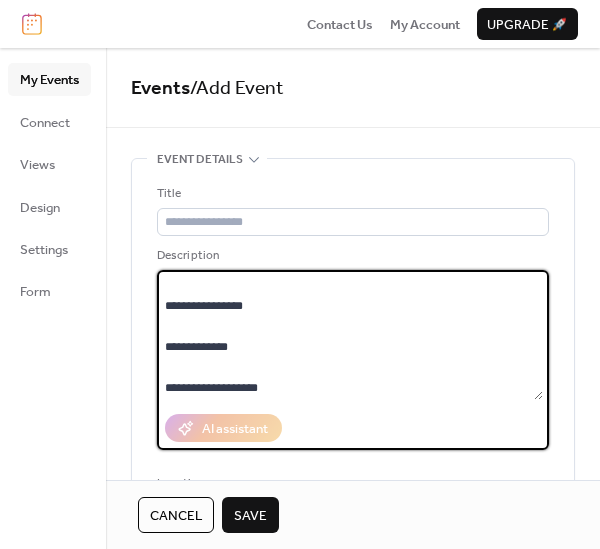 click on "**********" at bounding box center (350, 335) 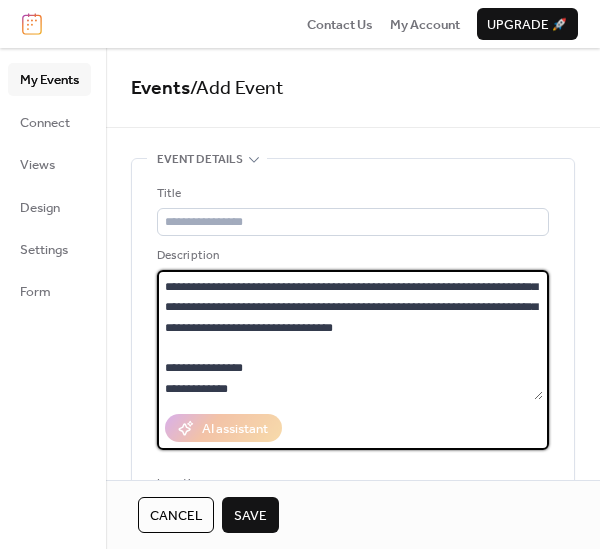 scroll, scrollTop: 79, scrollLeft: 0, axis: vertical 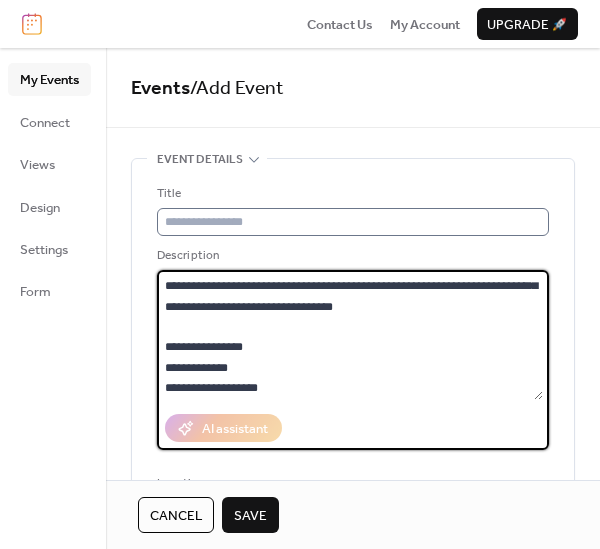 type on "**********" 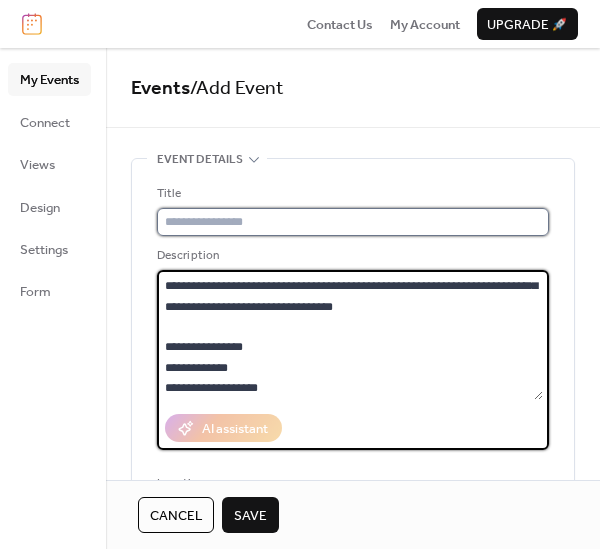click at bounding box center (353, 222) 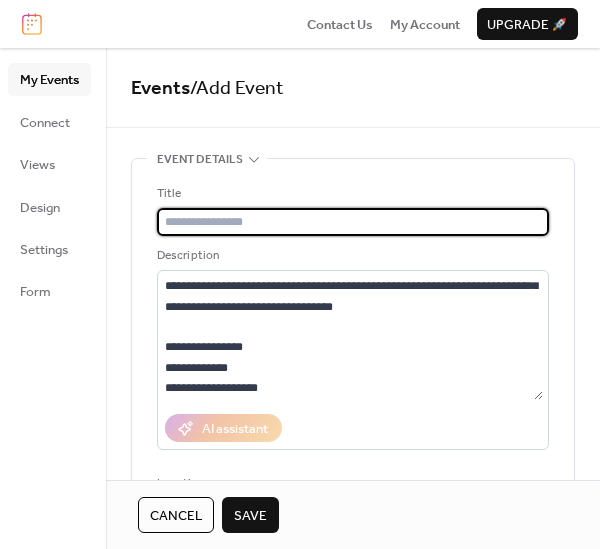 click at bounding box center (353, 222) 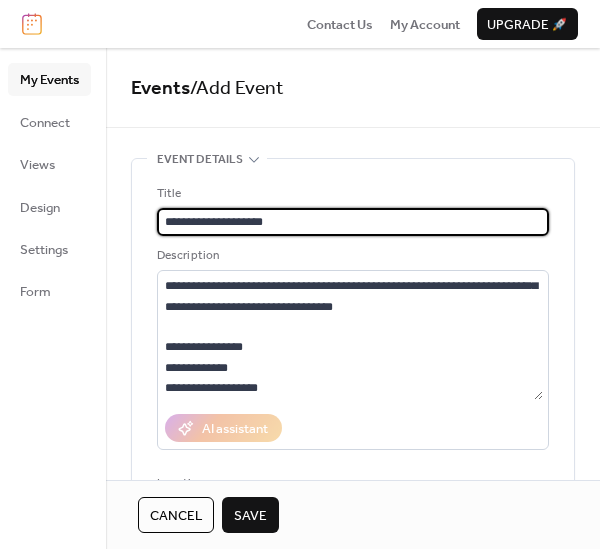 type on "**********" 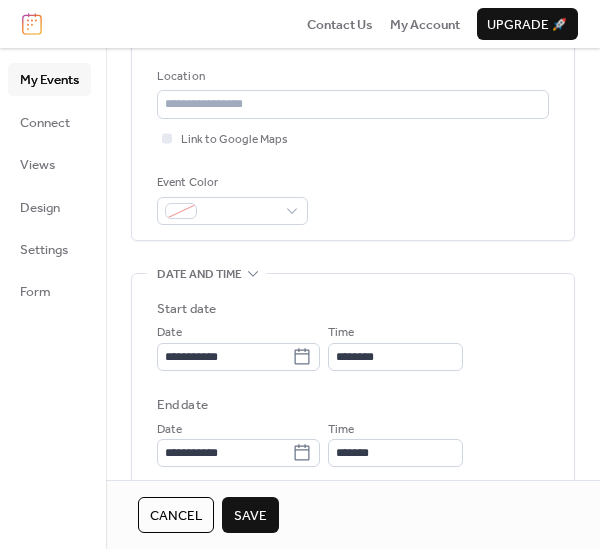 scroll, scrollTop: 438, scrollLeft: 0, axis: vertical 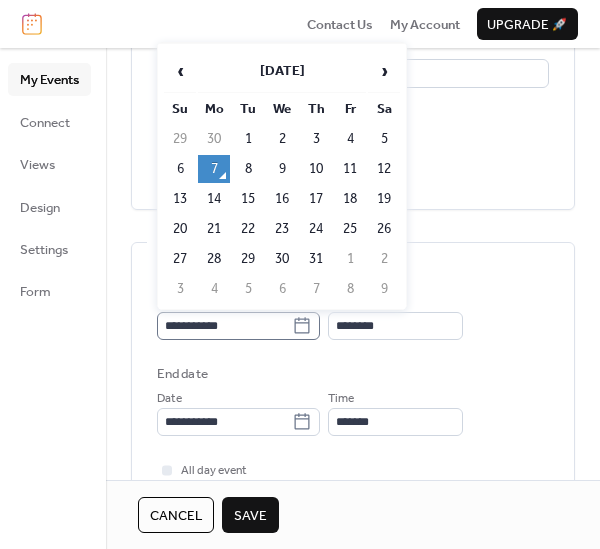 click on "**********" at bounding box center [238, 326] 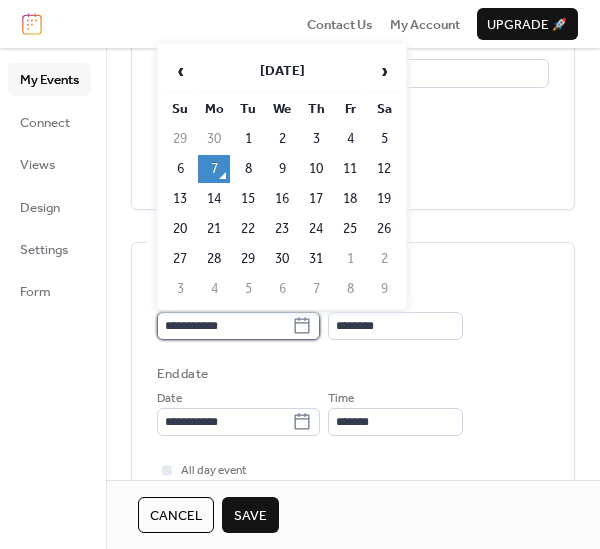 click on "**********" at bounding box center [224, 326] 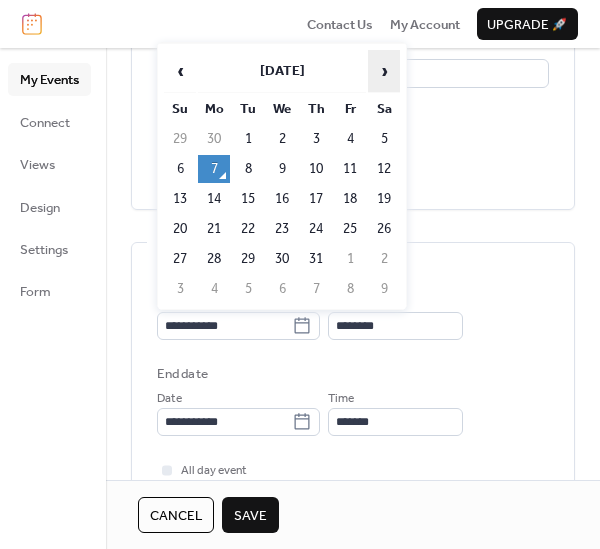 click on "›" at bounding box center (384, 71) 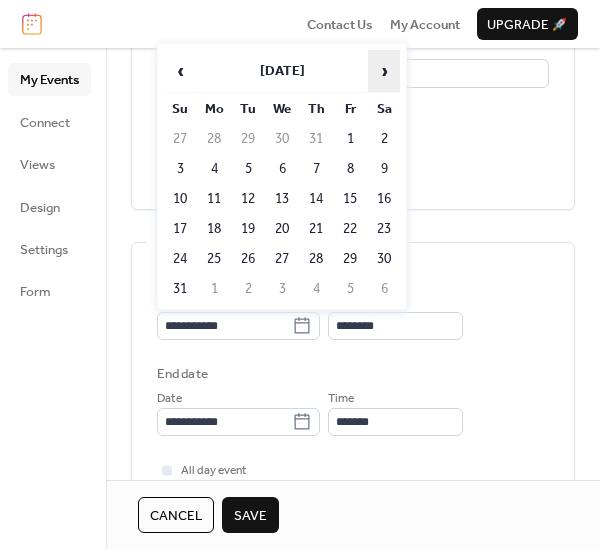 click on "›" at bounding box center [384, 71] 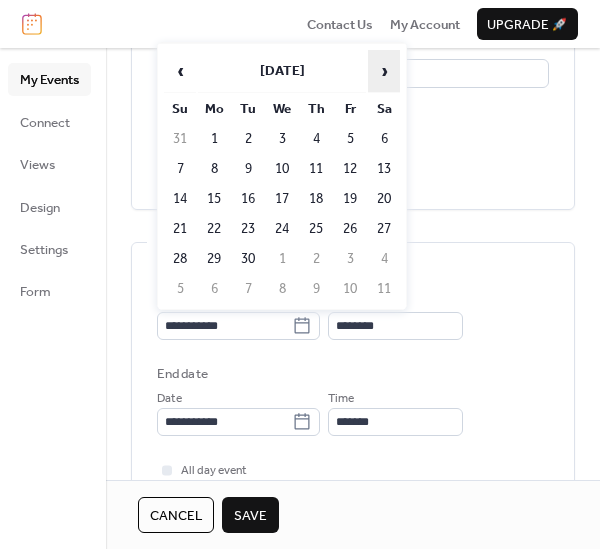 click on "›" at bounding box center [384, 71] 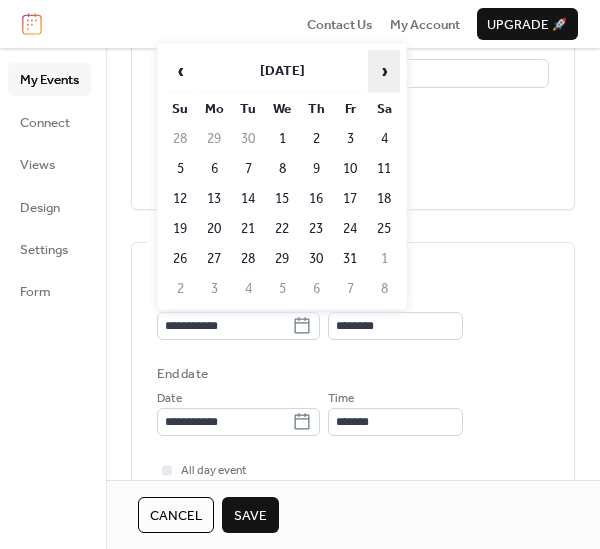 click on "›" at bounding box center [384, 71] 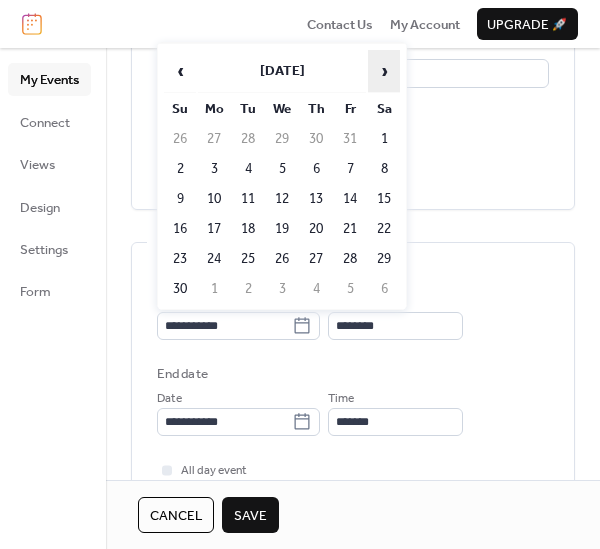 click on "›" at bounding box center (384, 71) 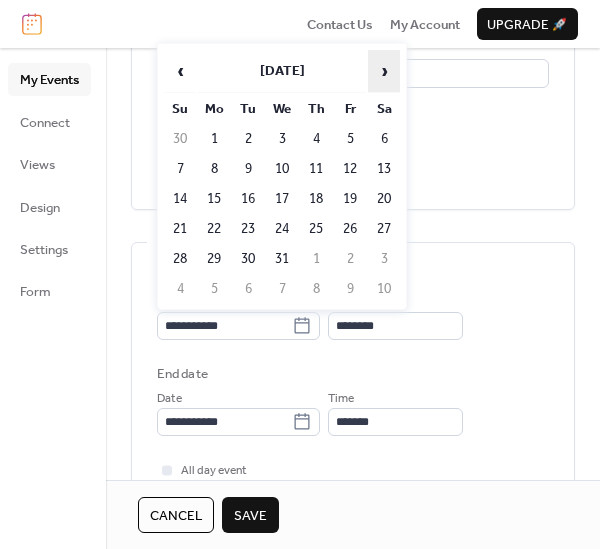 click on "›" at bounding box center [384, 71] 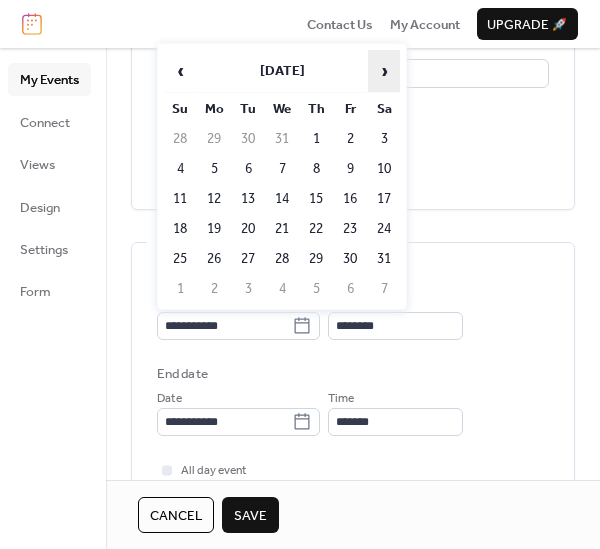 click on "›" at bounding box center [384, 71] 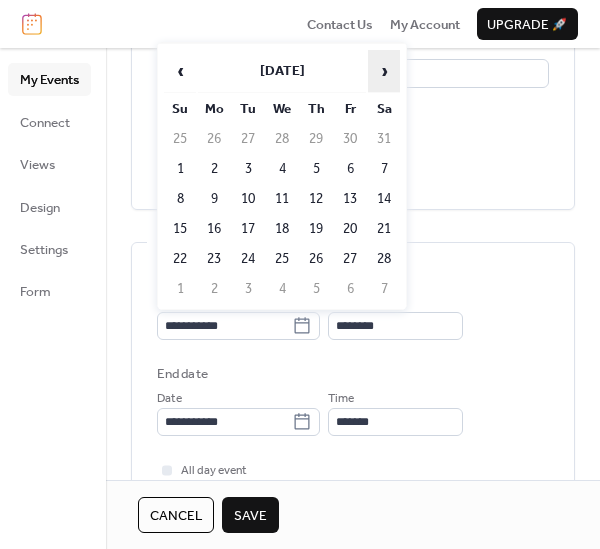 click on "›" at bounding box center [384, 71] 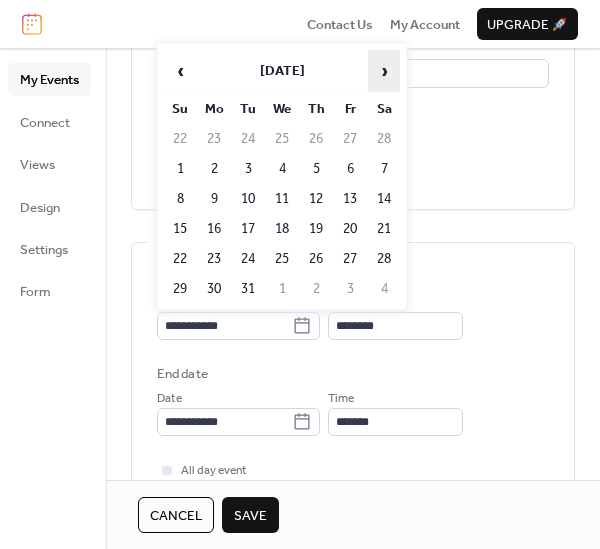 click on "›" at bounding box center (384, 71) 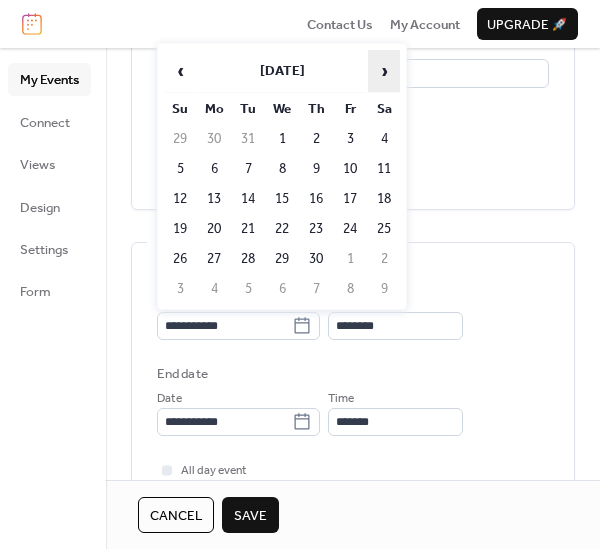 click on "›" at bounding box center (384, 71) 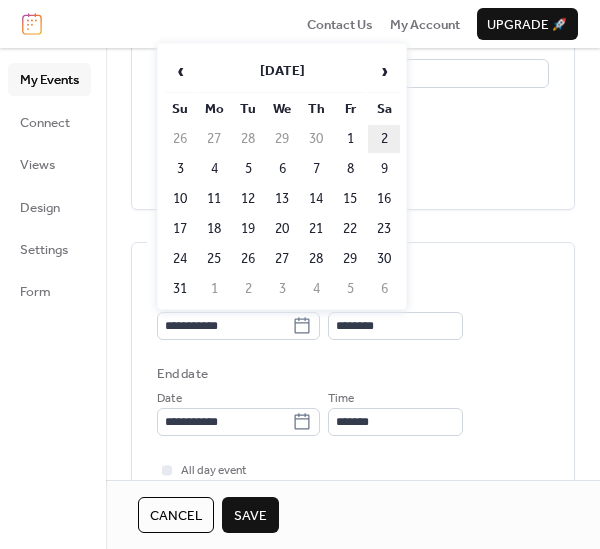 click on "2" at bounding box center [384, 139] 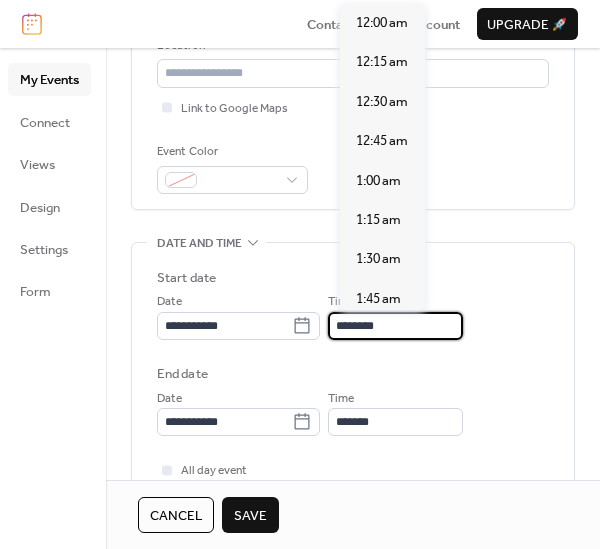 scroll, scrollTop: 1907, scrollLeft: 0, axis: vertical 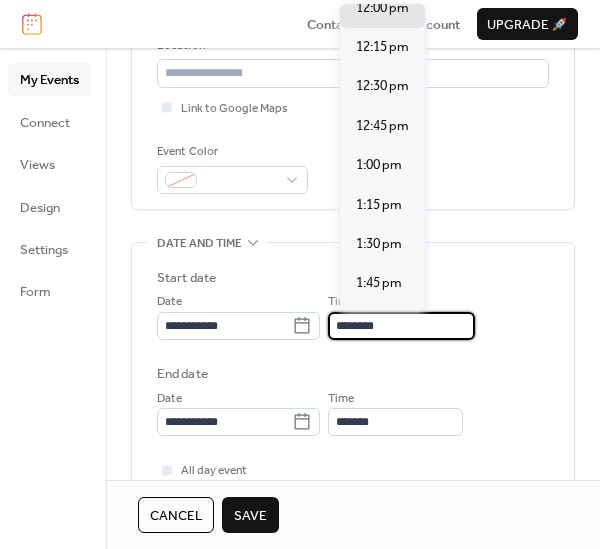 drag, startPoint x: 412, startPoint y: 331, endPoint x: 333, endPoint y: 319, distance: 79.9062 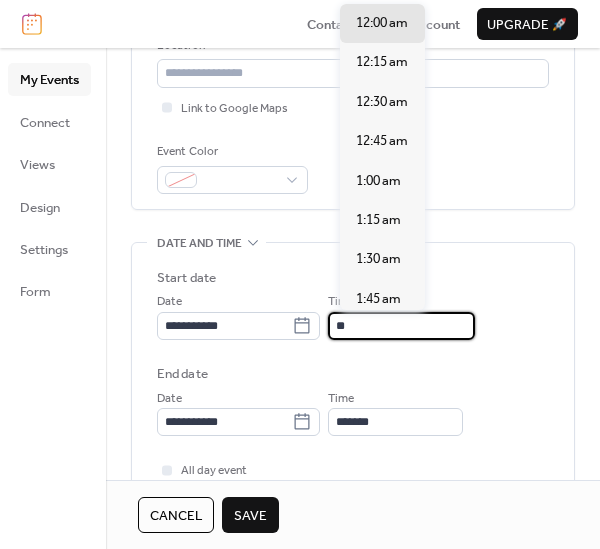 scroll, scrollTop: 476, scrollLeft: 0, axis: vertical 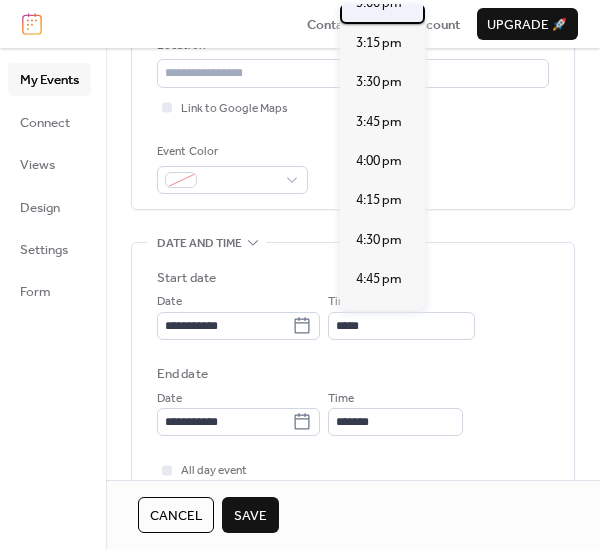 click on "3:00 pm" at bounding box center (379, 3) 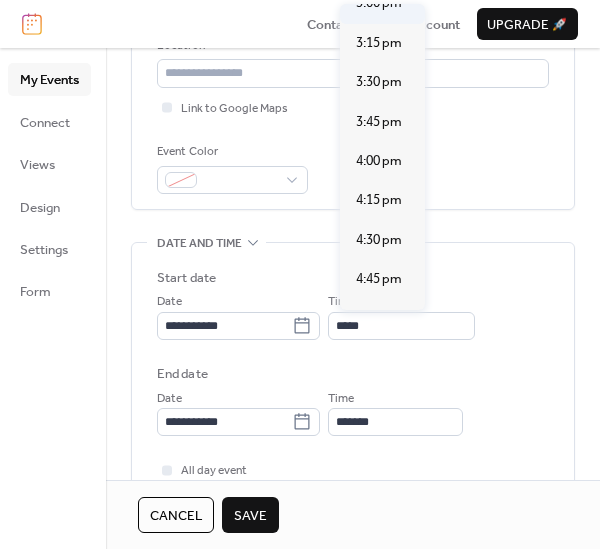 type on "*******" 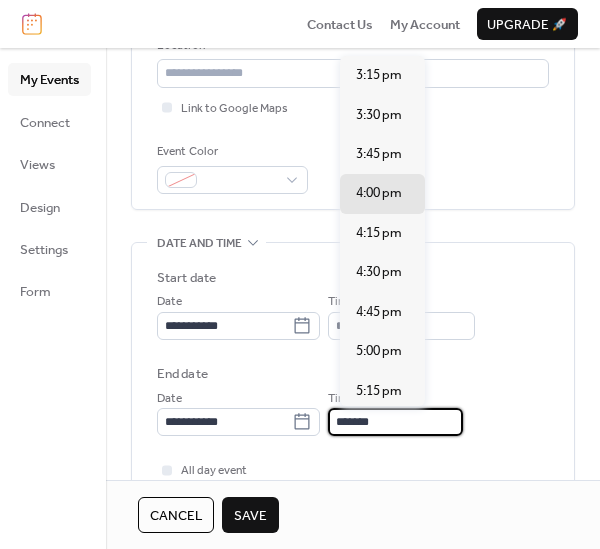 click on "*******" at bounding box center [395, 422] 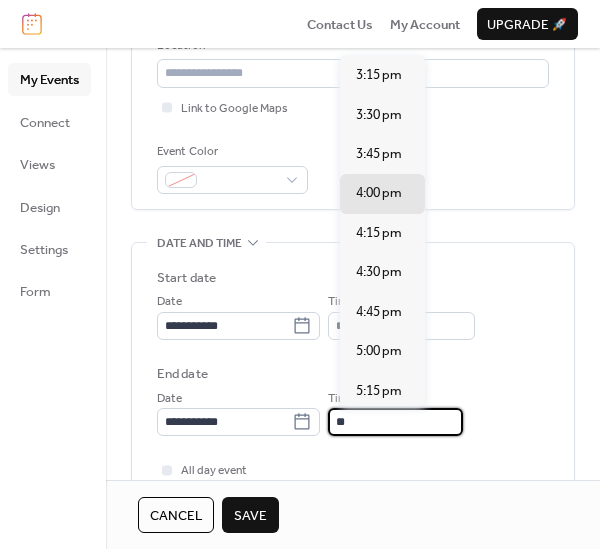 type on "*" 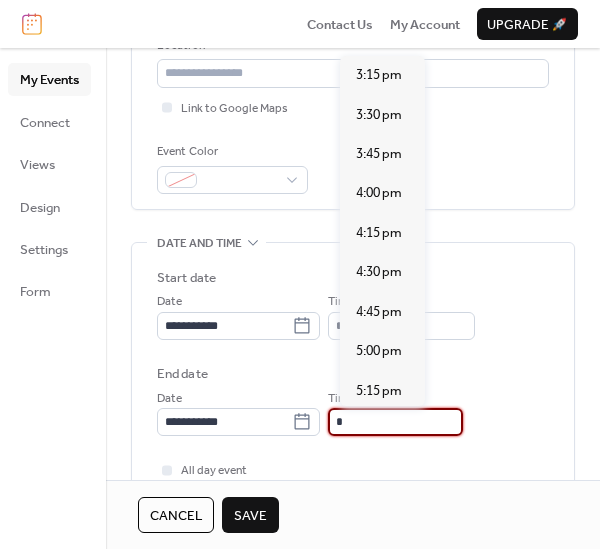 scroll, scrollTop: 754, scrollLeft: 0, axis: vertical 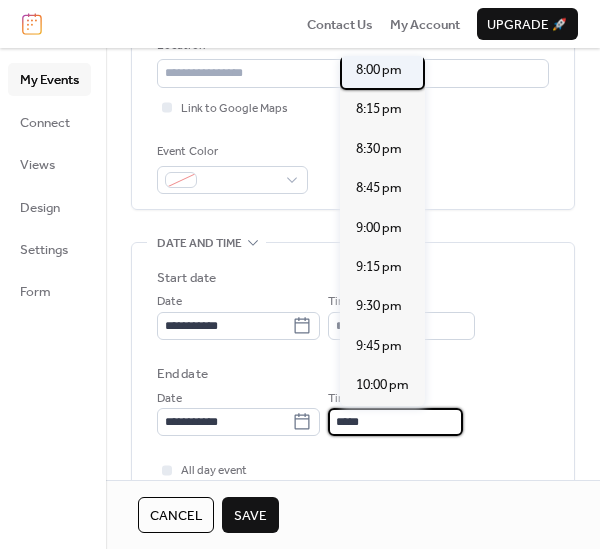click on "8:00 pm" at bounding box center [382, 70] 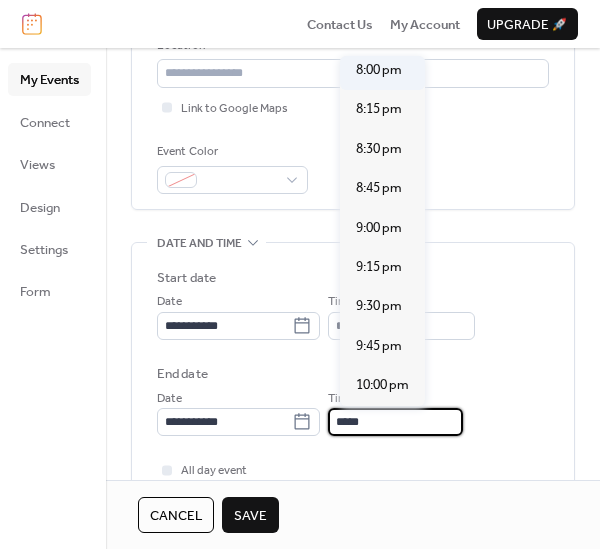 type on "*******" 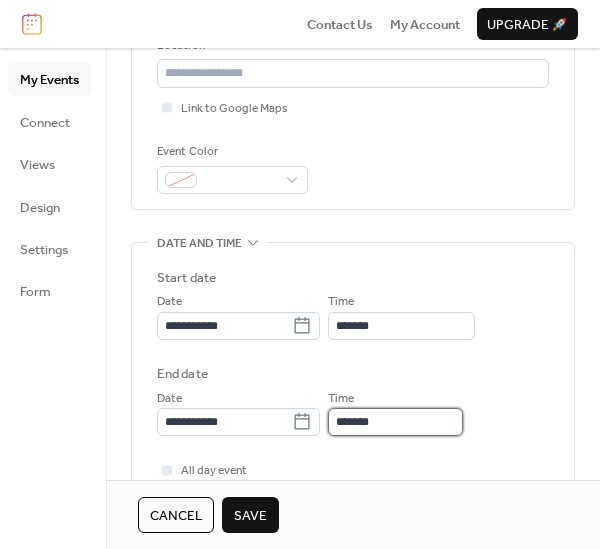 click on "*******" at bounding box center [395, 422] 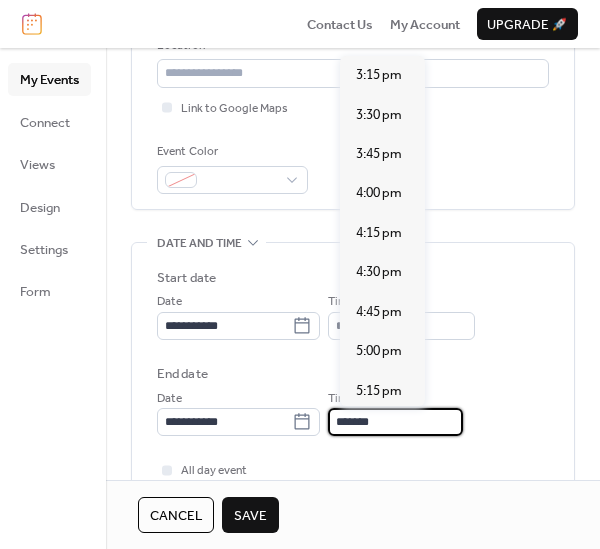 scroll, scrollTop: 754, scrollLeft: 0, axis: vertical 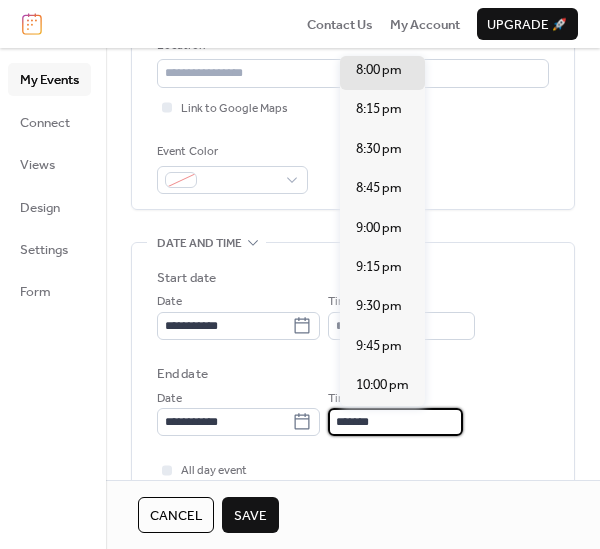 click on "Save" at bounding box center (250, 516) 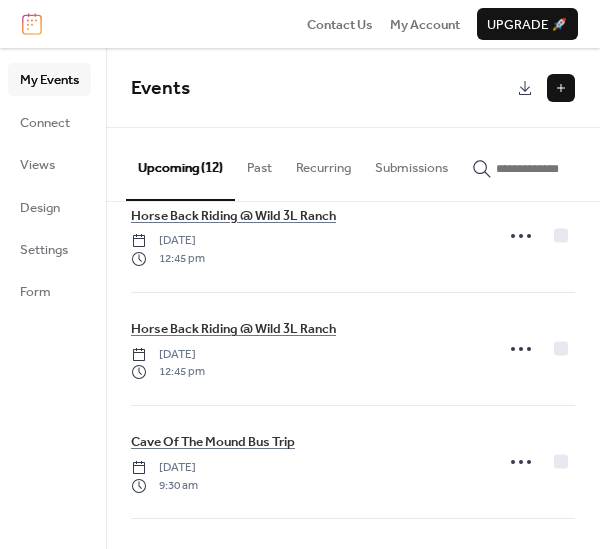 scroll, scrollTop: 0, scrollLeft: 0, axis: both 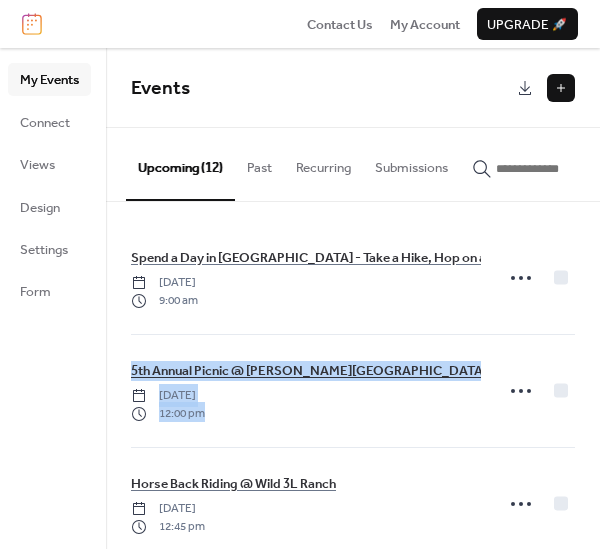 drag, startPoint x: 592, startPoint y: 273, endPoint x: 601, endPoint y: 386, distance: 113.35784 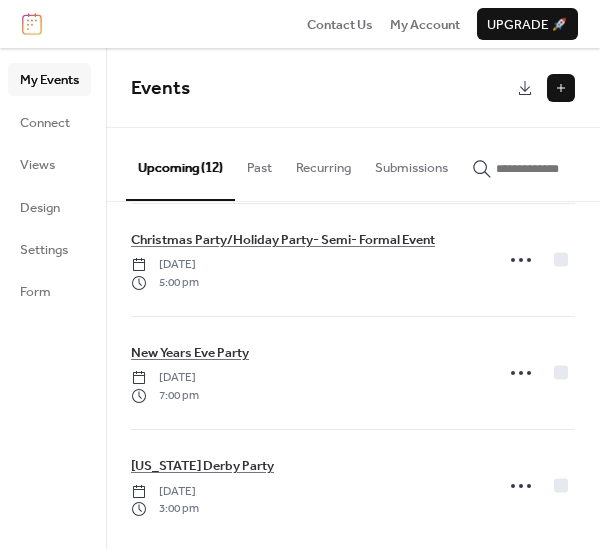 scroll, scrollTop: 1050, scrollLeft: 0, axis: vertical 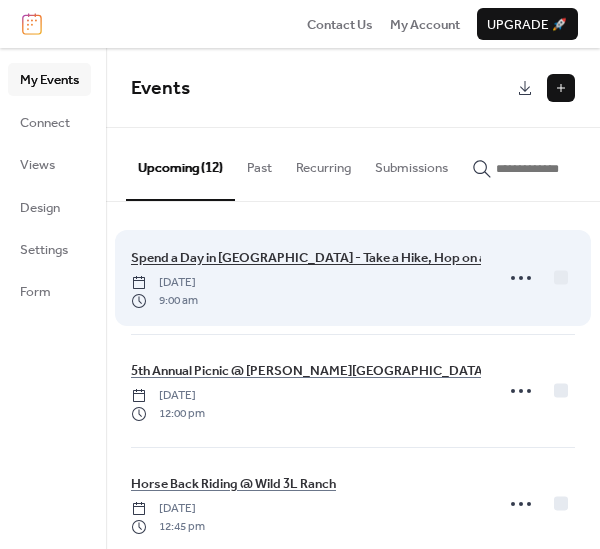 click on "Spend a Day in [GEOGRAPHIC_DATA] - Take a Hike, Hop on a Boat Tour or Shop" at bounding box center (361, 258) 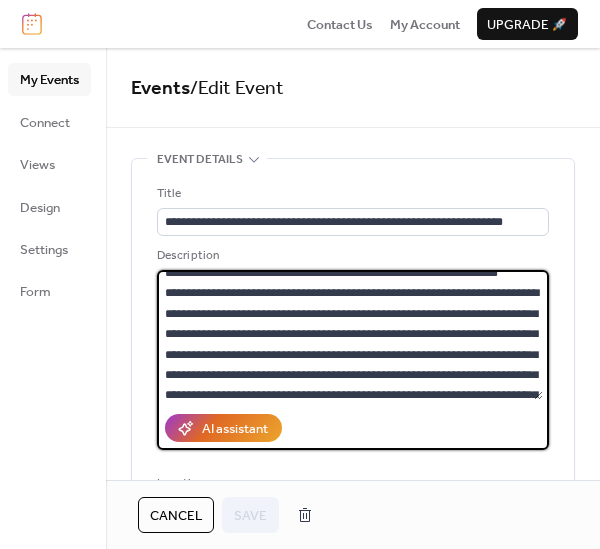 scroll, scrollTop: 448, scrollLeft: 0, axis: vertical 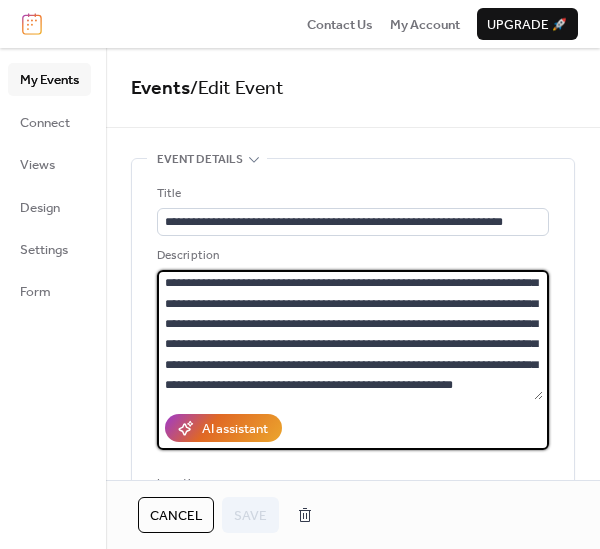 drag, startPoint x: 536, startPoint y: 365, endPoint x: 522, endPoint y: 323, distance: 44.27189 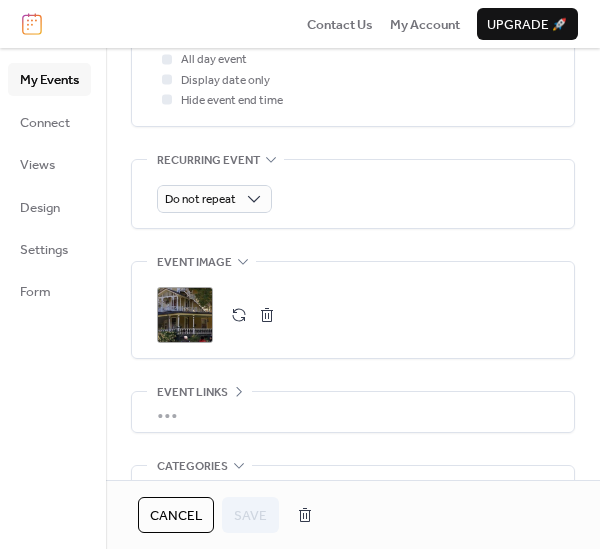 scroll, scrollTop: 866, scrollLeft: 0, axis: vertical 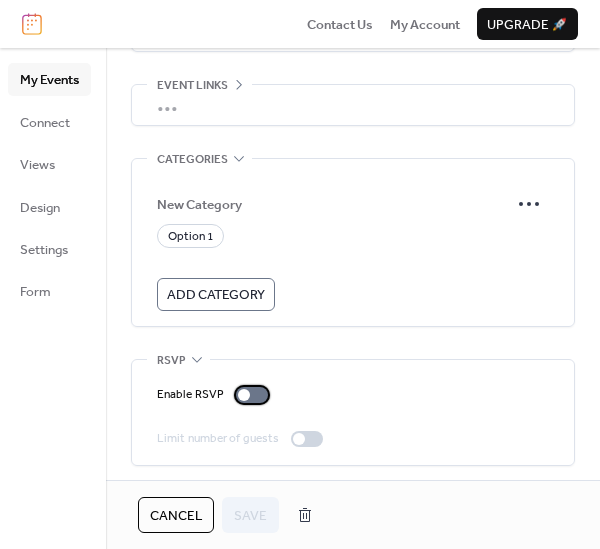 click at bounding box center (244, 395) 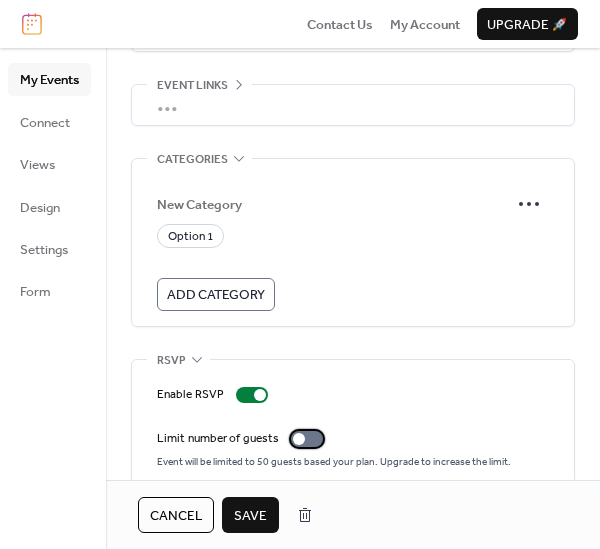click at bounding box center [307, 439] 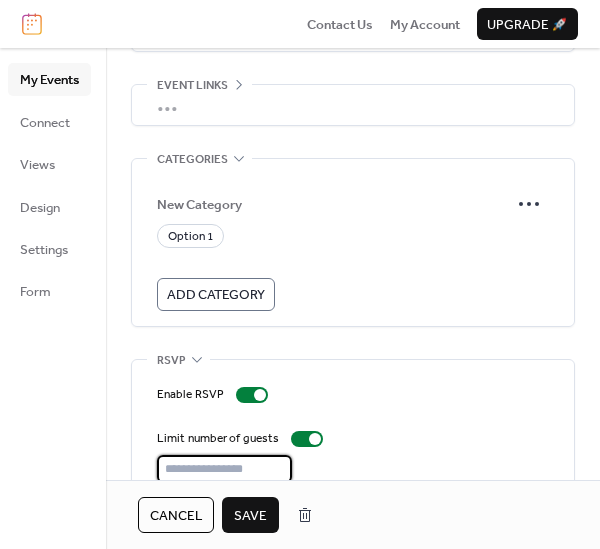 click on "**" at bounding box center [224, 469] 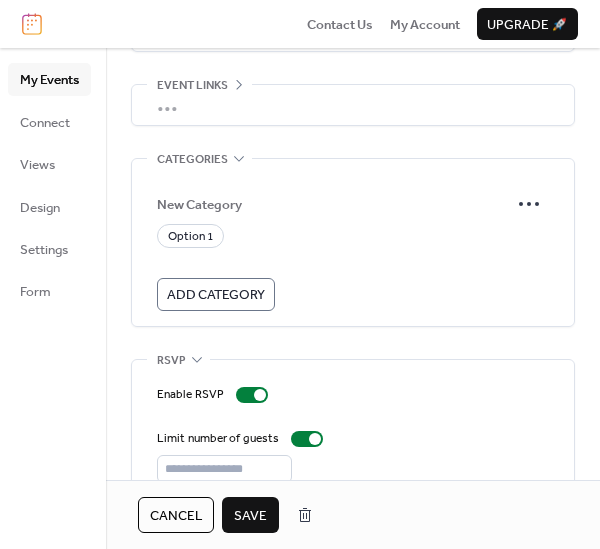 click on "Save" at bounding box center [250, 516] 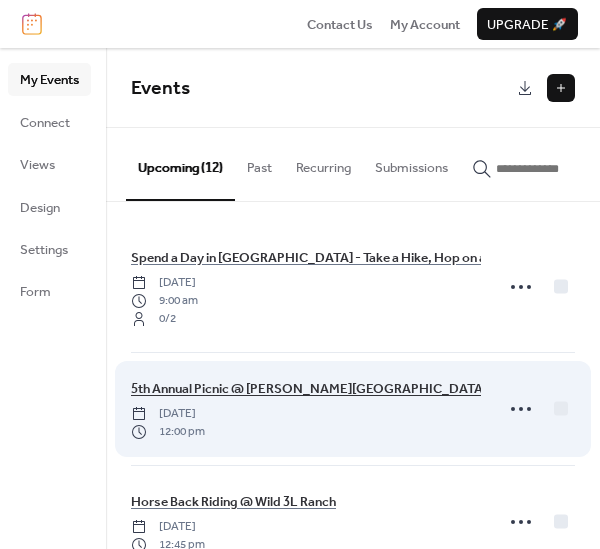 click on "5th Annual Picnic @ [PERSON_NAME][GEOGRAPHIC_DATA]" at bounding box center [309, 389] 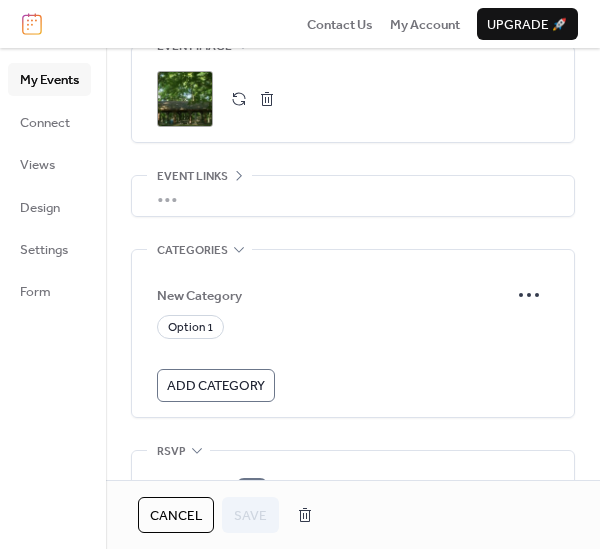 scroll, scrollTop: 1156, scrollLeft: 0, axis: vertical 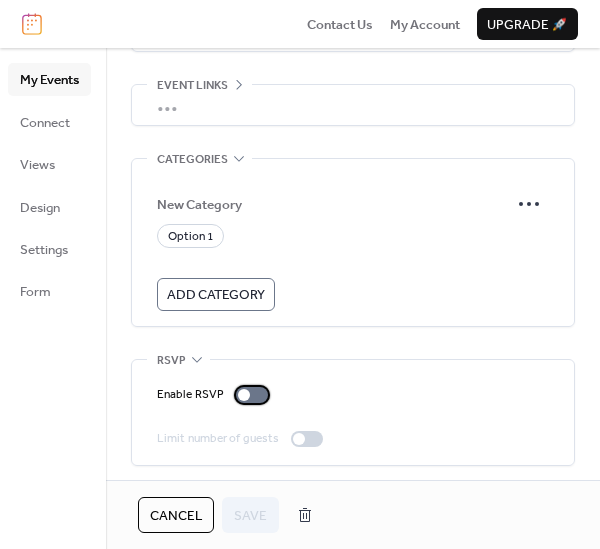 click at bounding box center [244, 395] 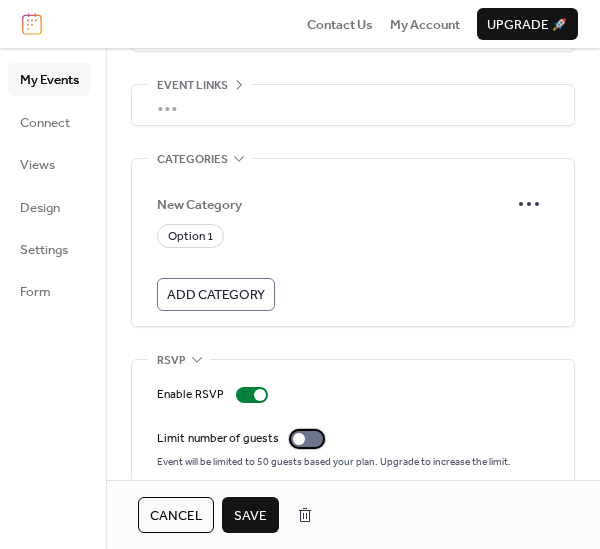 click on "Limit number of guests" at bounding box center (244, 439) 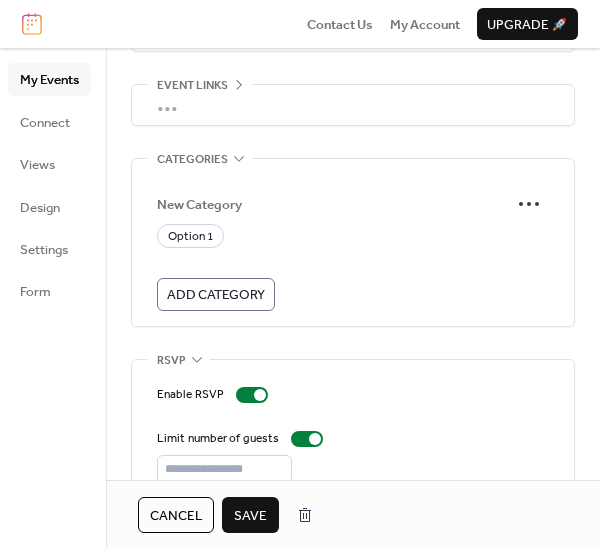 click on "Save" at bounding box center (250, 516) 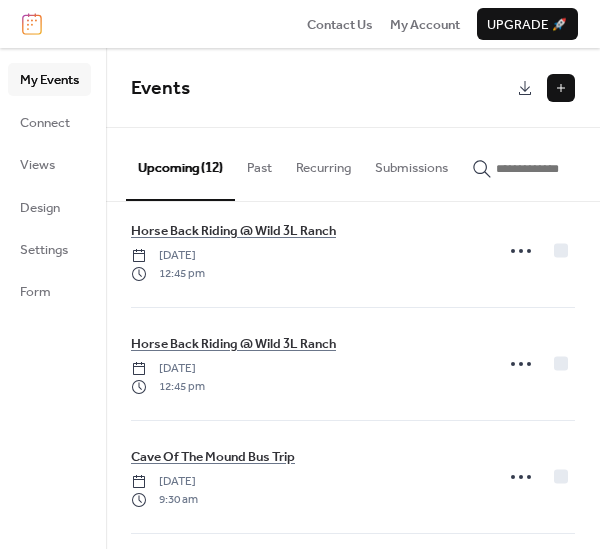 scroll, scrollTop: 295, scrollLeft: 0, axis: vertical 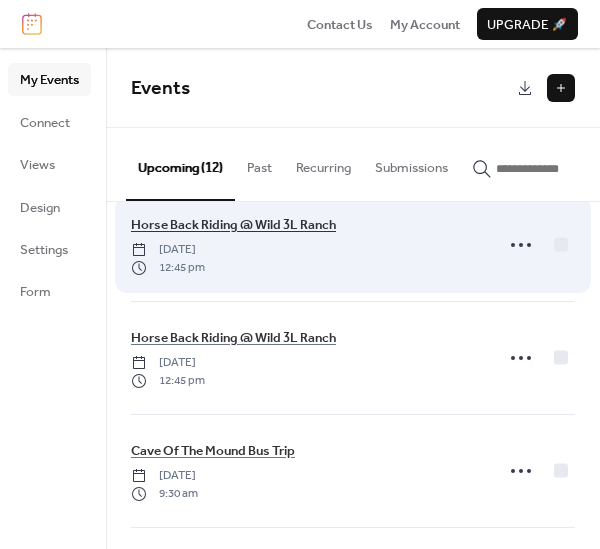 click on "Horse Back Riding @ Wild 3L Ranch" at bounding box center (233, 225) 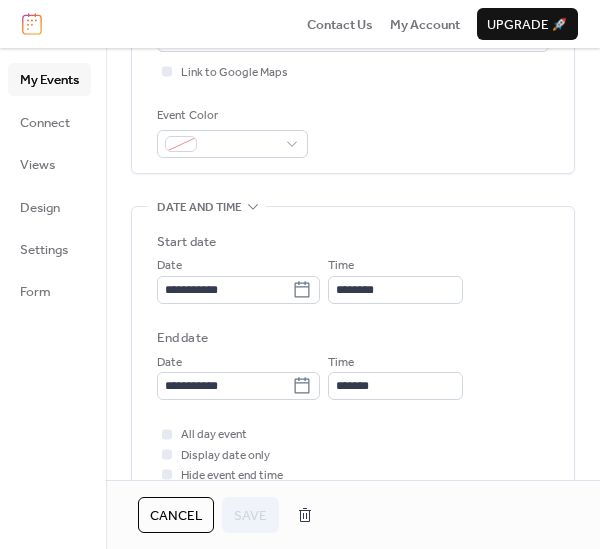 scroll, scrollTop: 0, scrollLeft: 0, axis: both 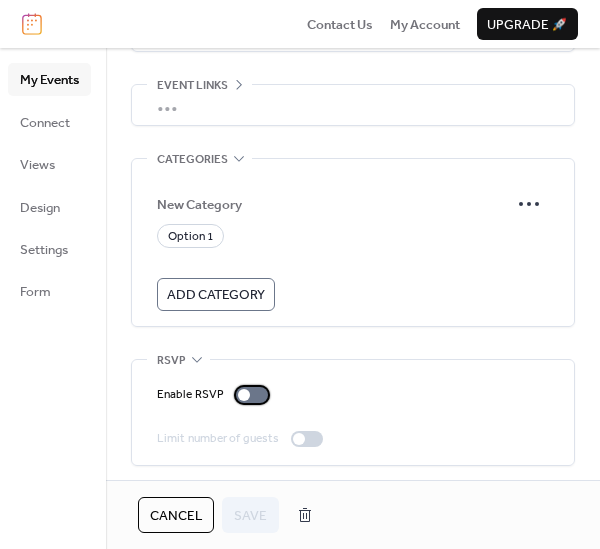 click at bounding box center (252, 395) 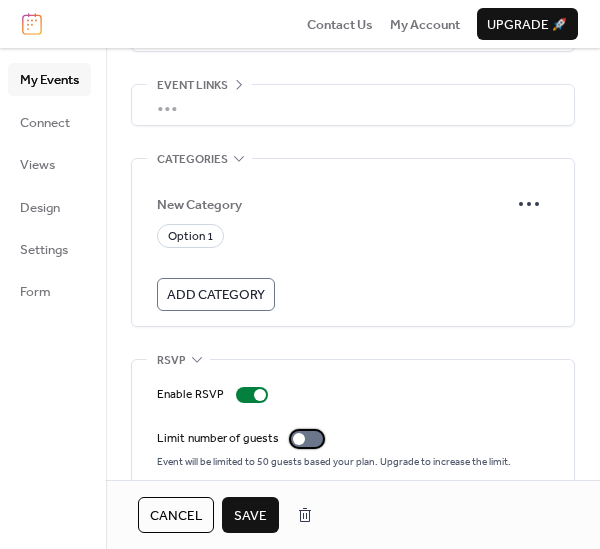 click at bounding box center [307, 439] 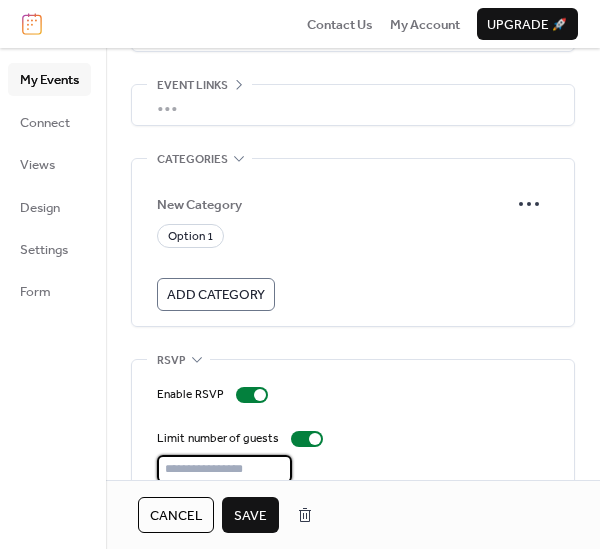 click on "**" at bounding box center [224, 469] 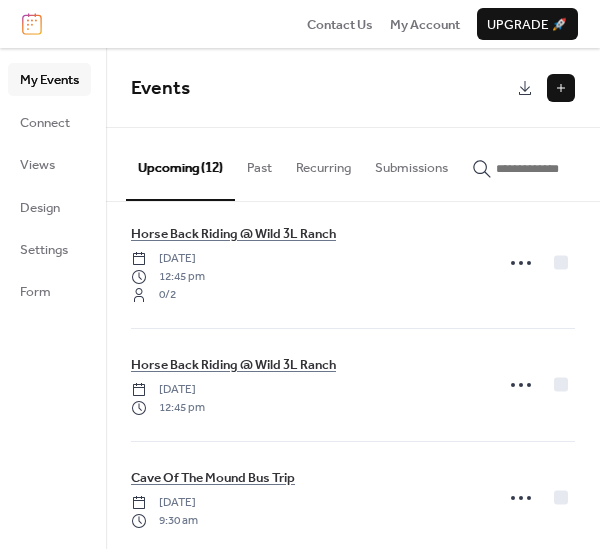 scroll, scrollTop: 307, scrollLeft: 0, axis: vertical 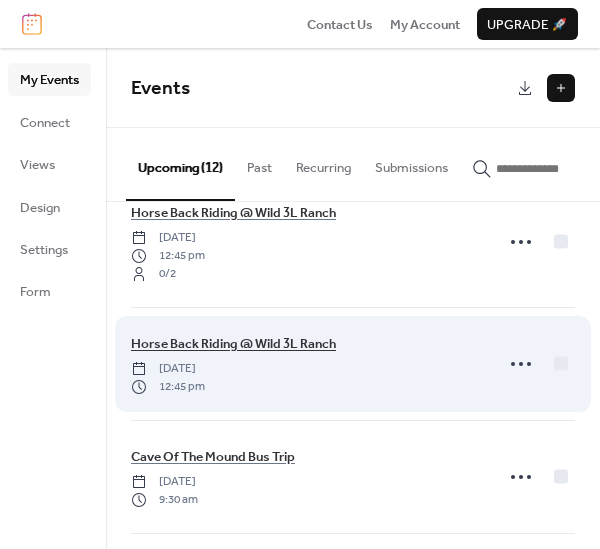 click on "Horse Back Riding @ Wild 3L Ranch" at bounding box center [233, 344] 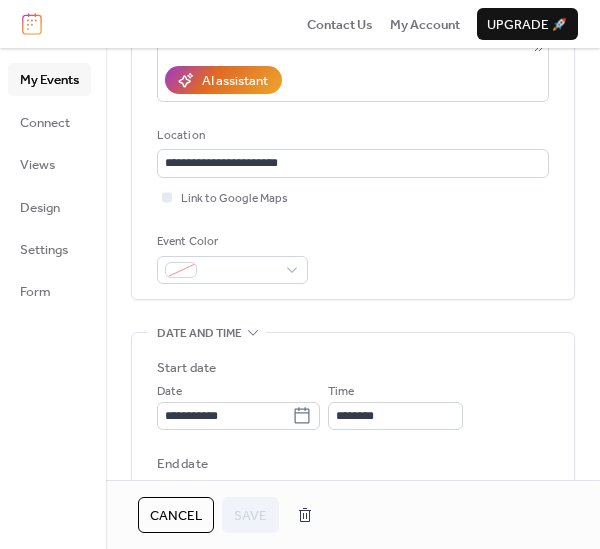 scroll, scrollTop: 356, scrollLeft: 0, axis: vertical 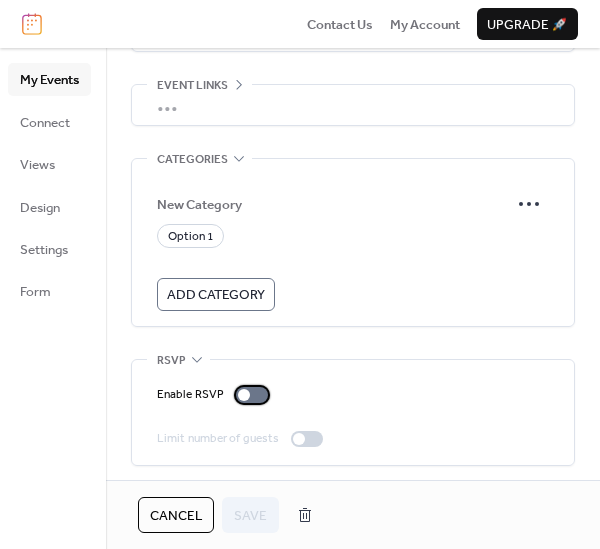 click at bounding box center [252, 395] 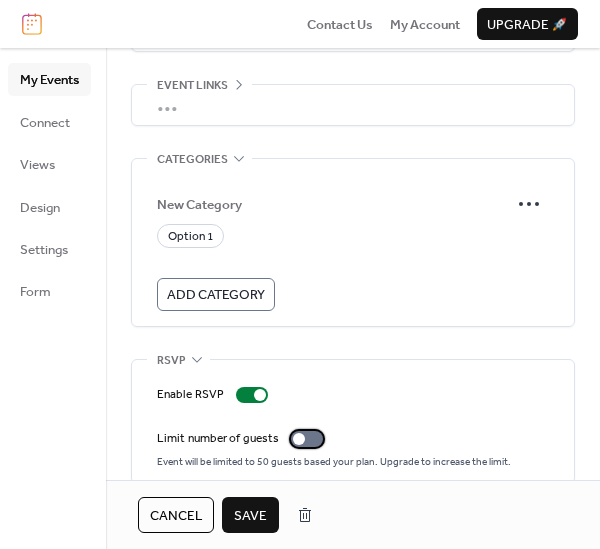 click at bounding box center (307, 439) 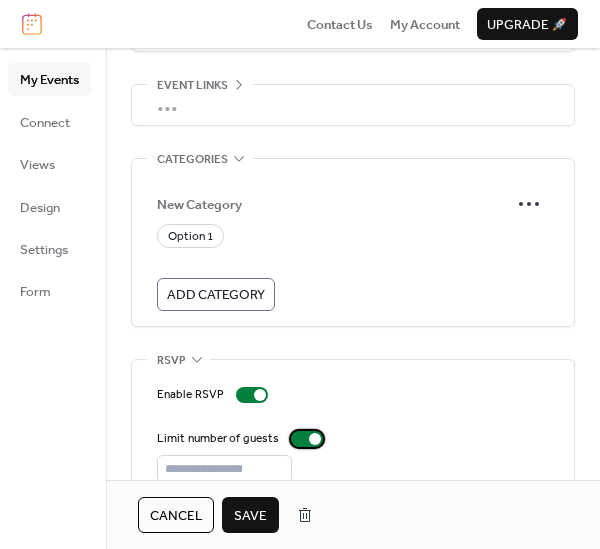 click at bounding box center (307, 439) 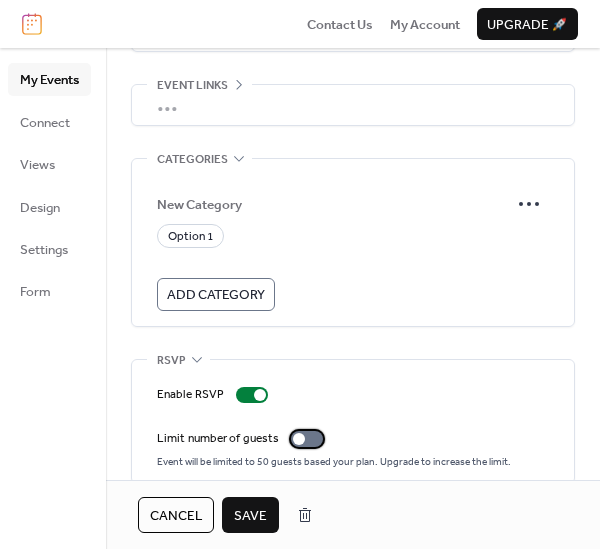 scroll, scrollTop: 1174, scrollLeft: 0, axis: vertical 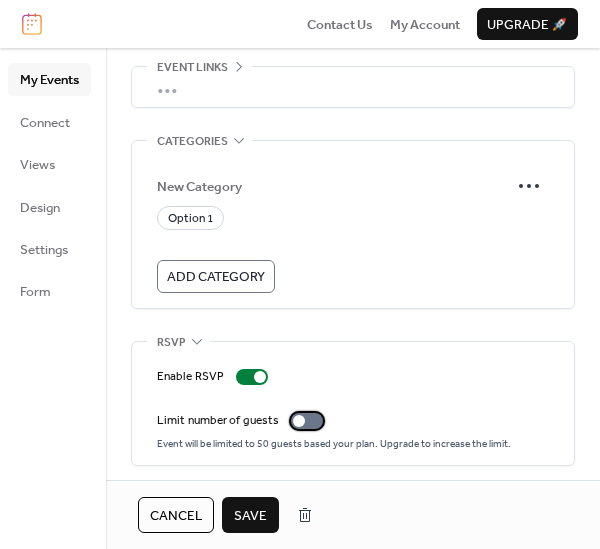 click at bounding box center [307, 421] 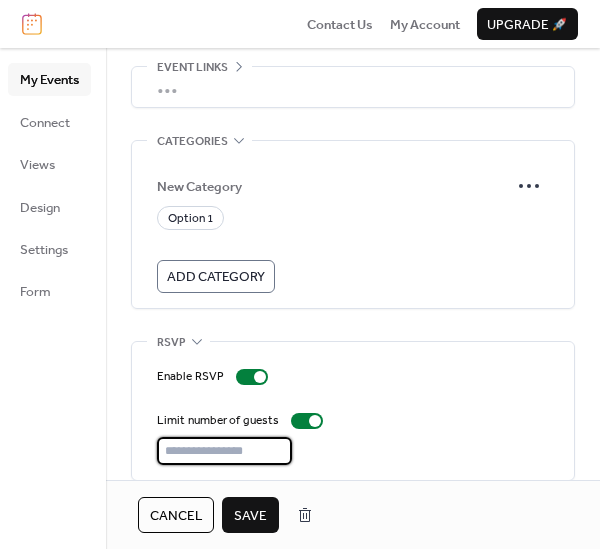 drag, startPoint x: 202, startPoint y: 446, endPoint x: 176, endPoint y: 446, distance: 26 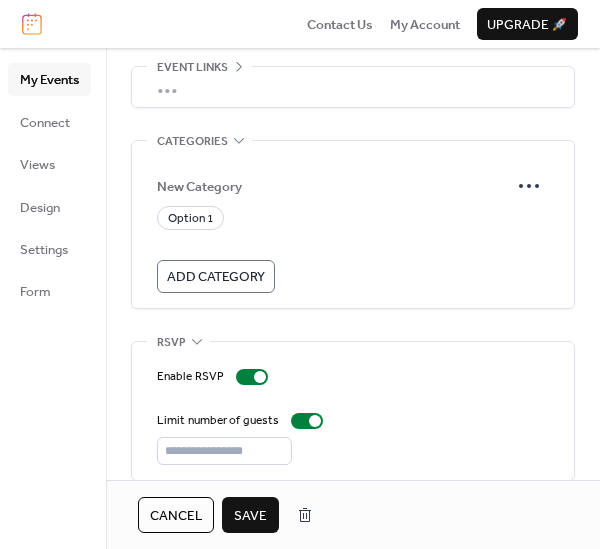click on "Save" at bounding box center (250, 516) 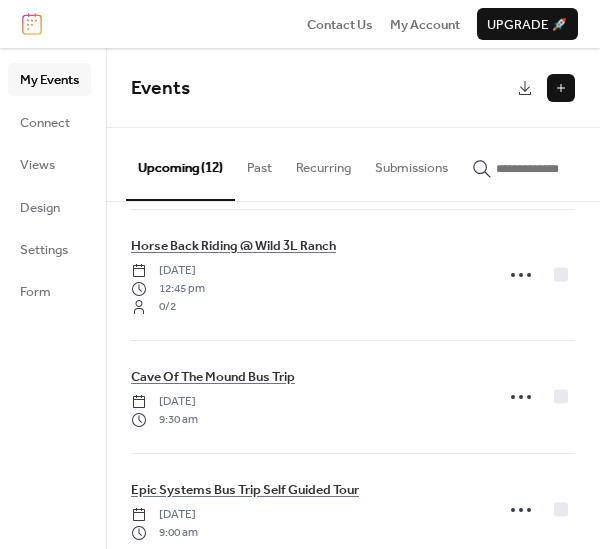 scroll, scrollTop: 451, scrollLeft: 0, axis: vertical 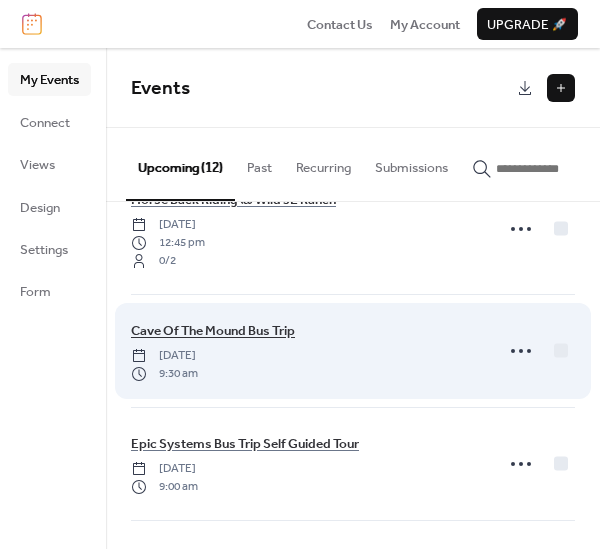 click on "Cave Of The Mound Bus Trip" at bounding box center (213, 331) 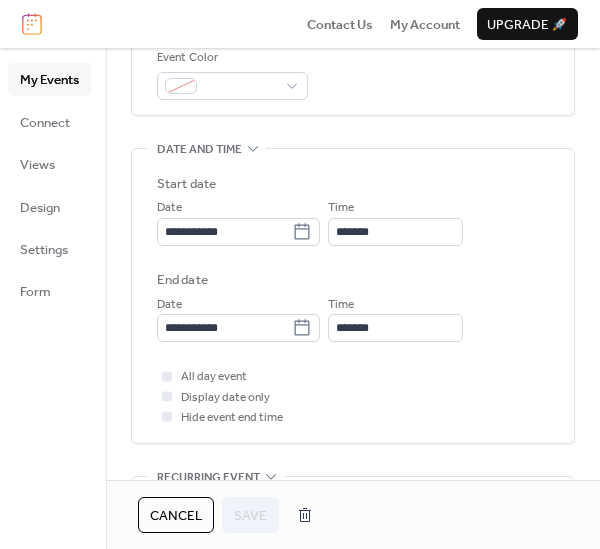 scroll, scrollTop: 566, scrollLeft: 0, axis: vertical 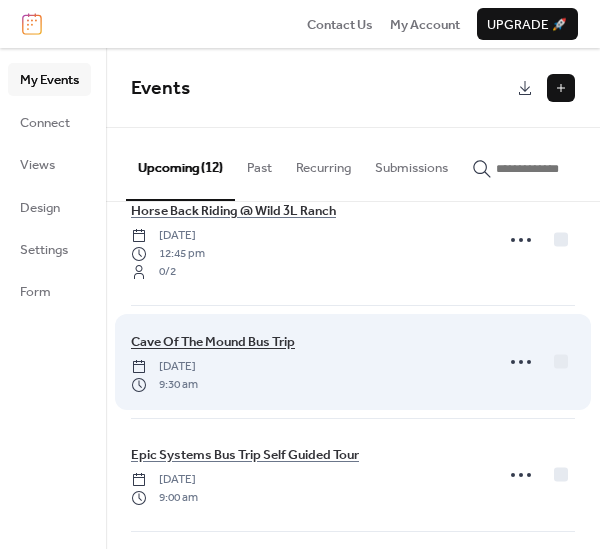 click on "Cave Of The Mound Bus Trip" at bounding box center [213, 342] 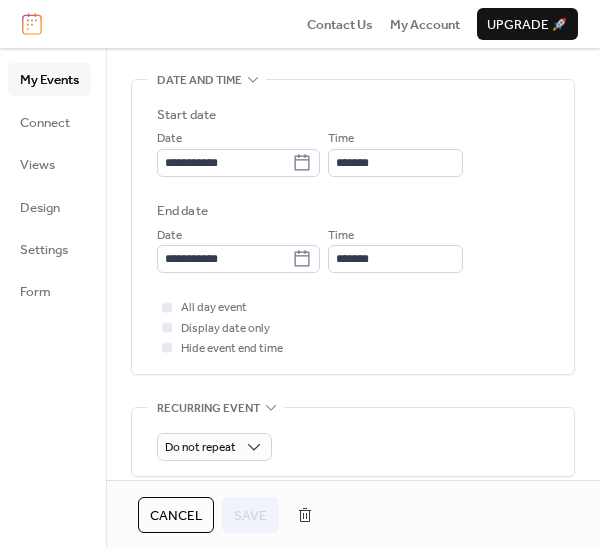 scroll, scrollTop: 652, scrollLeft: 0, axis: vertical 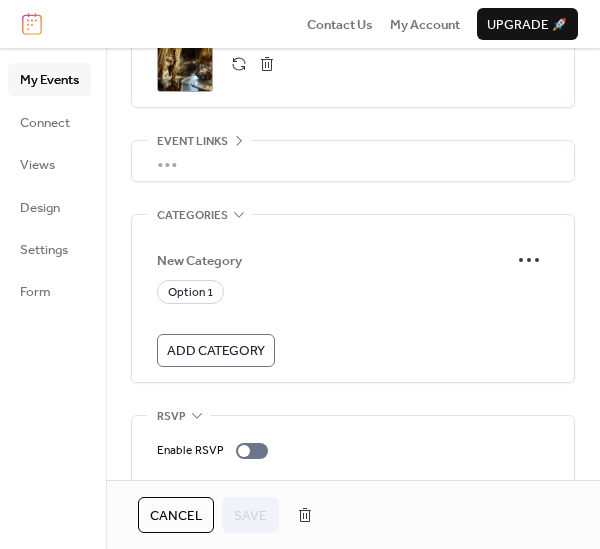 click on "Enable RSVP Limit number of guests" at bounding box center (353, 468) 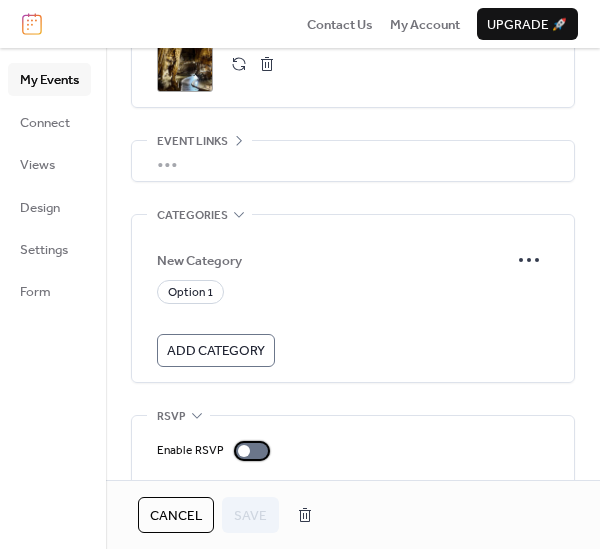 click at bounding box center (244, 451) 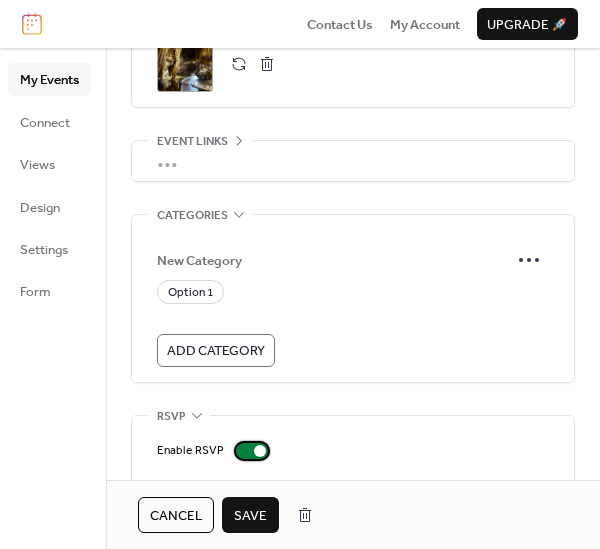 scroll, scrollTop: 1174, scrollLeft: 0, axis: vertical 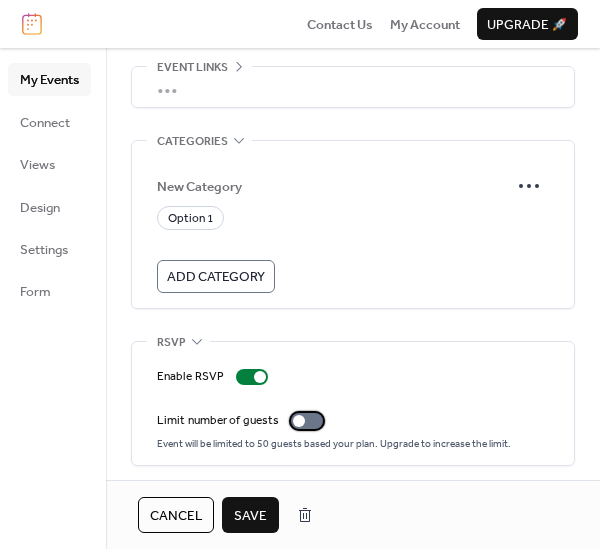 click at bounding box center (299, 421) 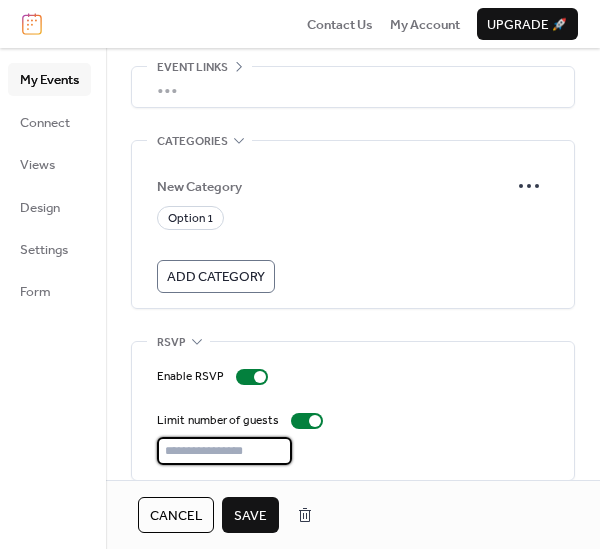 click on "**" at bounding box center [224, 451] 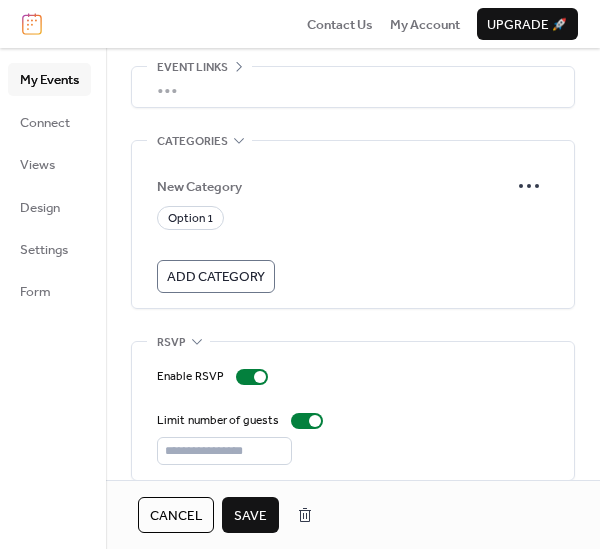 click on "Save" at bounding box center (250, 516) 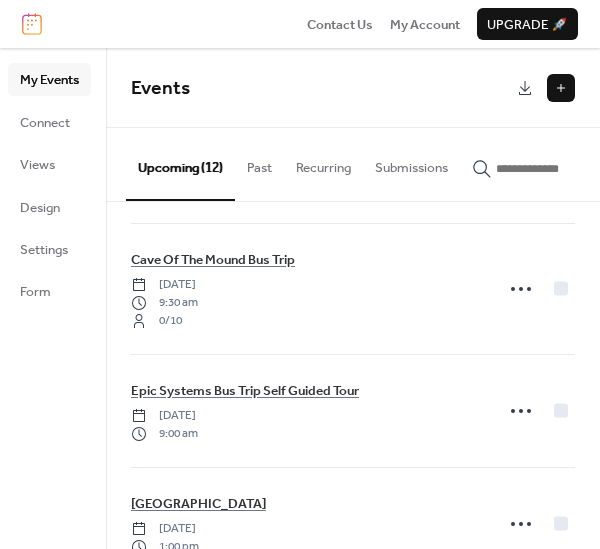scroll, scrollTop: 591, scrollLeft: 0, axis: vertical 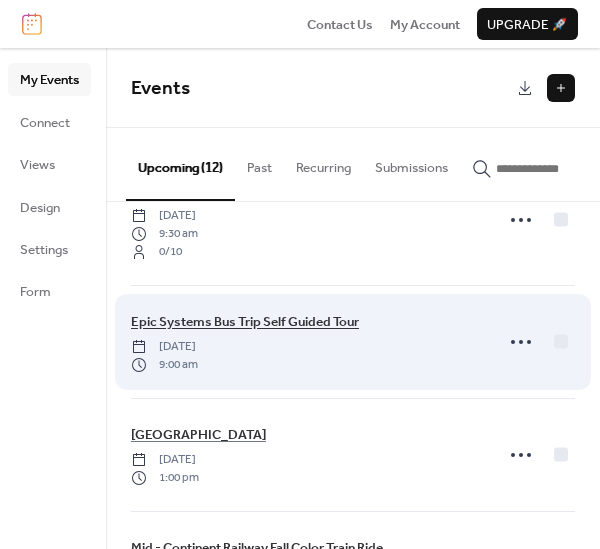 click on "Epic Systems Bus Trip Self Guided Tour" at bounding box center [245, 322] 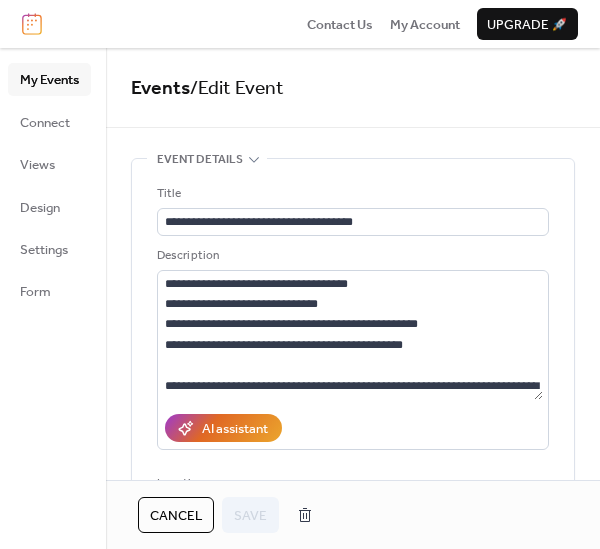 drag, startPoint x: 593, startPoint y: 160, endPoint x: 602, endPoint y: 226, distance: 66.61081 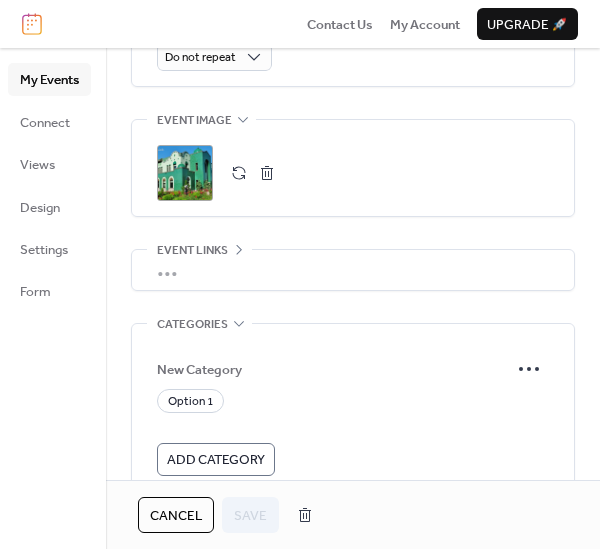 scroll, scrollTop: 1003, scrollLeft: 0, axis: vertical 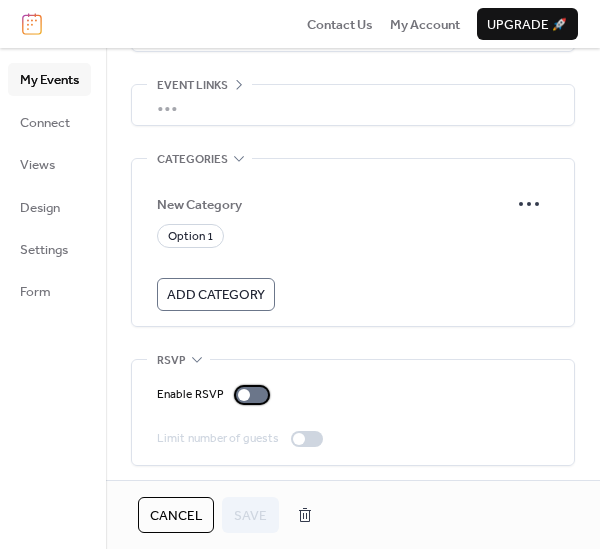 click at bounding box center (252, 395) 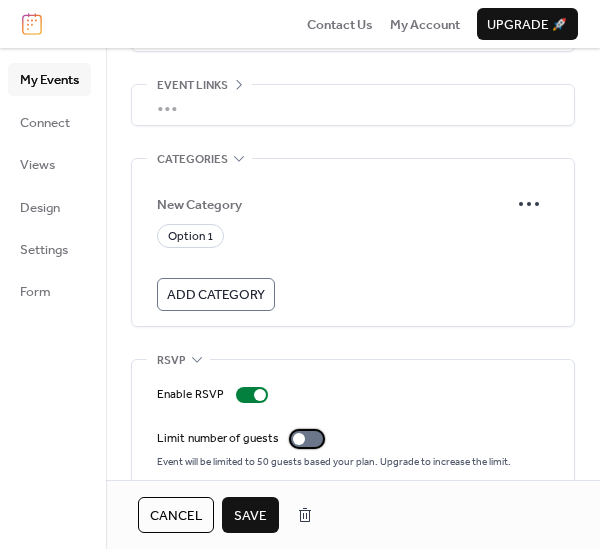 click at bounding box center (299, 439) 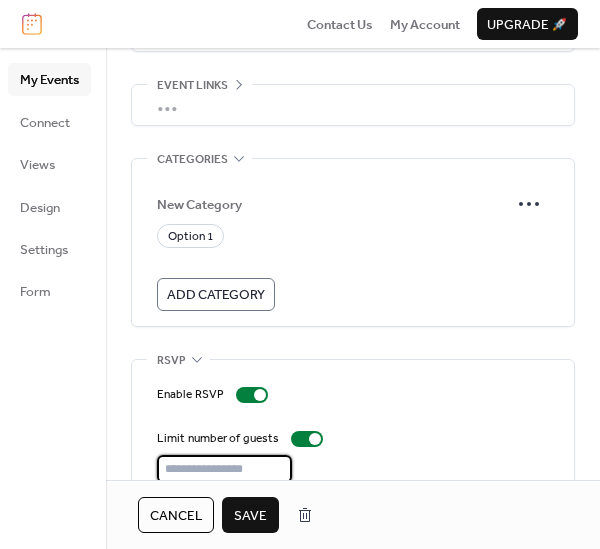 click on "**" at bounding box center [224, 469] 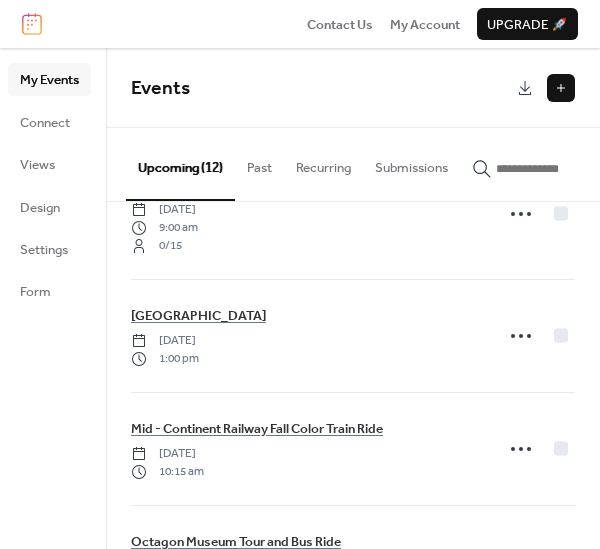 scroll, scrollTop: 768, scrollLeft: 0, axis: vertical 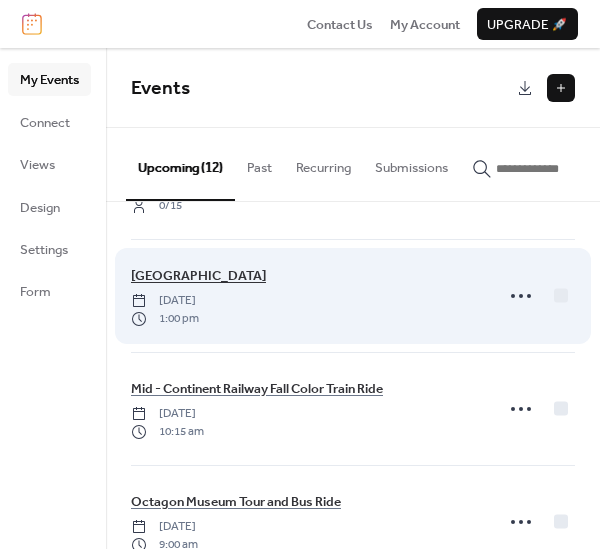 click on "[GEOGRAPHIC_DATA]" at bounding box center [198, 276] 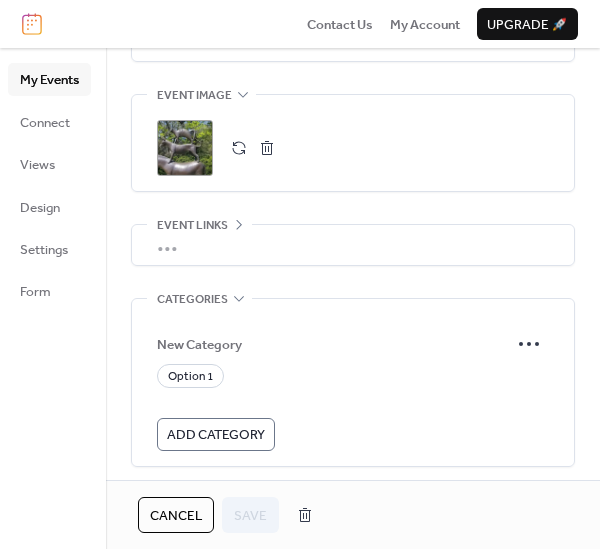 scroll, scrollTop: 1018, scrollLeft: 0, axis: vertical 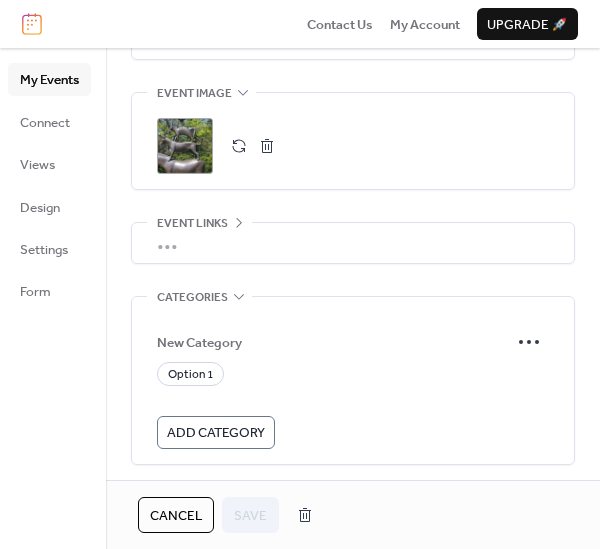 drag, startPoint x: 592, startPoint y: 392, endPoint x: 599, endPoint y: 468, distance: 76.321686 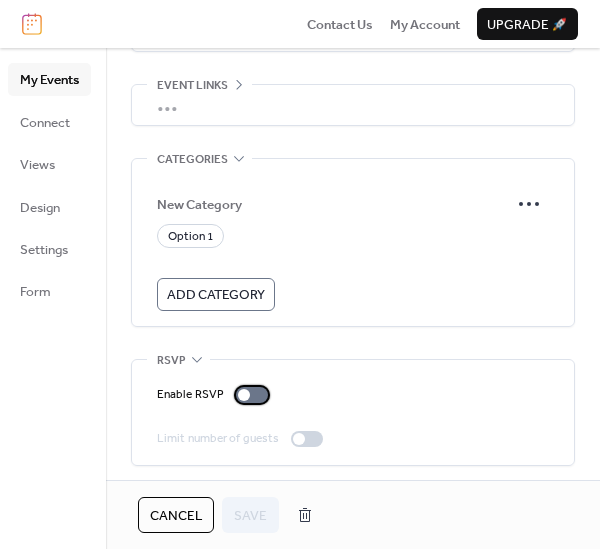 click at bounding box center [244, 395] 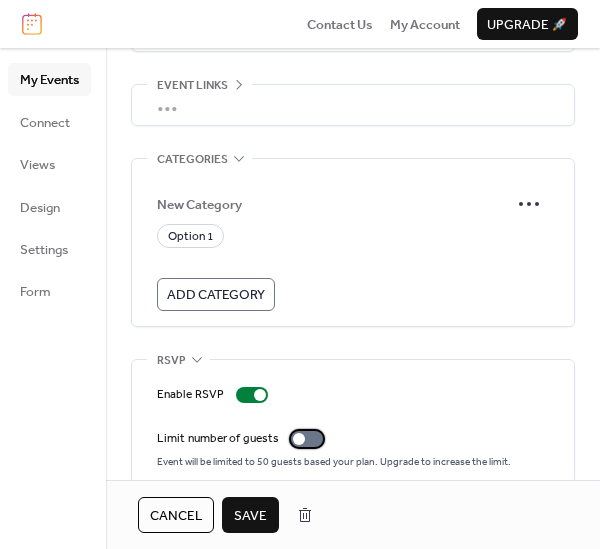 click at bounding box center [299, 439] 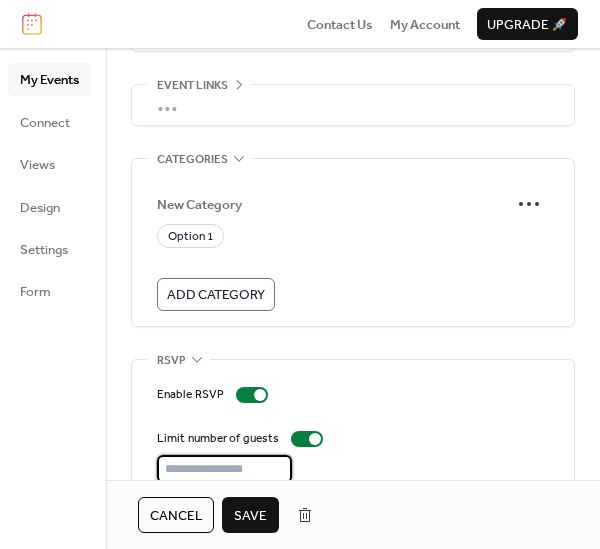 drag, startPoint x: 216, startPoint y: 464, endPoint x: 142, endPoint y: 451, distance: 75.13322 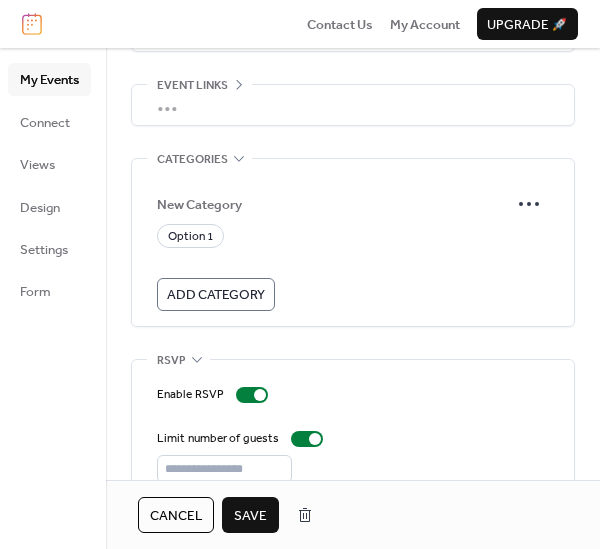 click on "Save" at bounding box center [250, 516] 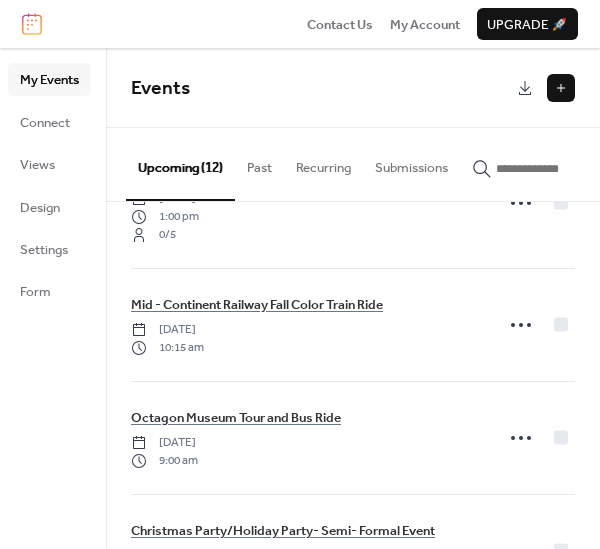 scroll, scrollTop: 855, scrollLeft: 0, axis: vertical 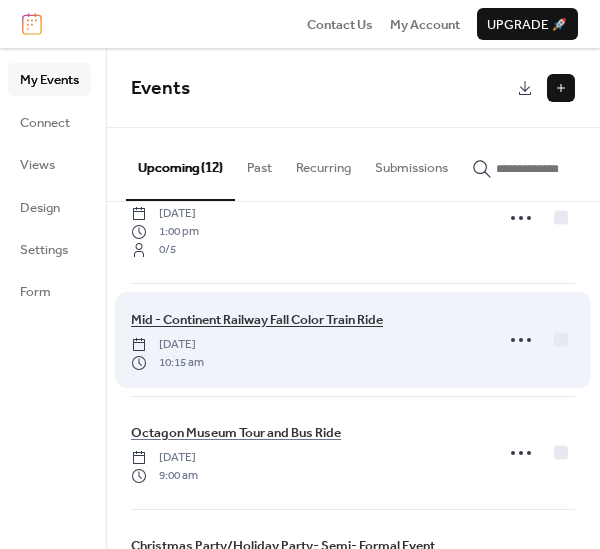 click on "Mid - Continent Railway Fall Color Train Ride" at bounding box center [257, 320] 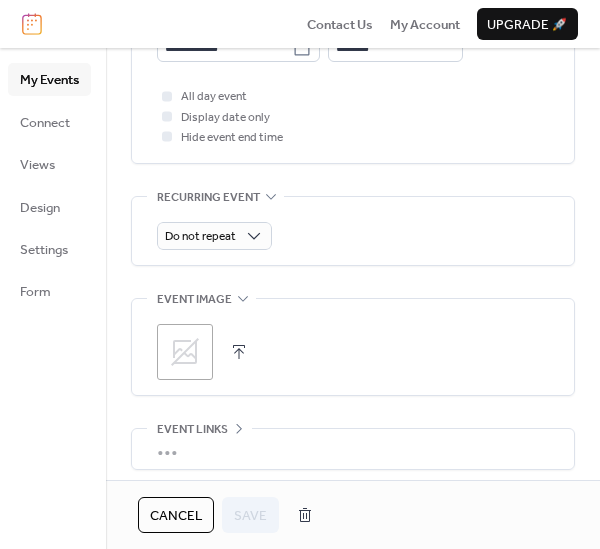 scroll, scrollTop: 820, scrollLeft: 0, axis: vertical 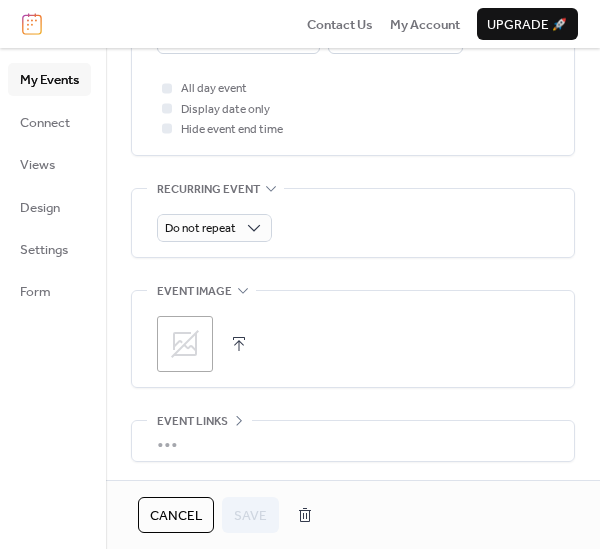 click 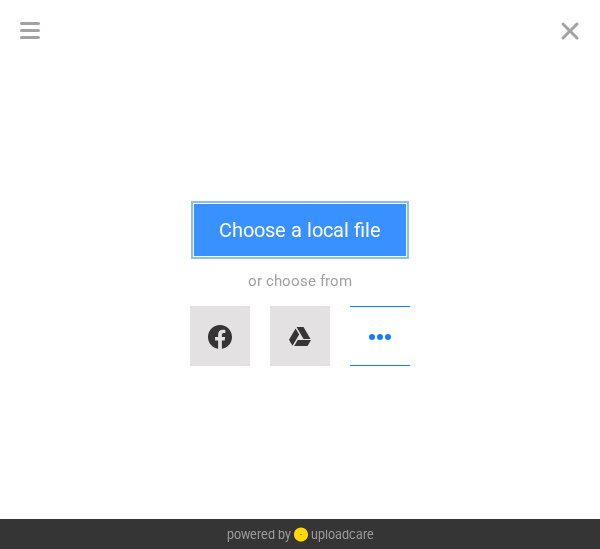 click on "Choose a local file" at bounding box center (300, 230) 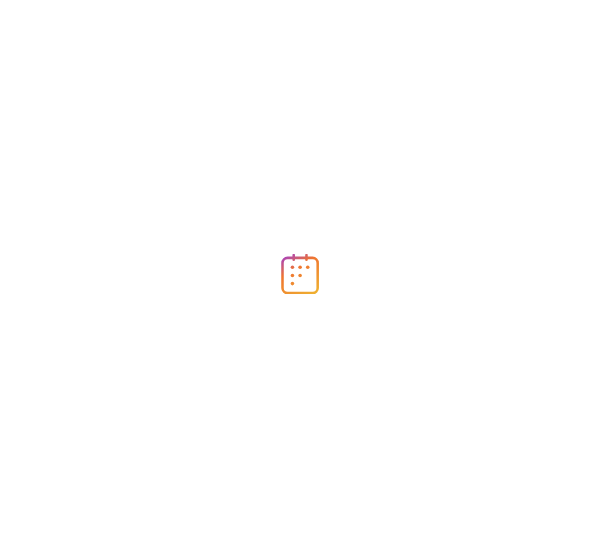 scroll, scrollTop: 0, scrollLeft: 0, axis: both 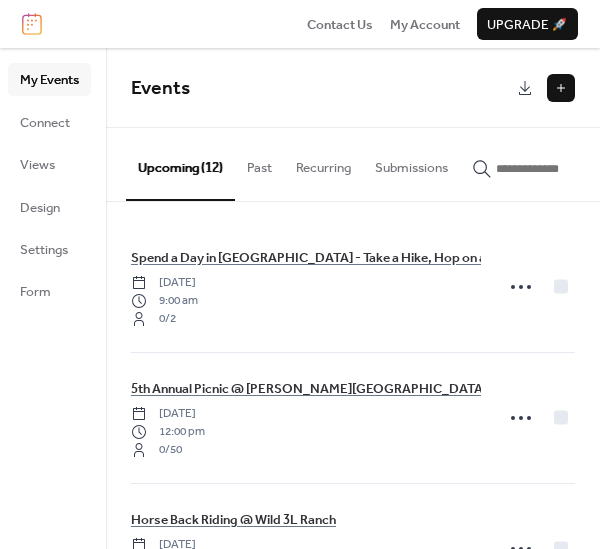 drag, startPoint x: 592, startPoint y: 266, endPoint x: 600, endPoint y: 332, distance: 66.48308 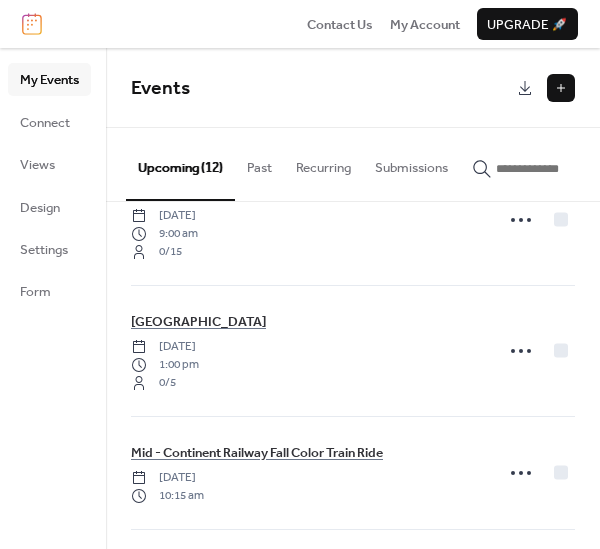 scroll, scrollTop: 725, scrollLeft: 0, axis: vertical 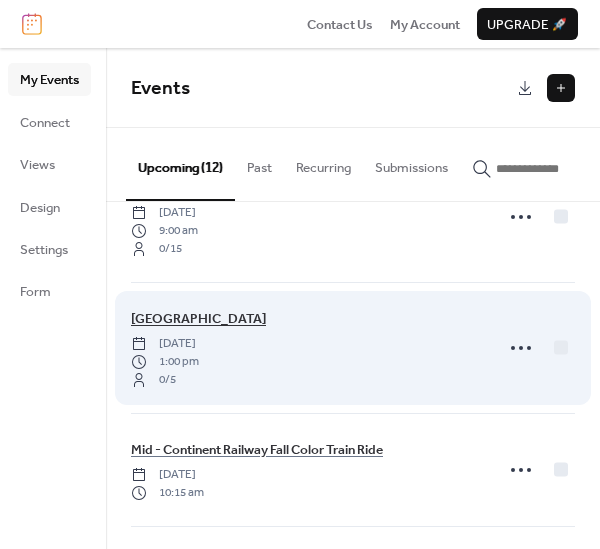 click on "[GEOGRAPHIC_DATA]" at bounding box center [198, 319] 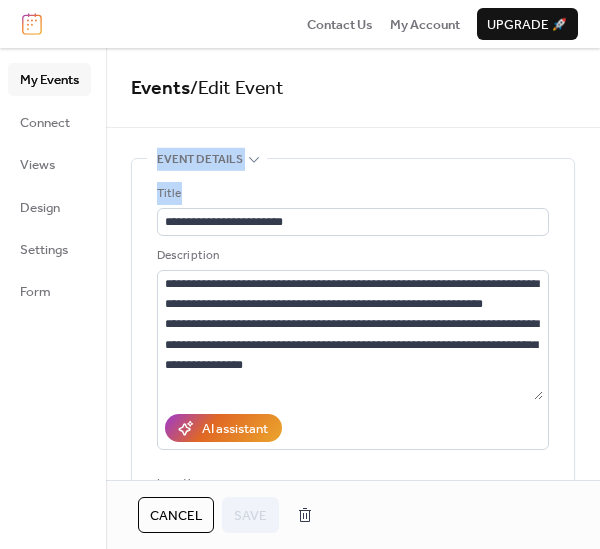 drag, startPoint x: 591, startPoint y: 140, endPoint x: 601, endPoint y: 218, distance: 78.63841 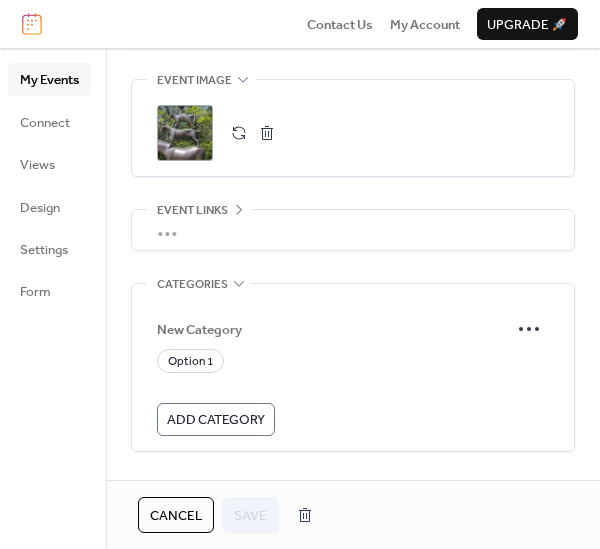 scroll, scrollTop: 1034, scrollLeft: 0, axis: vertical 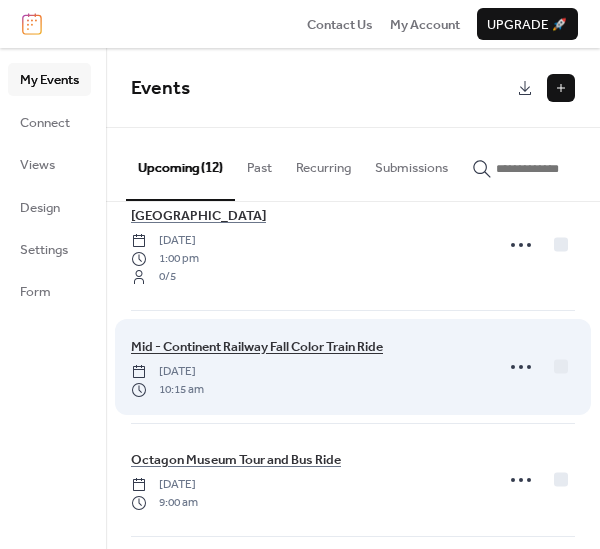 click on "Mid - Continent Railway Fall Color Train Ride" at bounding box center [257, 347] 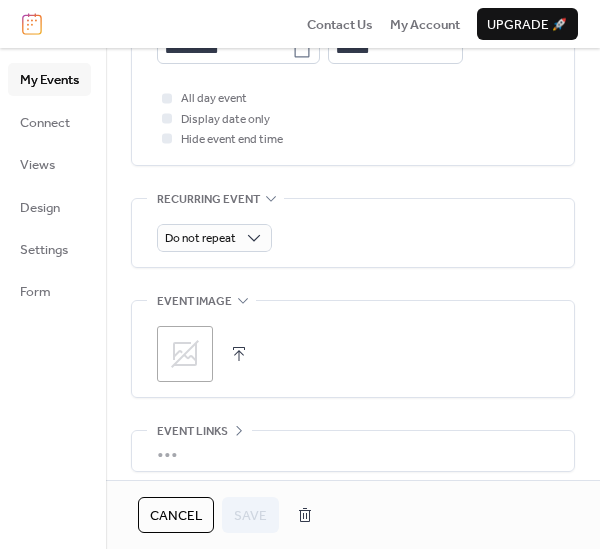 scroll, scrollTop: 839, scrollLeft: 0, axis: vertical 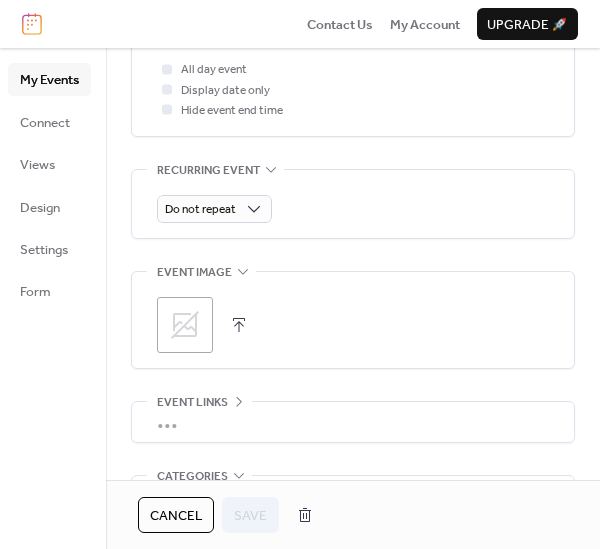 click on ";" at bounding box center [185, 325] 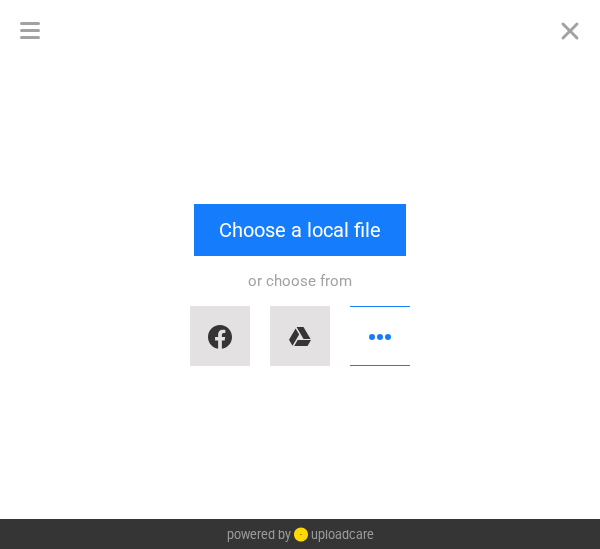 click on "Drop a file here drag & drop any files or Upload files from your computer Choose a local file or choose from" at bounding box center [300, 289] 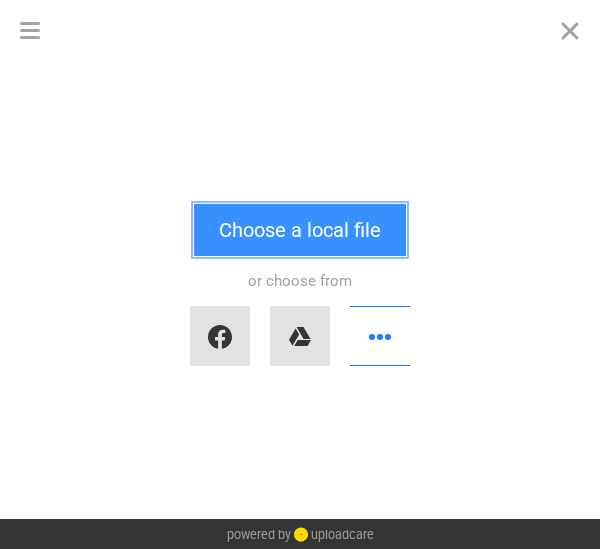 click on "Choose a local file" at bounding box center (300, 230) 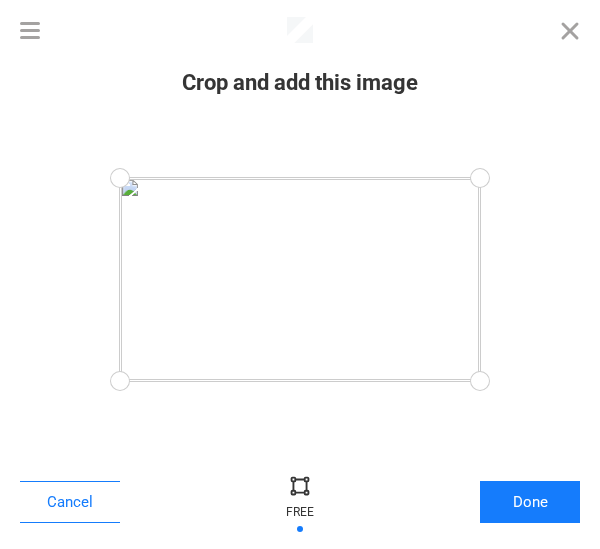 drag, startPoint x: 446, startPoint y: 284, endPoint x: 446, endPoint y: 254, distance: 30 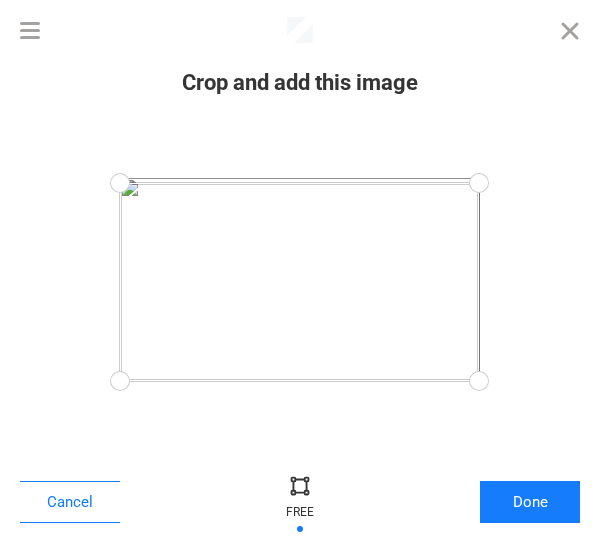 click at bounding box center (479, 183) 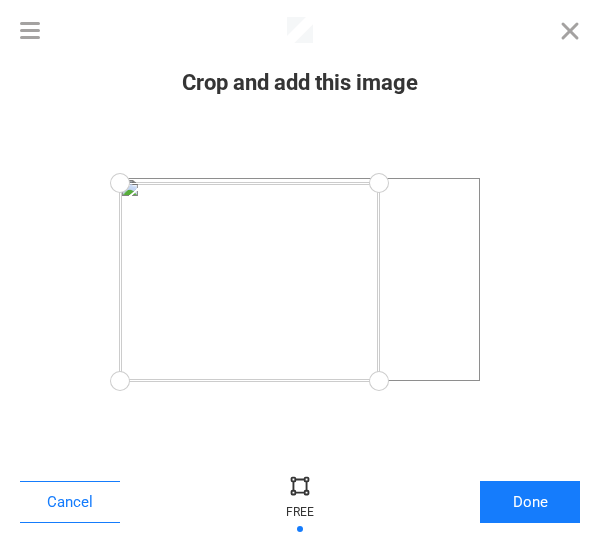 drag, startPoint x: 485, startPoint y: 384, endPoint x: 379, endPoint y: 382, distance: 106.01887 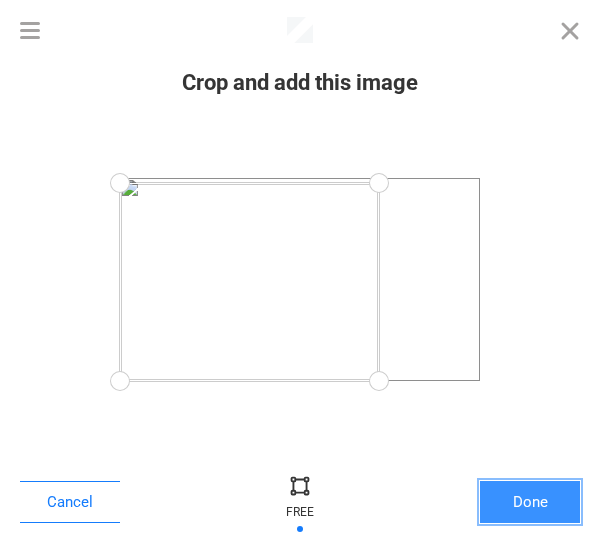 click on "Done" at bounding box center (530, 502) 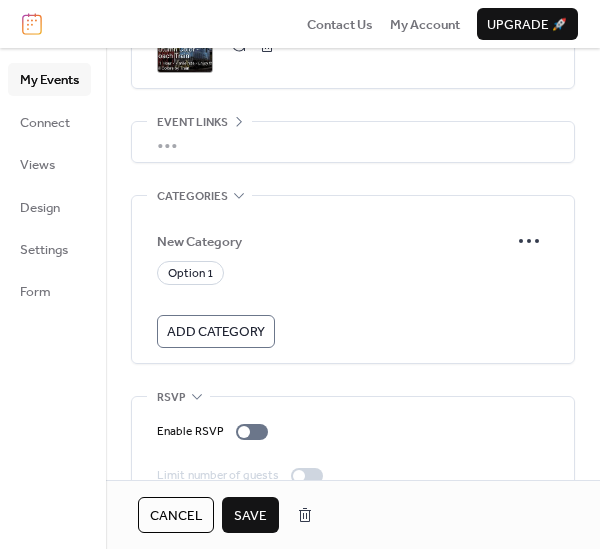 scroll, scrollTop: 1156, scrollLeft: 0, axis: vertical 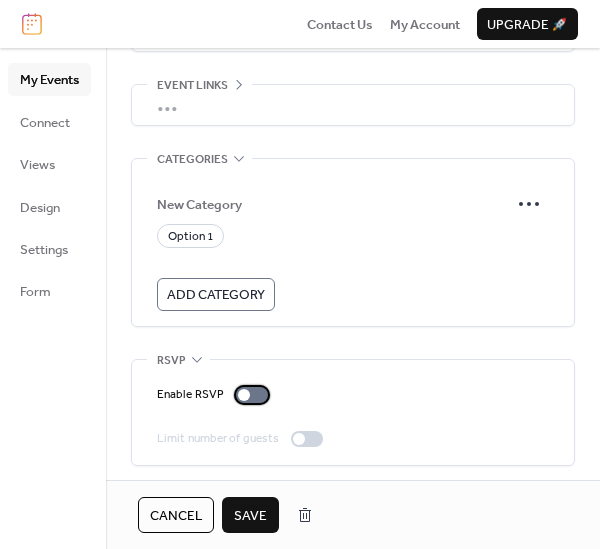 click at bounding box center [244, 395] 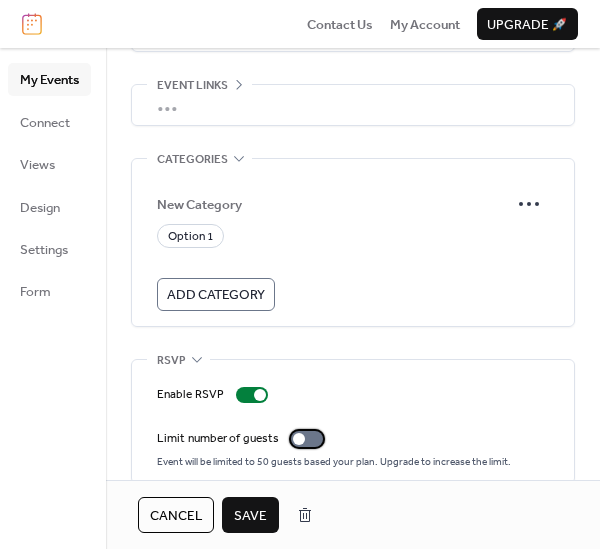 click at bounding box center [307, 439] 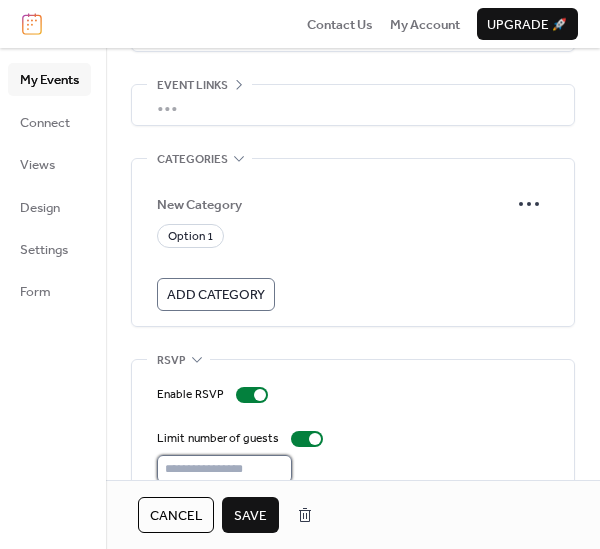 click on "**" at bounding box center [224, 469] 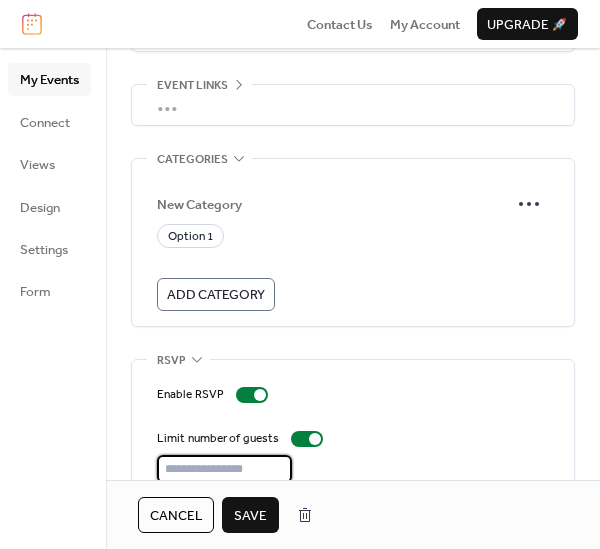 type on "*" 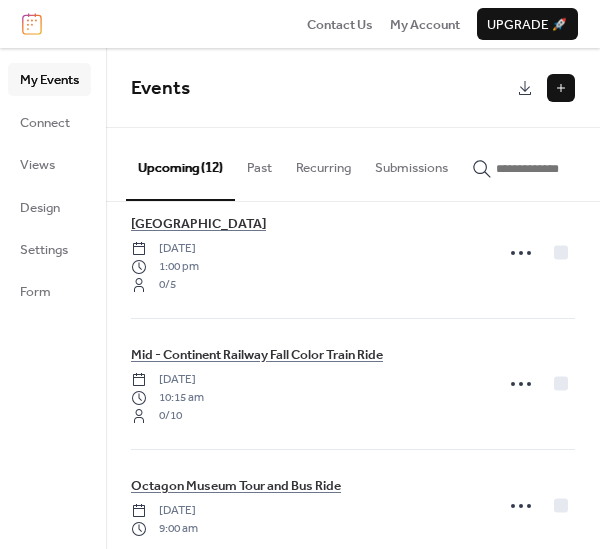 scroll, scrollTop: 828, scrollLeft: 0, axis: vertical 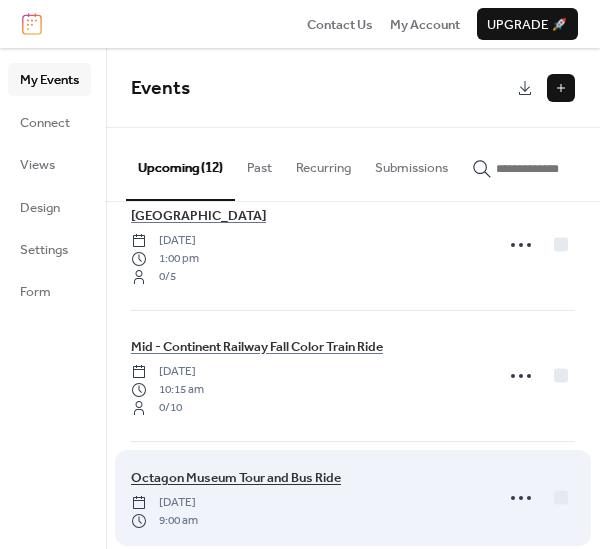 click on "Octagon Museum Tour and Bus Ride" at bounding box center (236, 478) 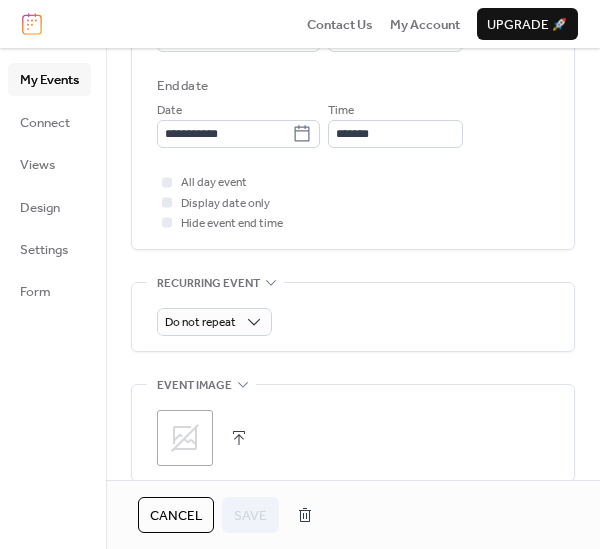 scroll, scrollTop: 798, scrollLeft: 0, axis: vertical 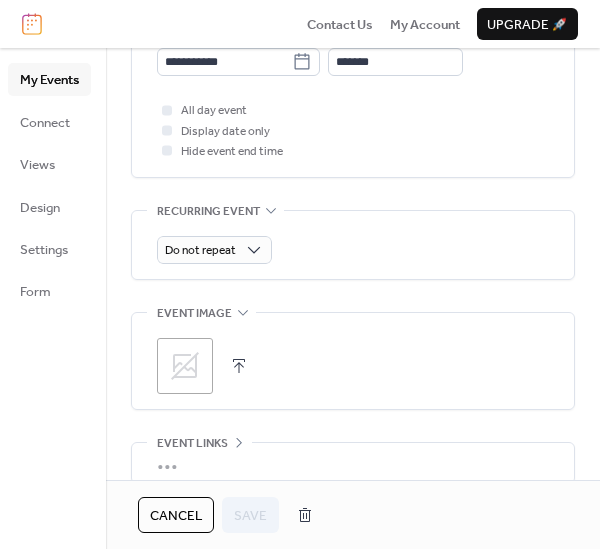 click 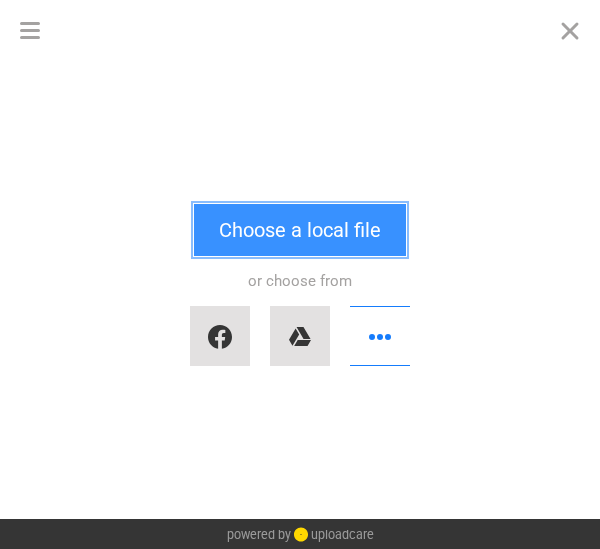 click on "Choose a local file" at bounding box center (300, 230) 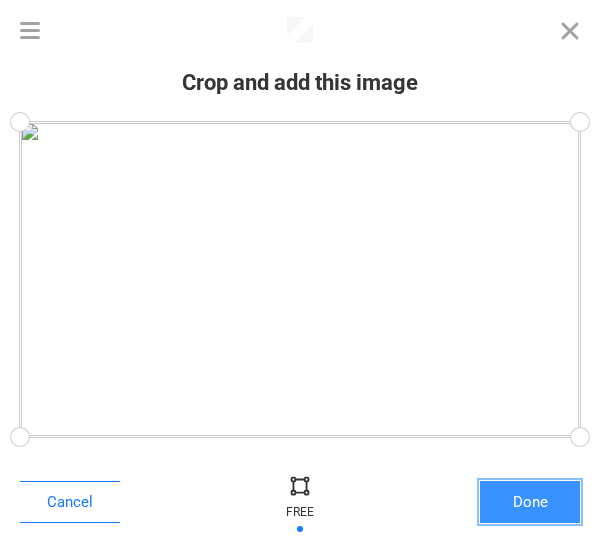 click on "Done" at bounding box center [530, 502] 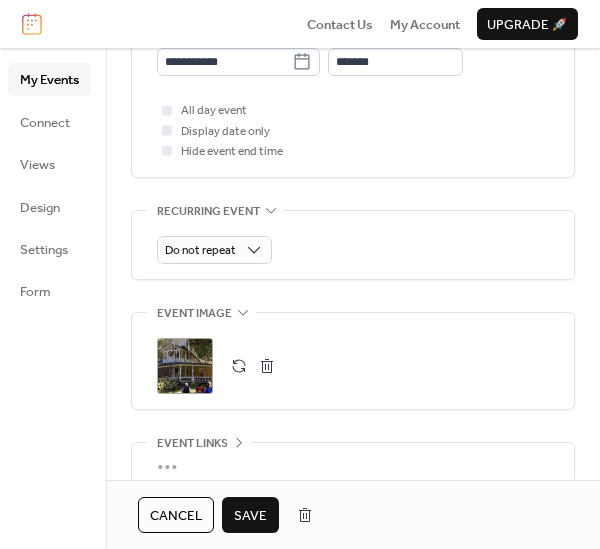 click at bounding box center (267, 366) 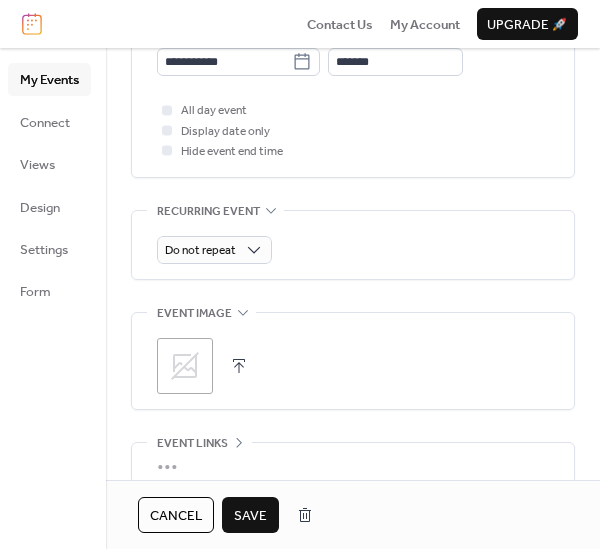 click 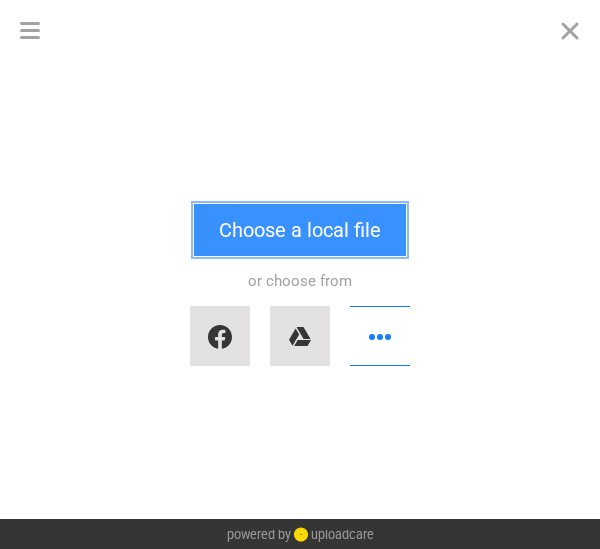 click on "Choose a local file" at bounding box center (300, 230) 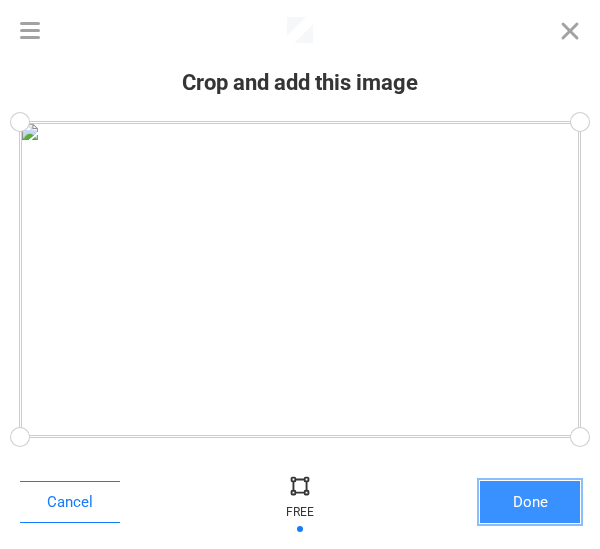 click on "Done" at bounding box center (530, 502) 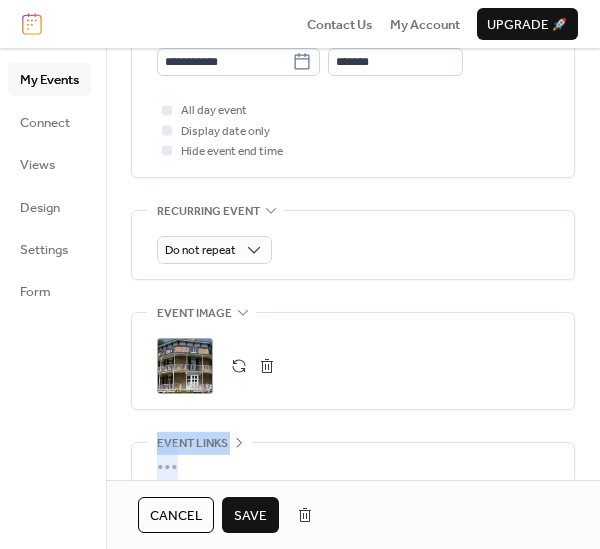 drag, startPoint x: 591, startPoint y: 369, endPoint x: 598, endPoint y: 428, distance: 59.413803 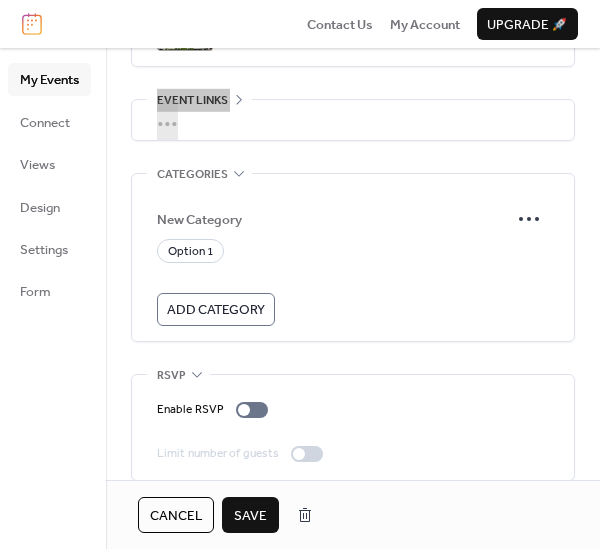 scroll, scrollTop: 1148, scrollLeft: 0, axis: vertical 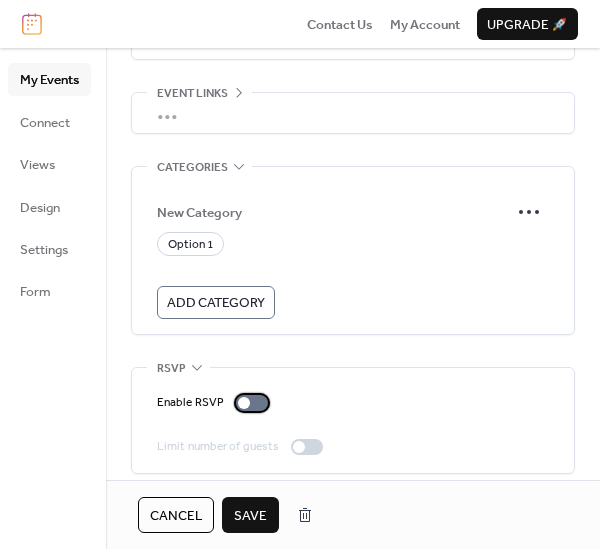 click at bounding box center (244, 403) 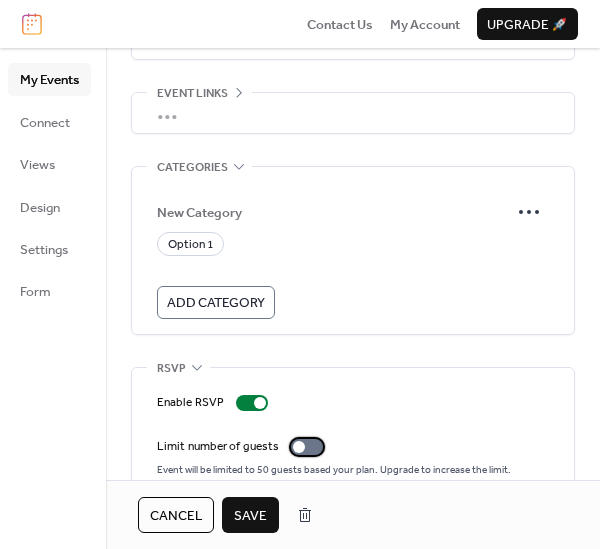 click at bounding box center [307, 447] 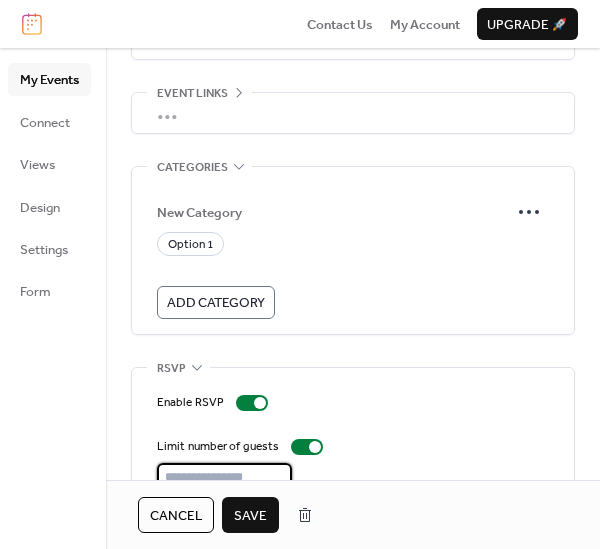 click on "**" at bounding box center (224, 477) 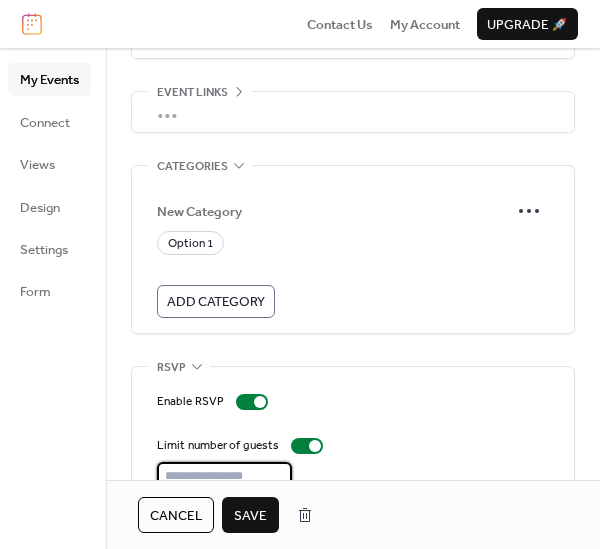 type on "**" 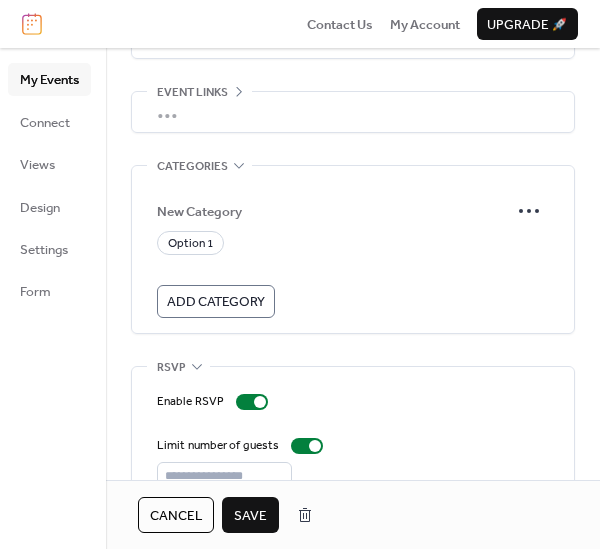click on "Save" at bounding box center (250, 516) 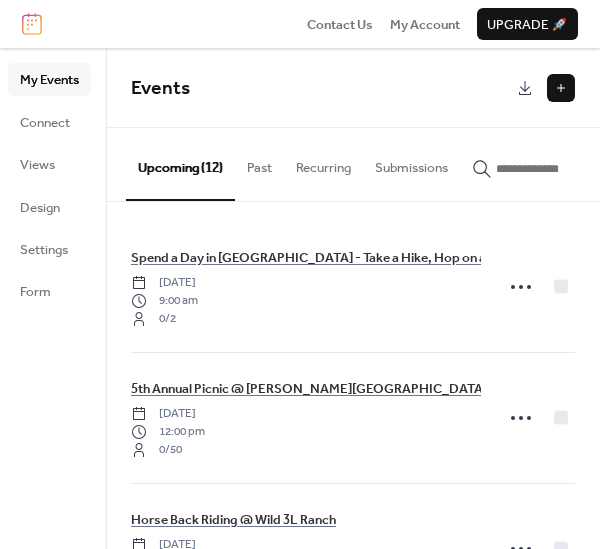 drag, startPoint x: 593, startPoint y: 263, endPoint x: 598, endPoint y: 344, distance: 81.154175 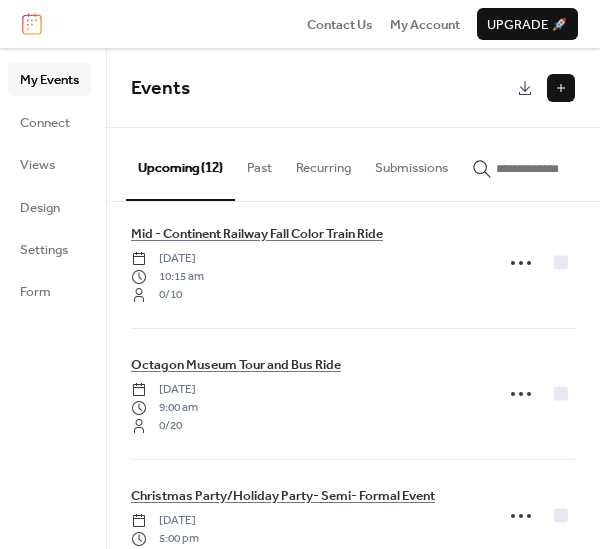 scroll, scrollTop: 1017, scrollLeft: 0, axis: vertical 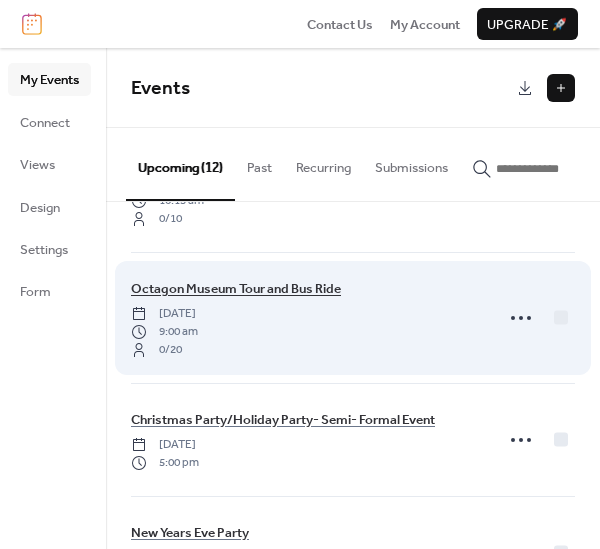click on "Octagon Museum Tour and Bus Ride" at bounding box center (236, 289) 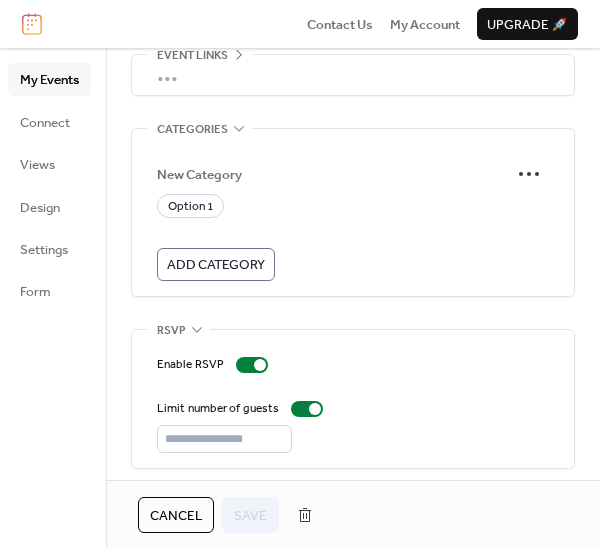 scroll, scrollTop: 1189, scrollLeft: 0, axis: vertical 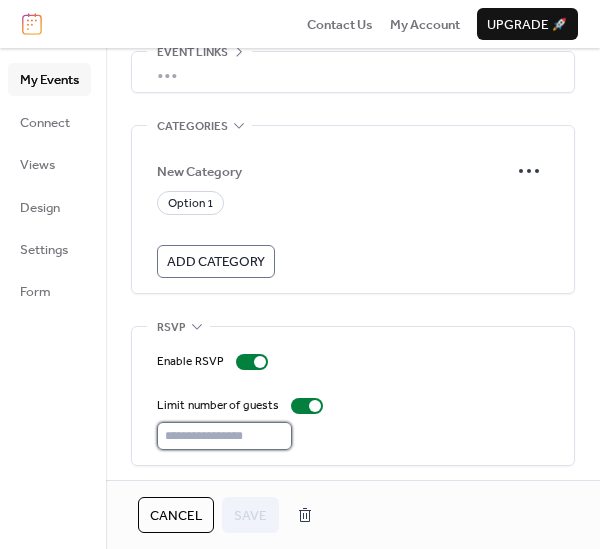 click on "**" at bounding box center [224, 436] 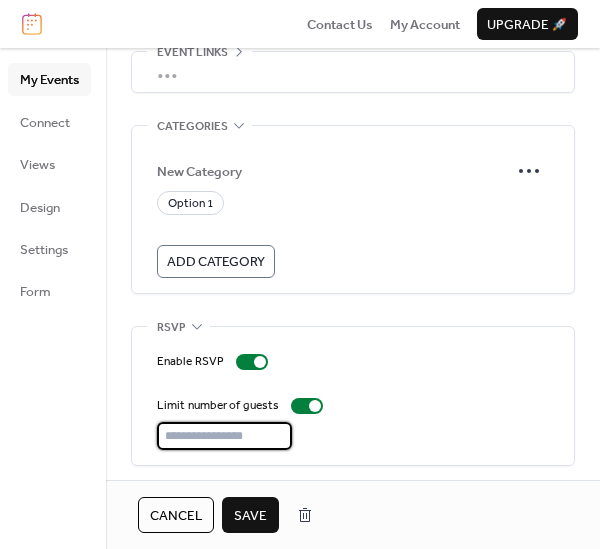 type on "*" 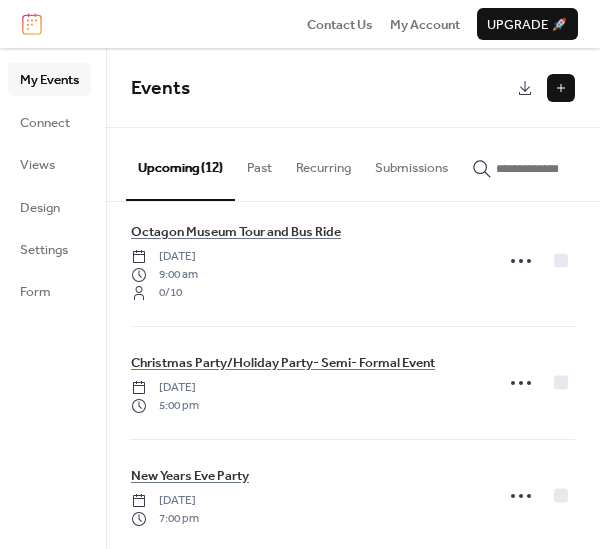 scroll, scrollTop: 1084, scrollLeft: 0, axis: vertical 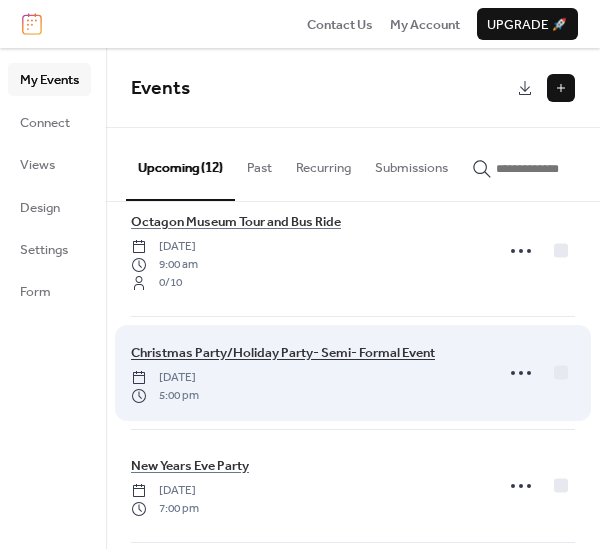 click on "Christmas Party/Holiday Party- Semi- Formal Event" at bounding box center (283, 353) 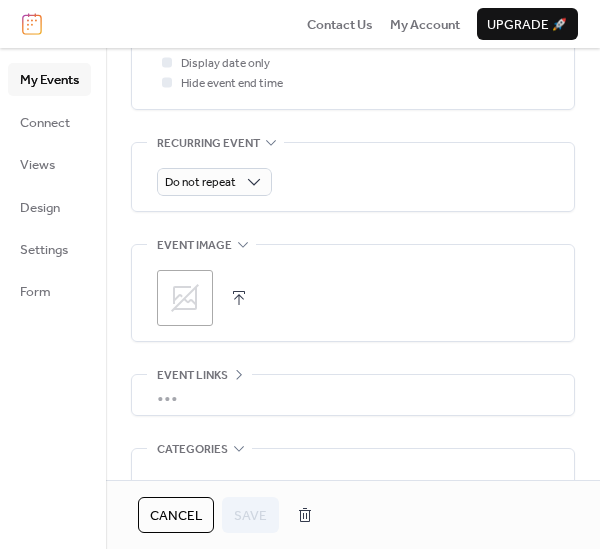 scroll, scrollTop: 903, scrollLeft: 0, axis: vertical 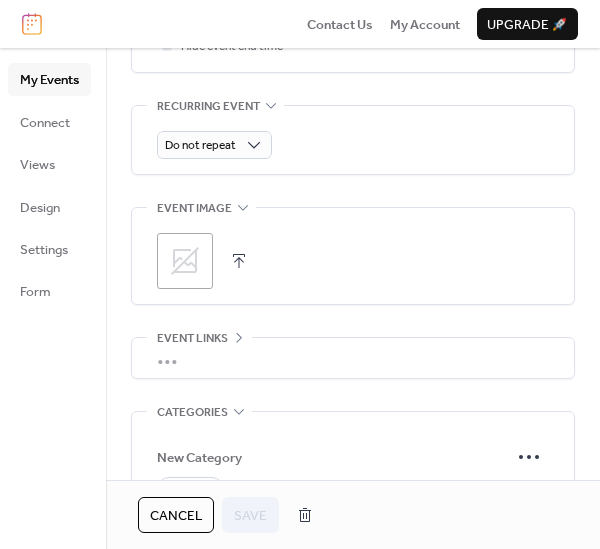 click 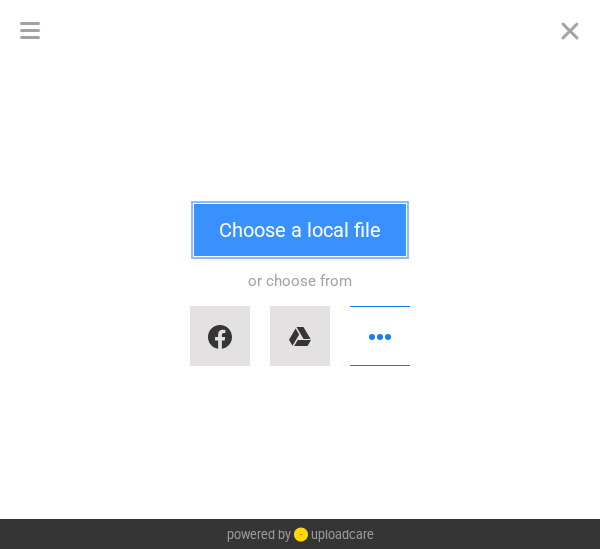 click on "Choose a local file" at bounding box center [300, 230] 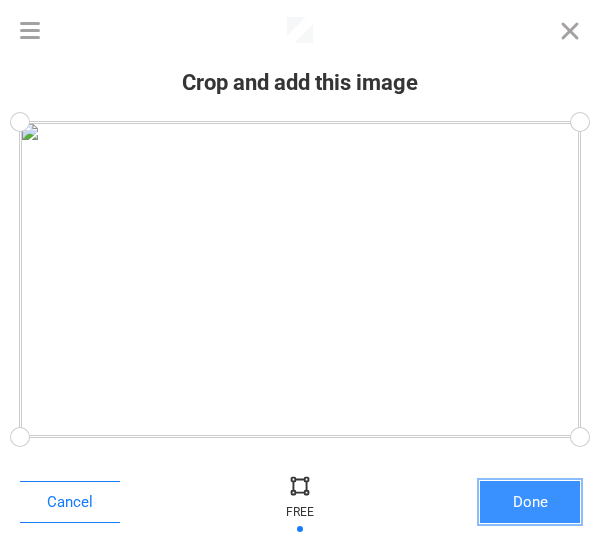 click on "Done" at bounding box center [530, 502] 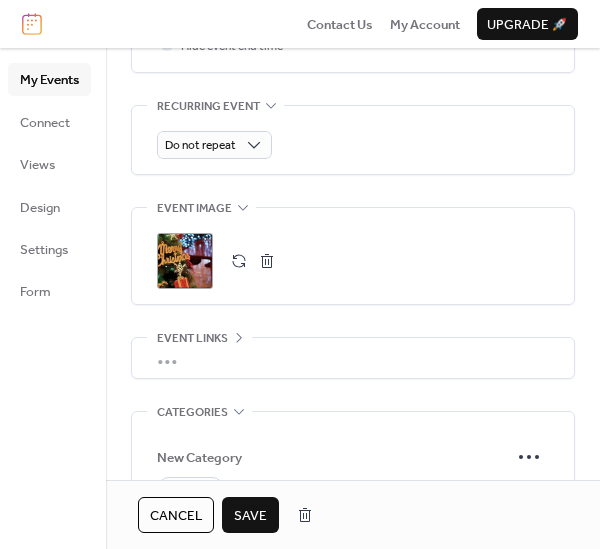 scroll, scrollTop: 1156, scrollLeft: 0, axis: vertical 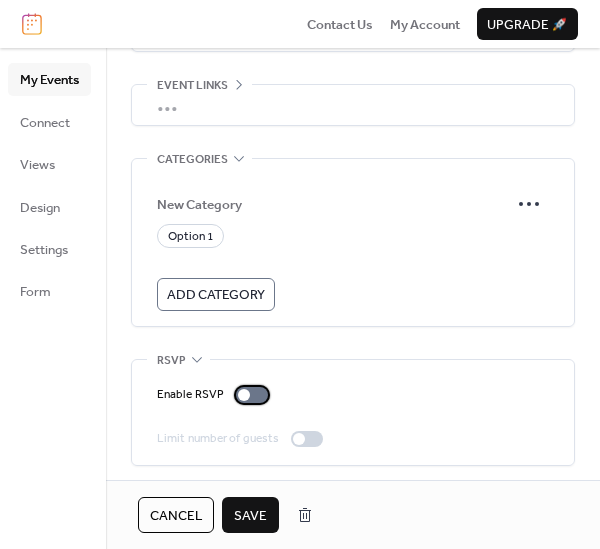 click at bounding box center (252, 395) 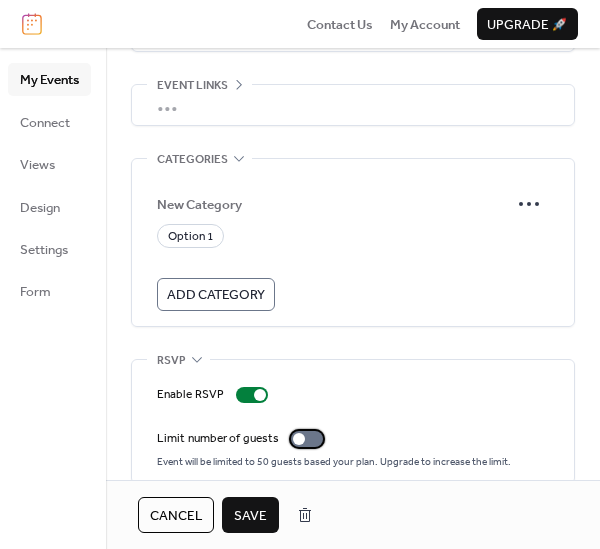 click at bounding box center [307, 439] 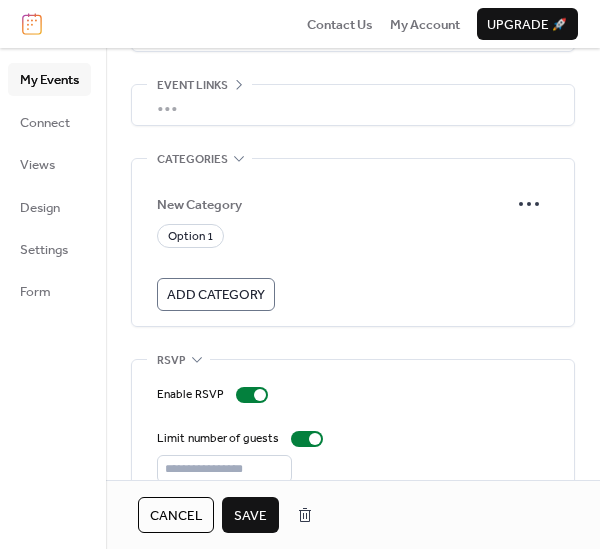 click on "Save" at bounding box center [250, 516] 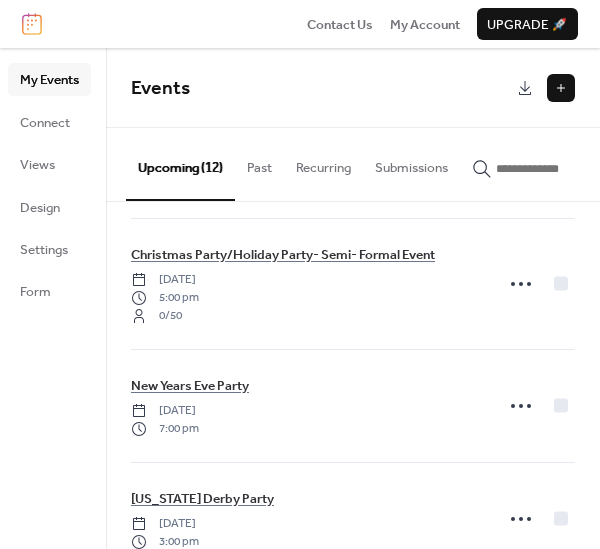 scroll, scrollTop: 1228, scrollLeft: 0, axis: vertical 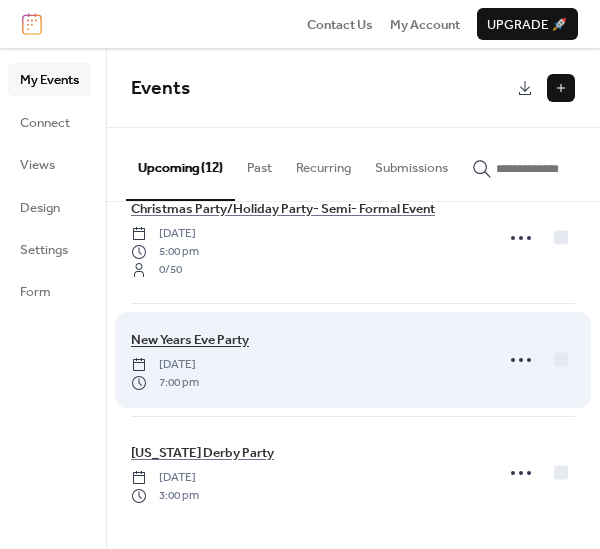 click on "New Years Eve Party" at bounding box center (190, 340) 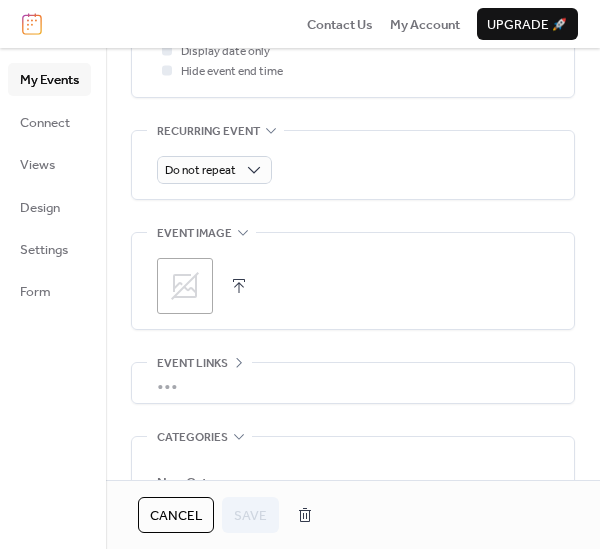 scroll, scrollTop: 888, scrollLeft: 0, axis: vertical 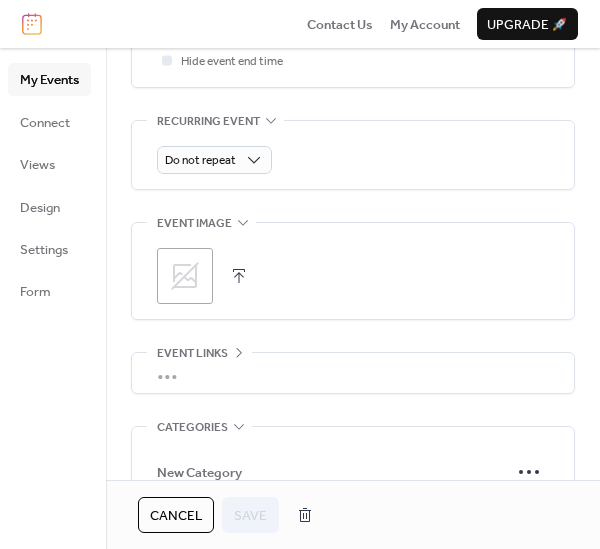 click 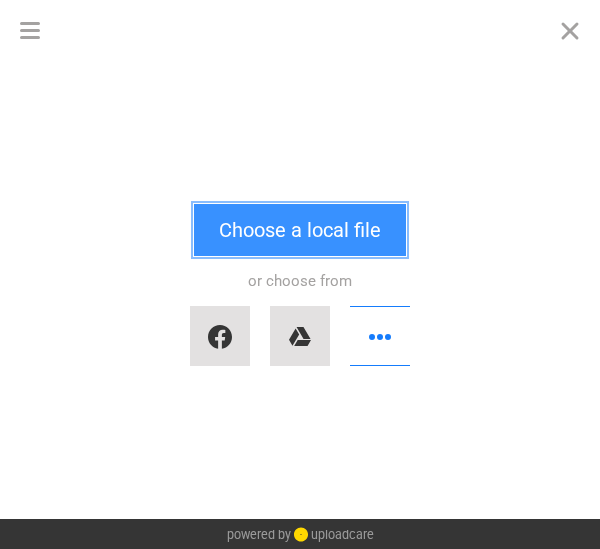 click on "Choose a local file" at bounding box center [300, 230] 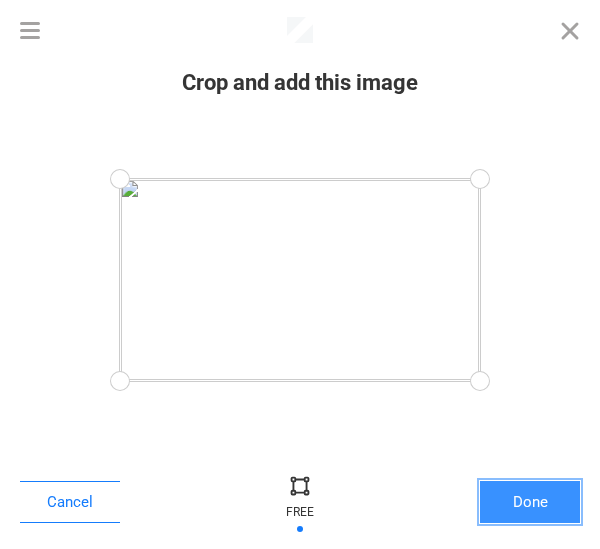 click on "Done" at bounding box center (530, 502) 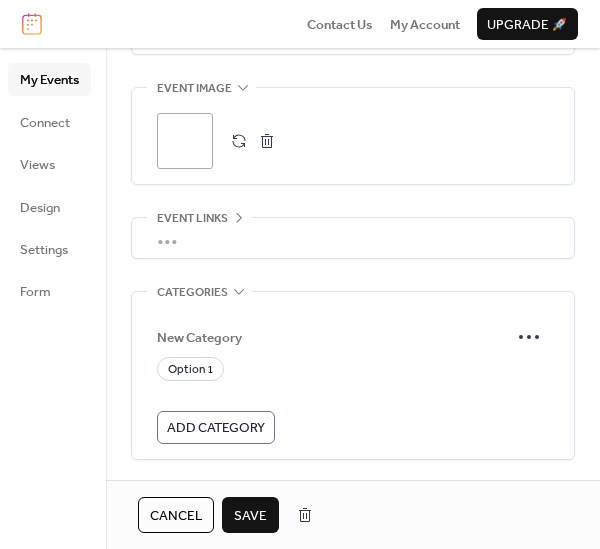 scroll, scrollTop: 1156, scrollLeft: 0, axis: vertical 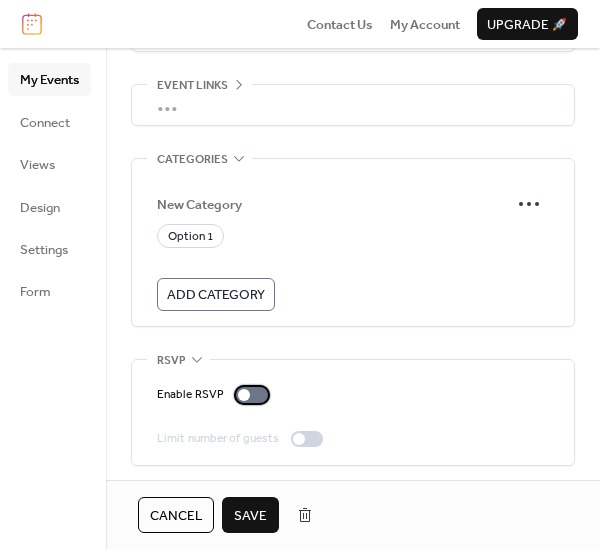 click at bounding box center (252, 395) 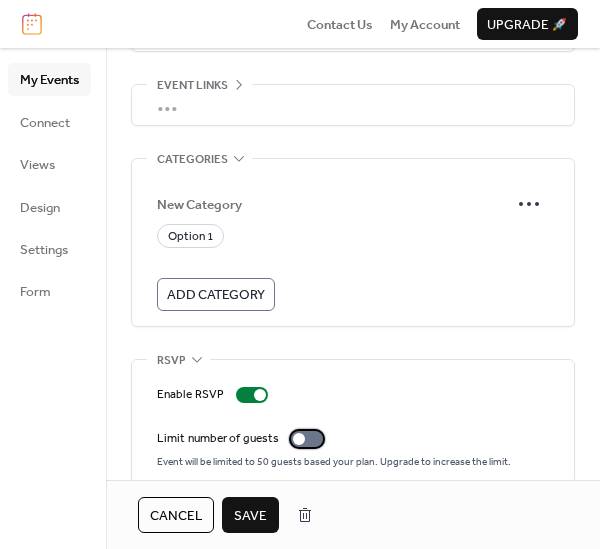 click on "Limit number of guests" at bounding box center (244, 439) 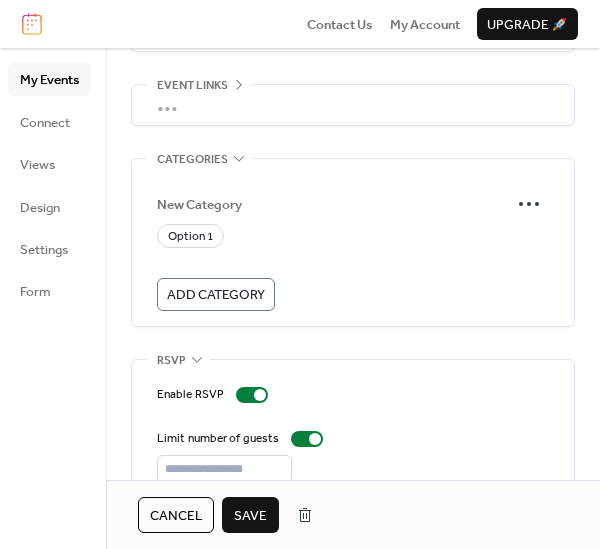 click on "Save" at bounding box center (250, 515) 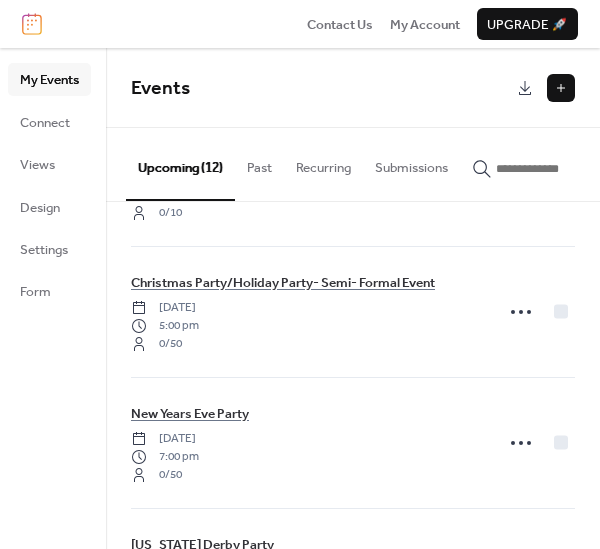 scroll, scrollTop: 1246, scrollLeft: 0, axis: vertical 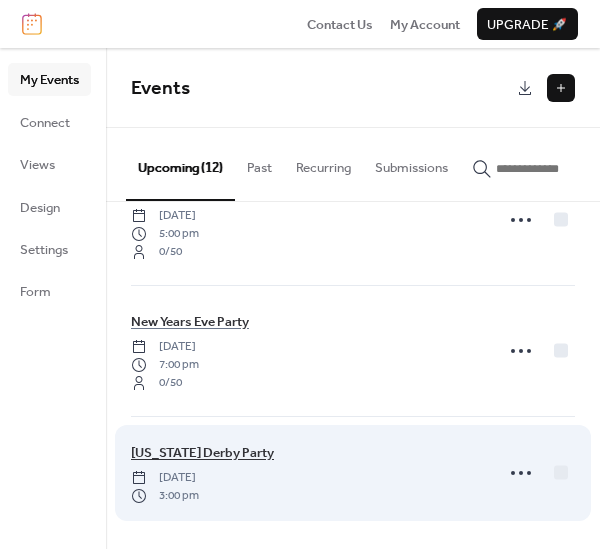 click on "[US_STATE] Derby Party" at bounding box center [202, 453] 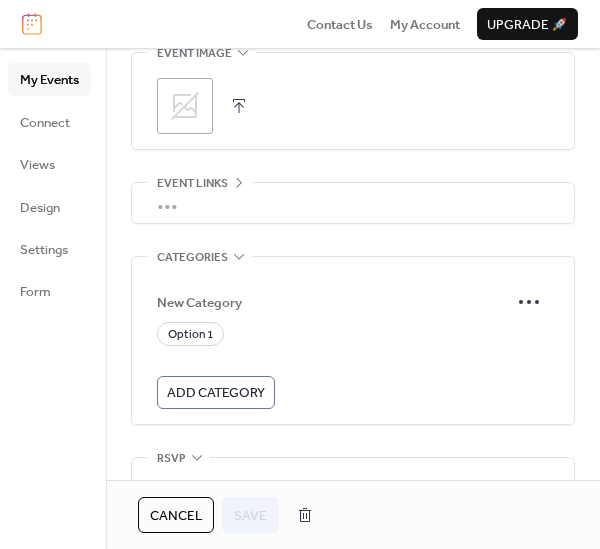 scroll, scrollTop: 873, scrollLeft: 0, axis: vertical 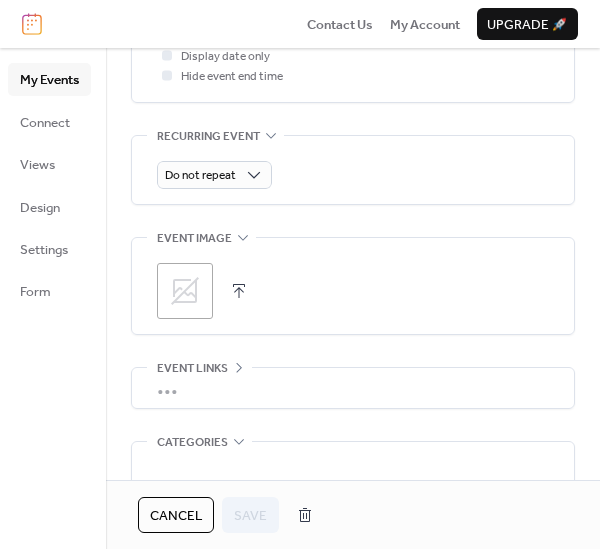 click 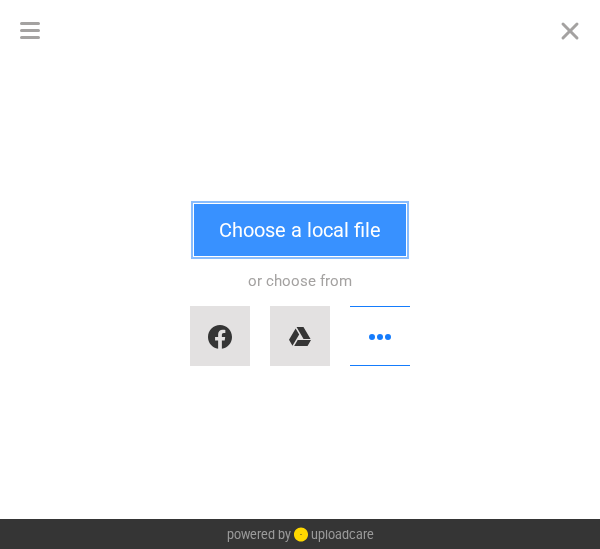 click on "Choose a local file" at bounding box center (300, 230) 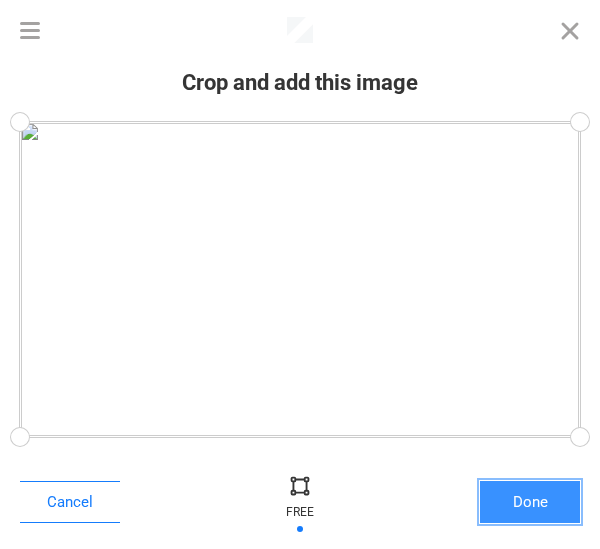 click on "Done" at bounding box center [530, 502] 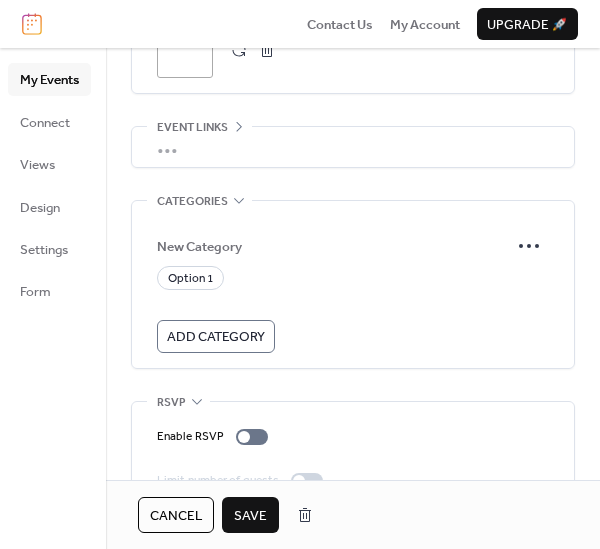 scroll, scrollTop: 1156, scrollLeft: 0, axis: vertical 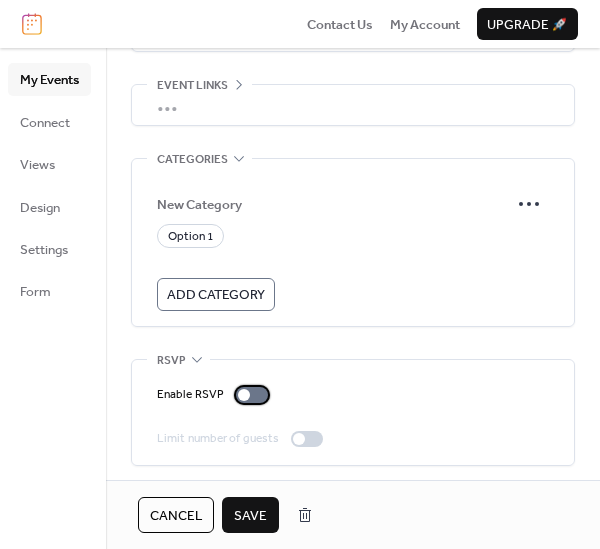 click on "Enable RSVP" at bounding box center [216, 395] 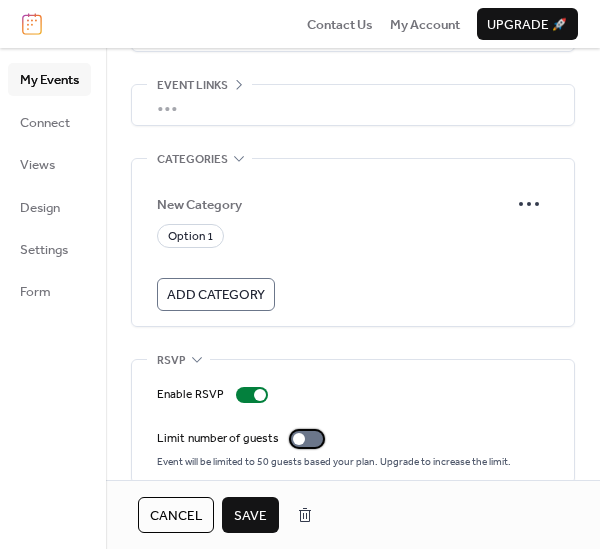 click at bounding box center [307, 439] 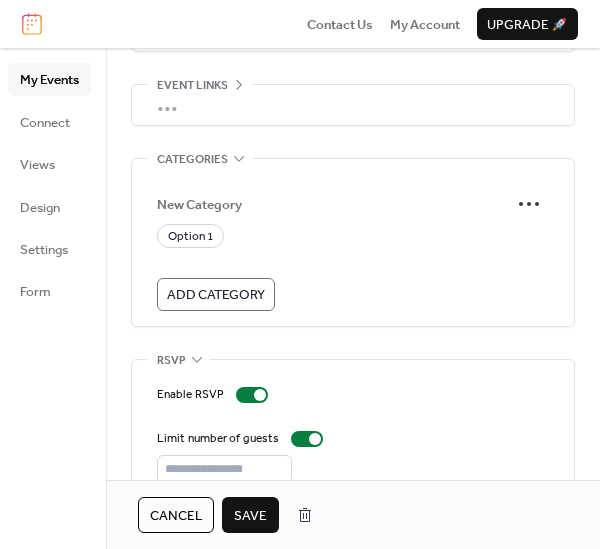 click on "Save" at bounding box center [250, 516] 